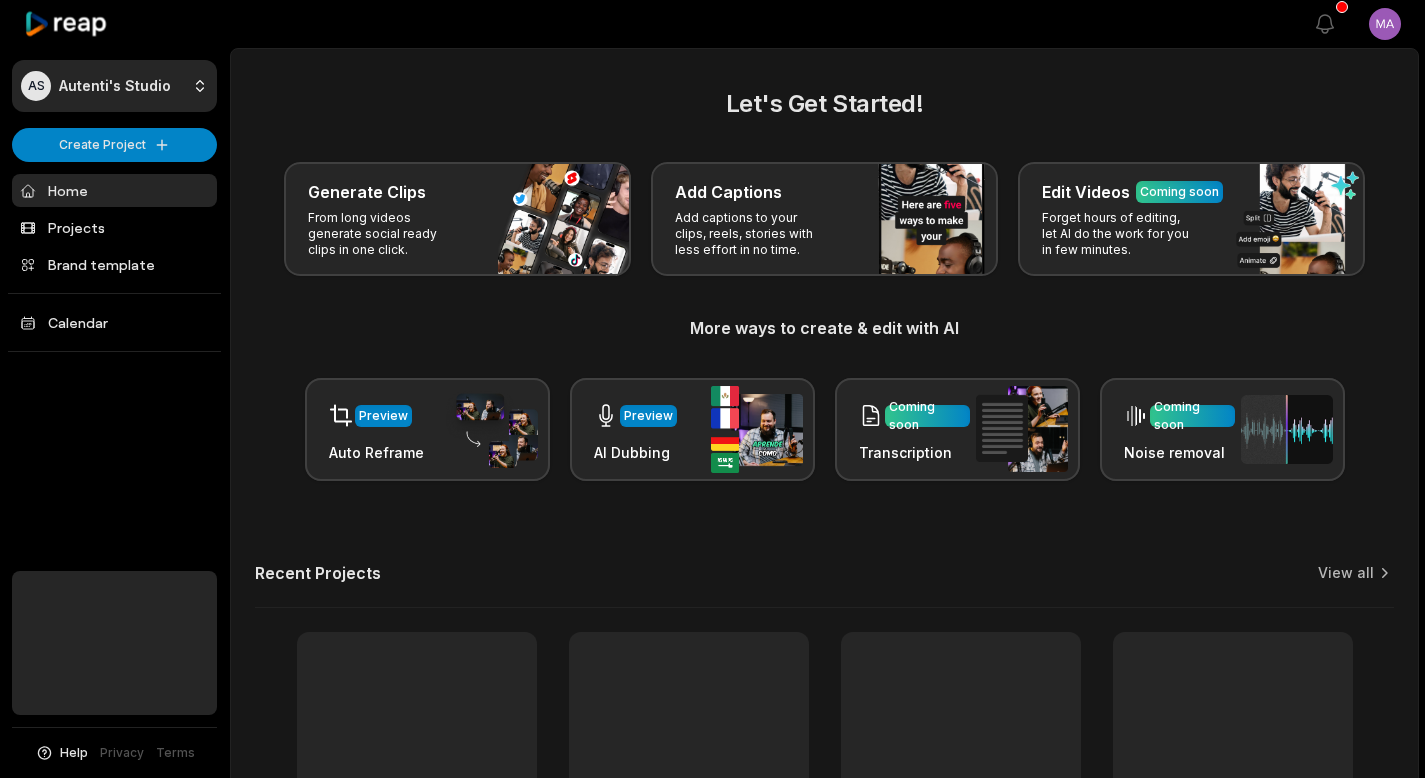 scroll, scrollTop: 0, scrollLeft: 0, axis: both 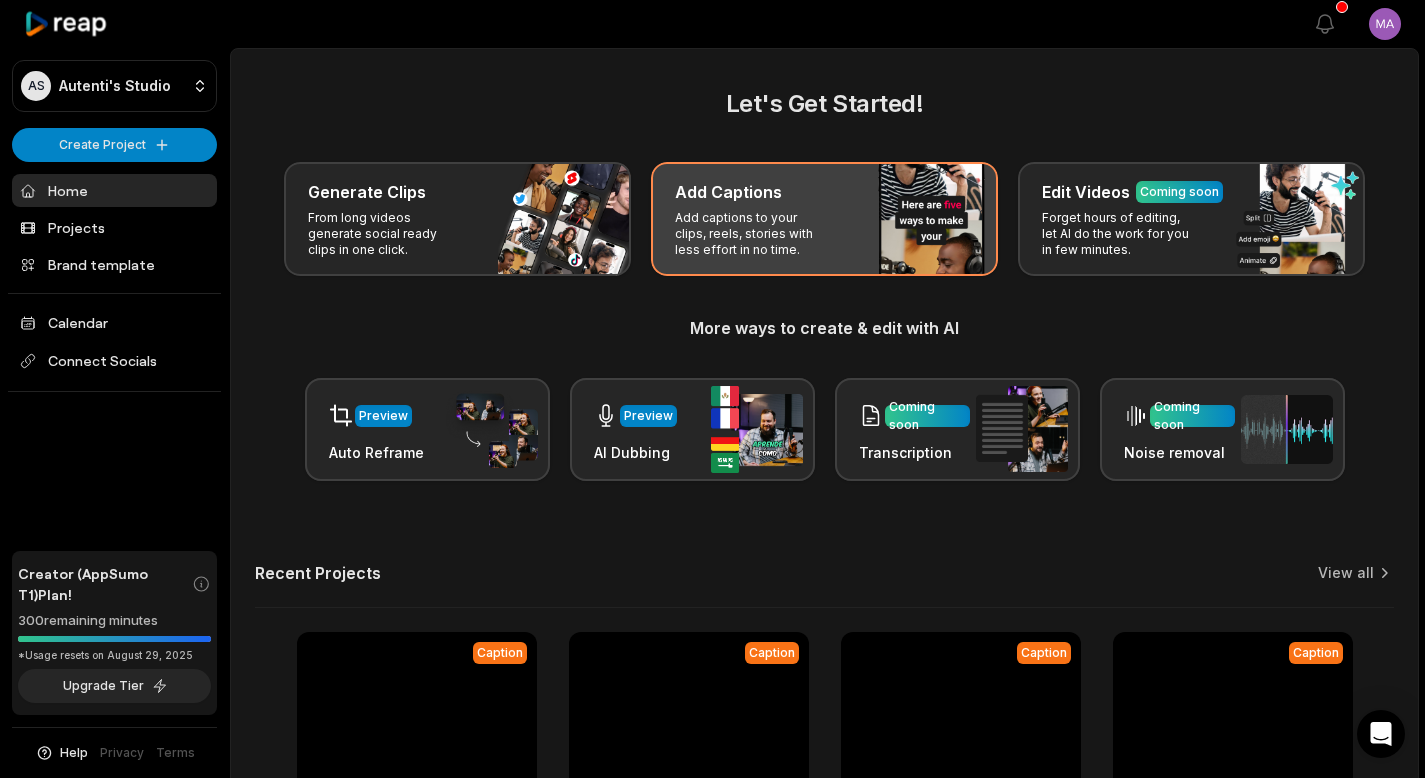 click on "Add Captions" at bounding box center (728, 192) 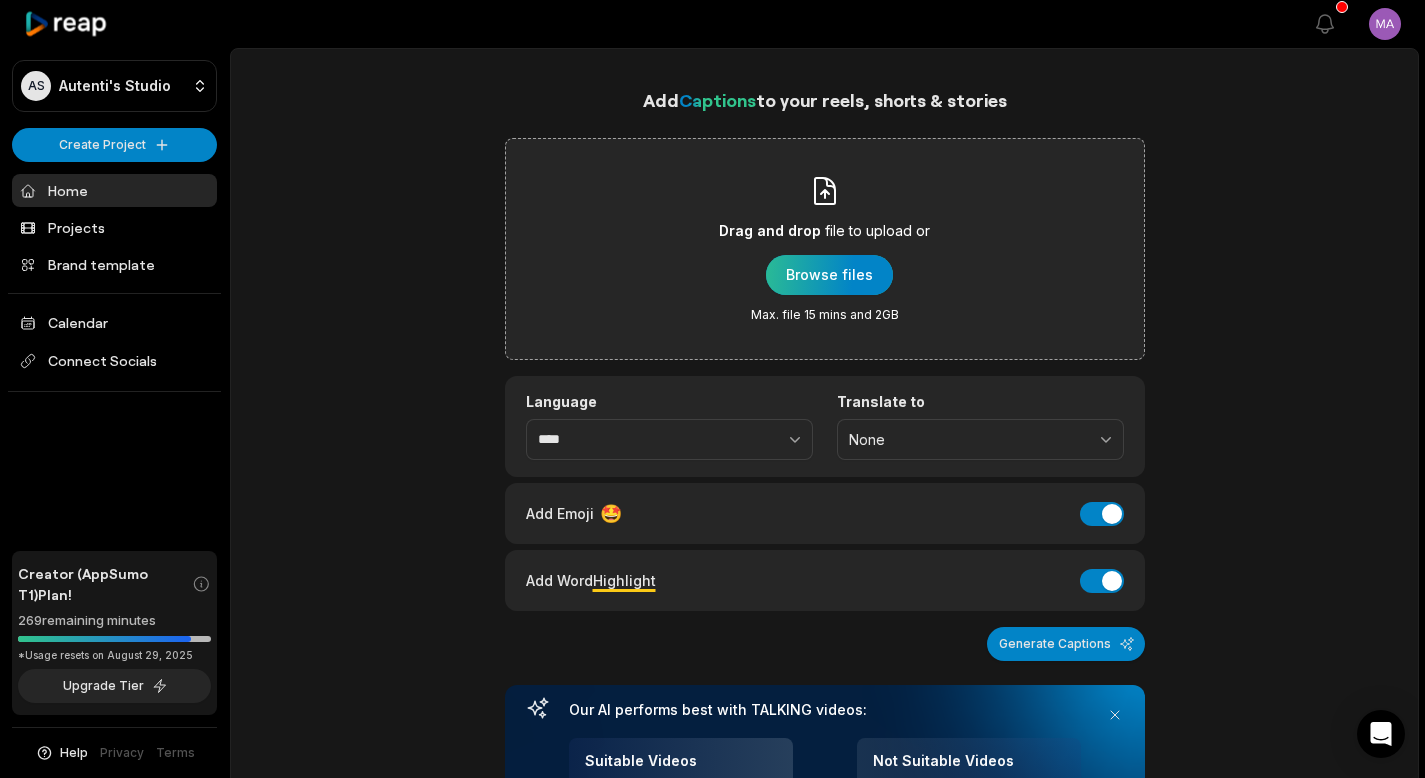 click at bounding box center (829, 275) 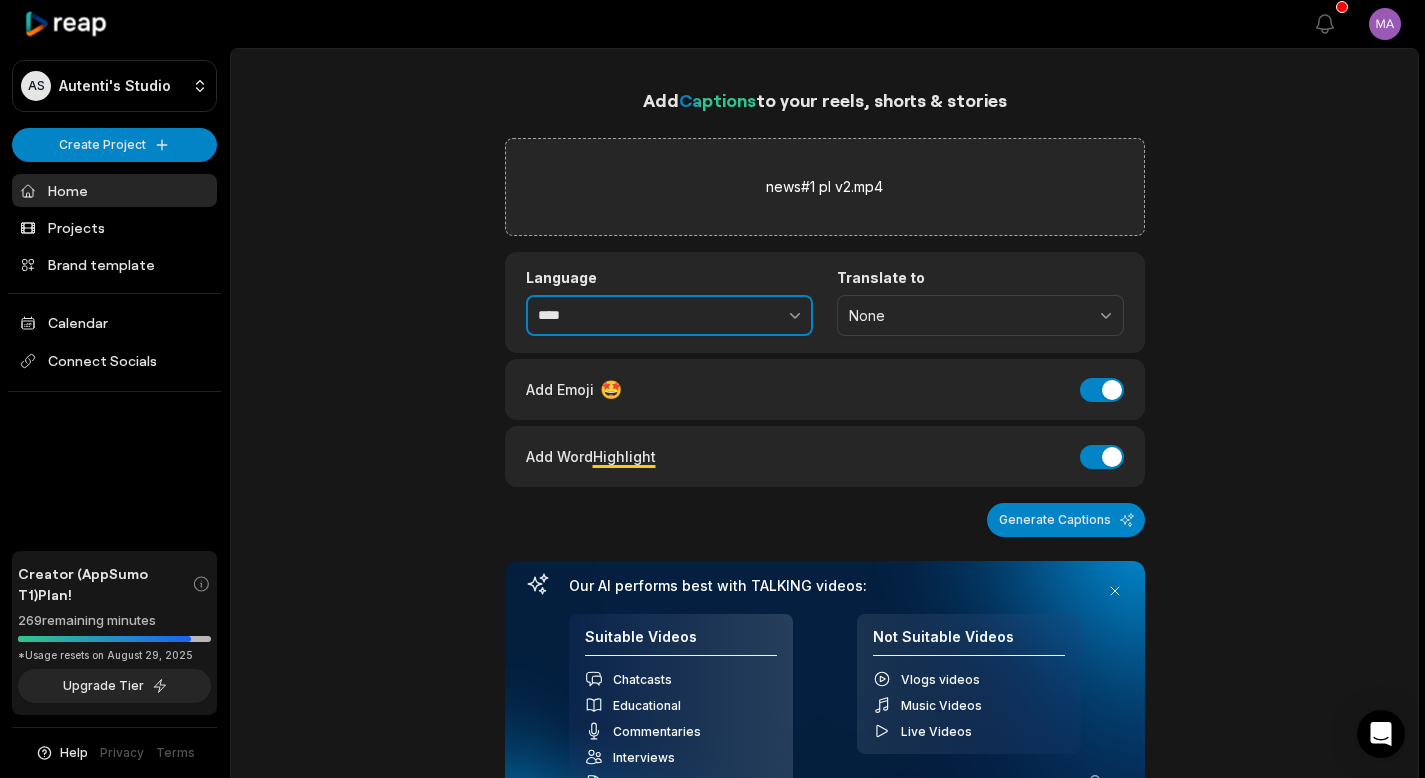 click at bounding box center (751, 316) 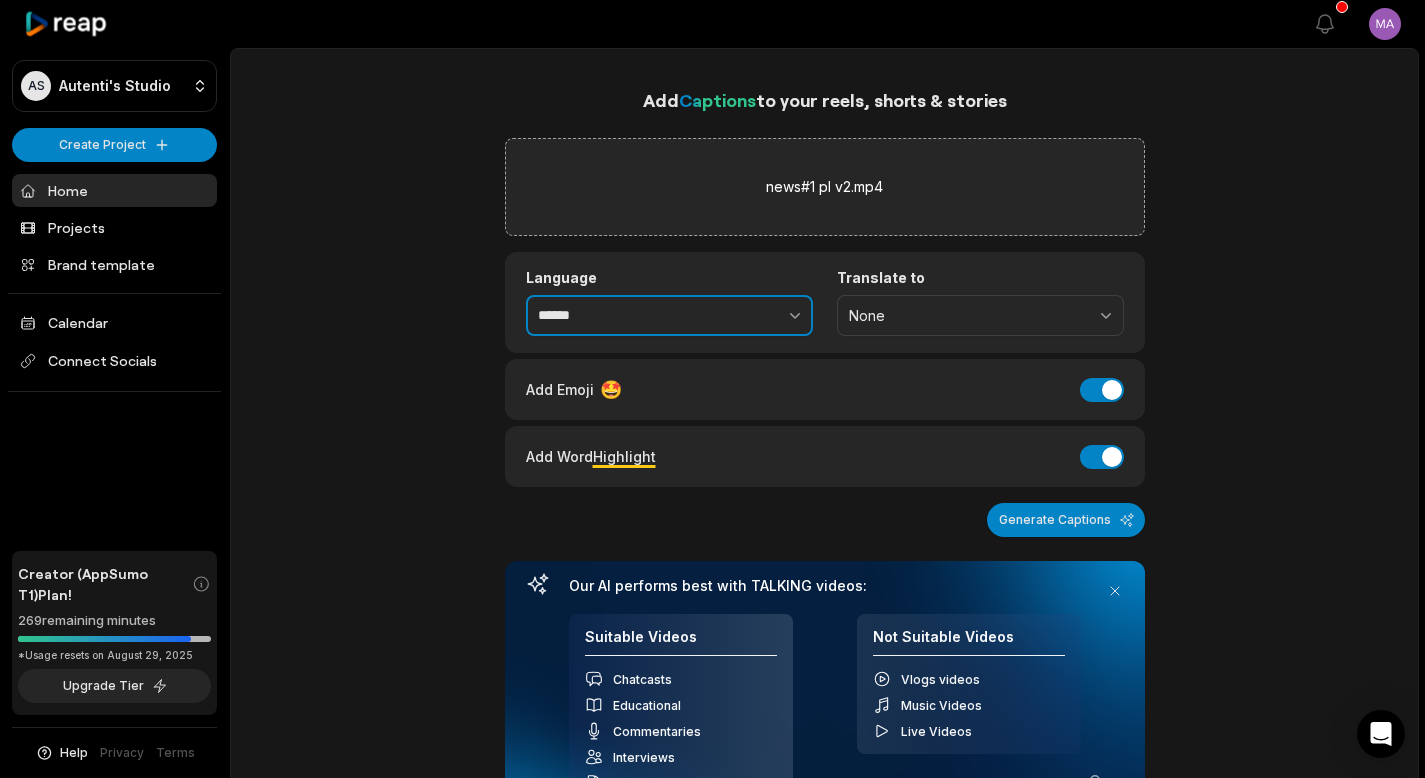 type on "******" 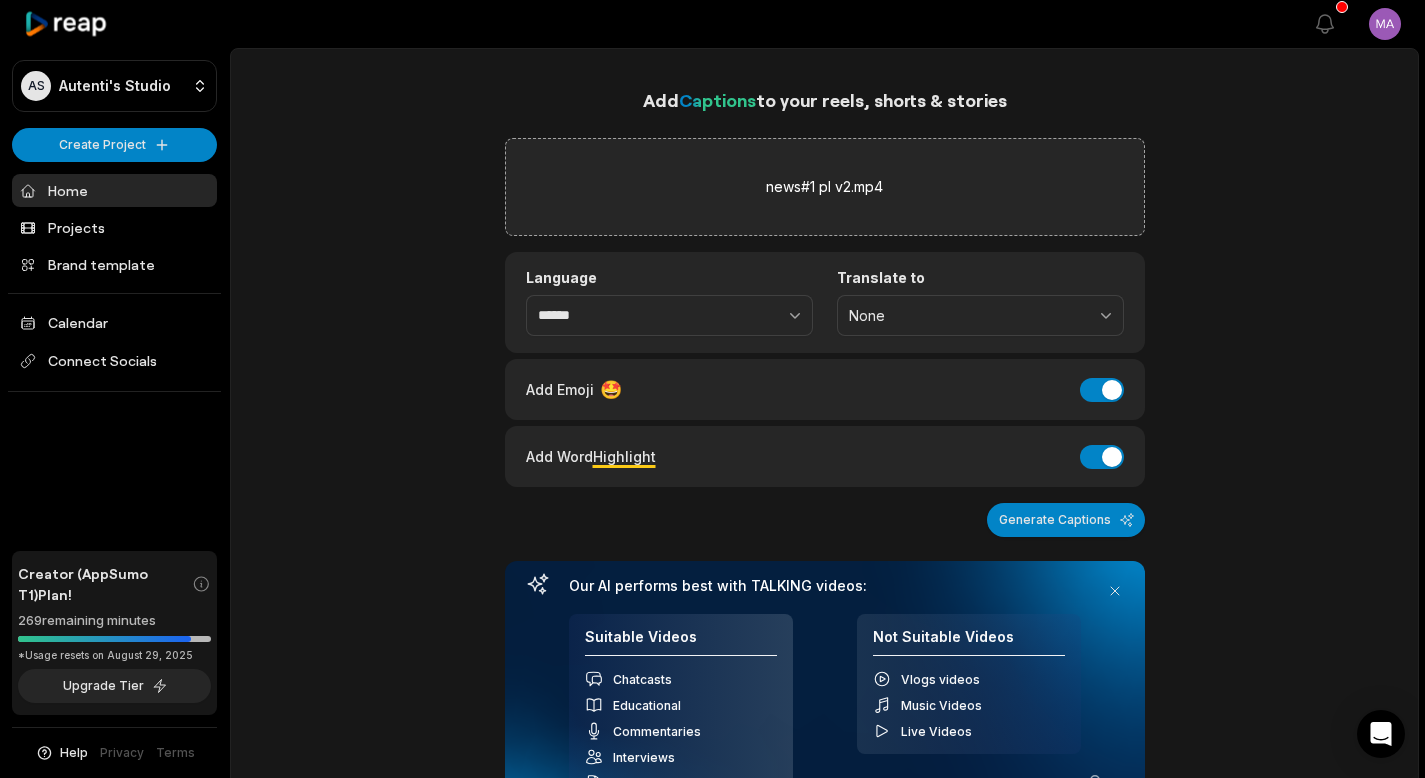 click on "Add  Captions  to your reels, shorts & stories news#1 pl v2.mp4 Language ****** Translate to None Add Emoji 🤩 Add Emoji Add Word  Highlight Add Word Highlight Generate Captions Your browser does not support mp4 format. Our AI performs best with TALKING videos: Suitable Videos Chatcasts Educational  Commentaries  Interviews  Speeches Not Suitable Videos Vlogs videos Music Videos Live Videos Recent Projects View all Caption 01:00 news 3 PL Open options 6 hours ago Caption 01:05 spot 1 [NAME] [COUNTRY] Open options 2 days ago Caption 01:05 spot 1 [NAME] [COUNTRY] pion Open options 2 days ago Caption 01:05 spot 1 [NAME] [COUNTRY] Open options 2 days ago" at bounding box center (824, 669) 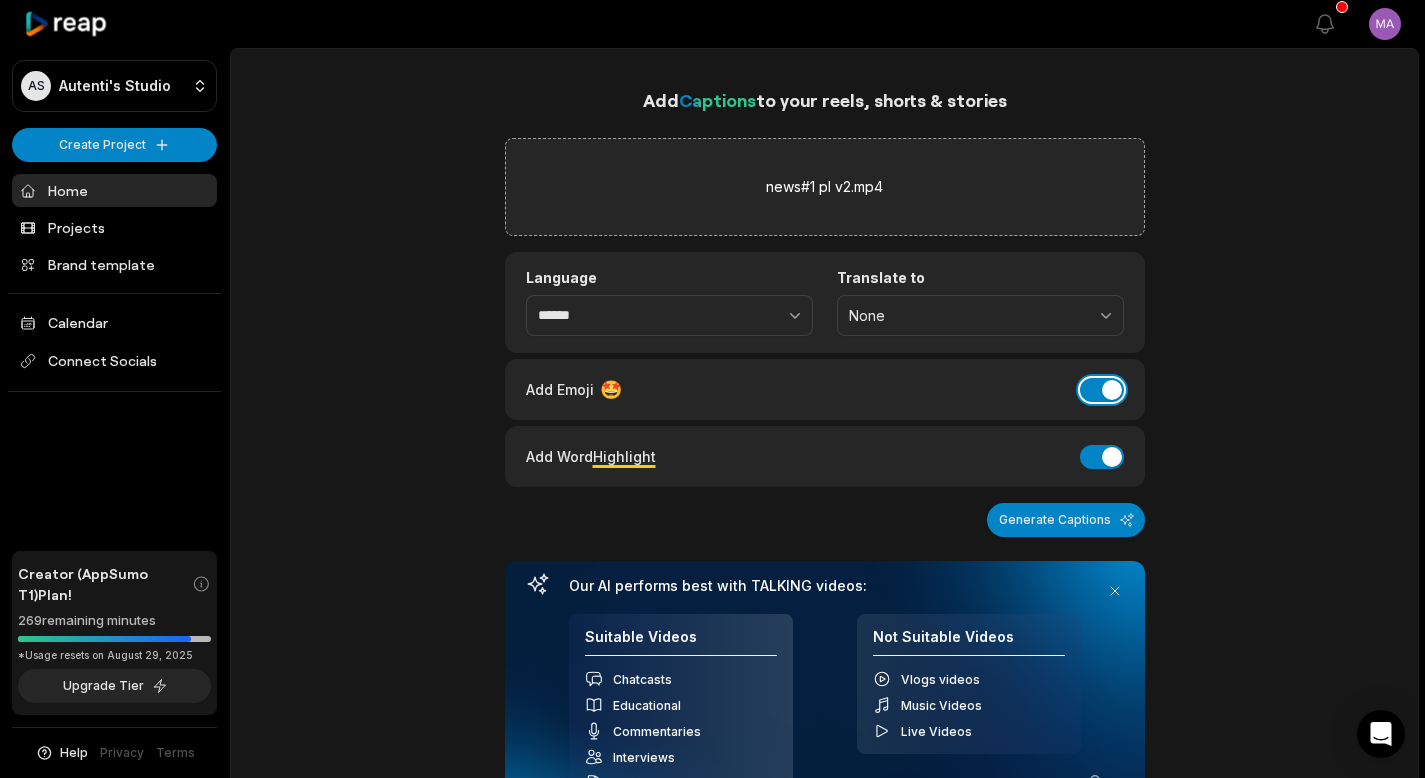click on "Add Emoji" at bounding box center [1102, 390] 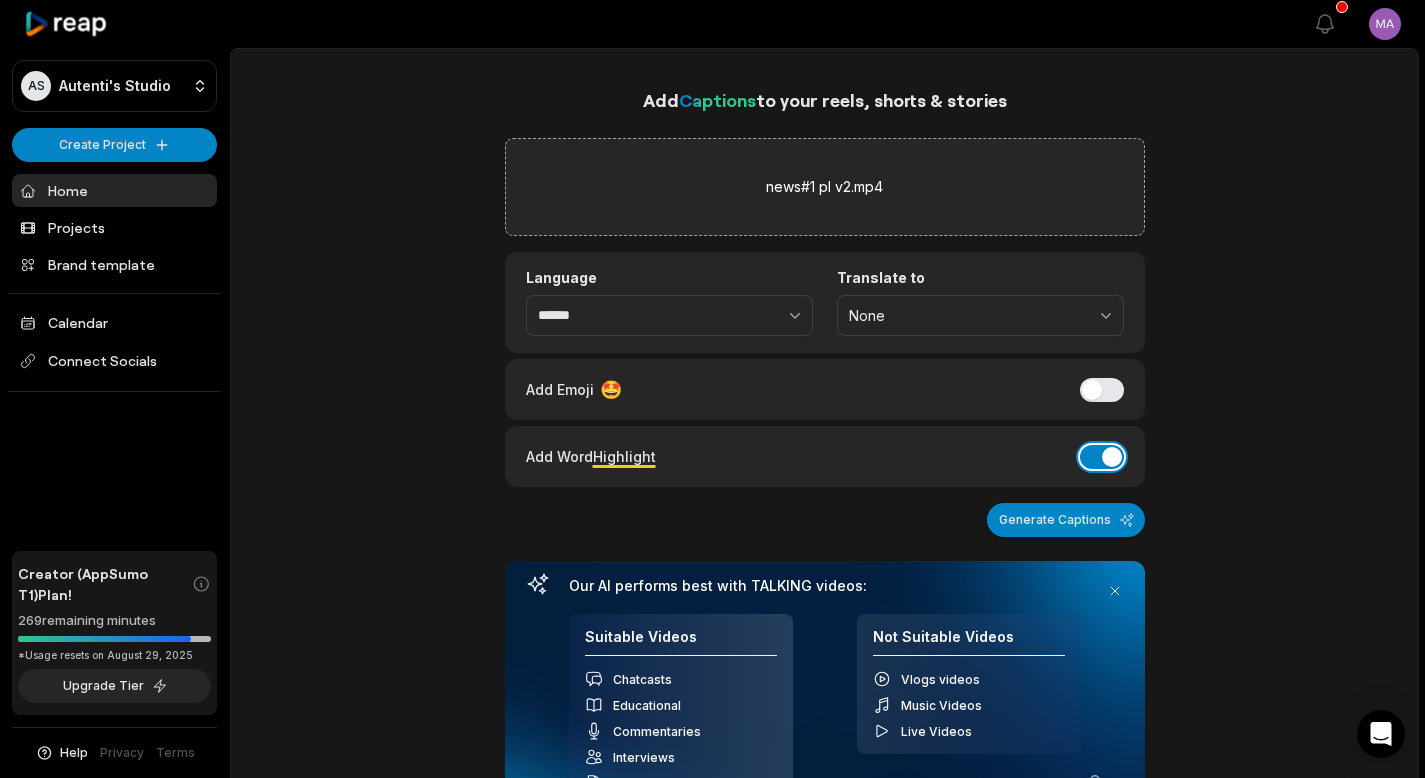 click on "Add Word Highlight" at bounding box center [1102, 457] 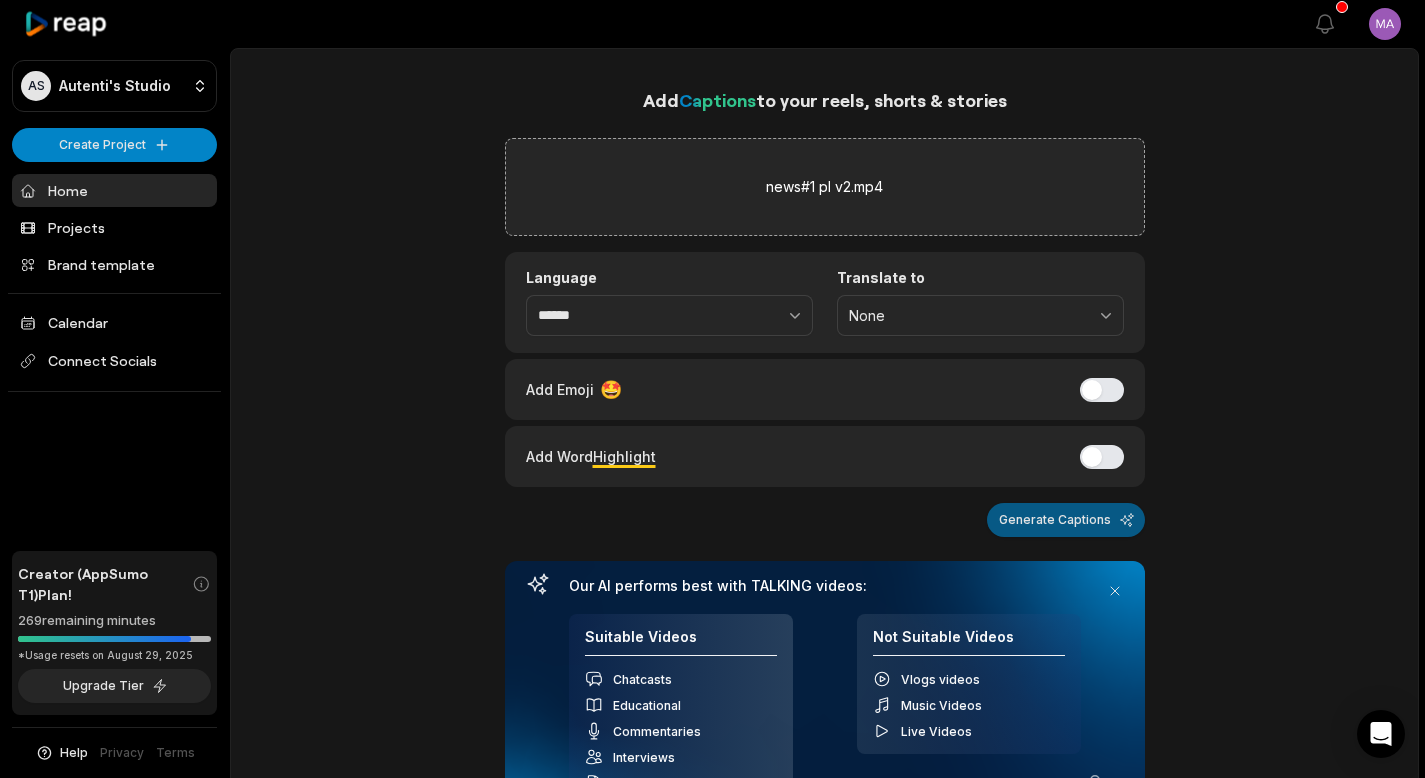 click on "Generate Captions" at bounding box center (1066, 520) 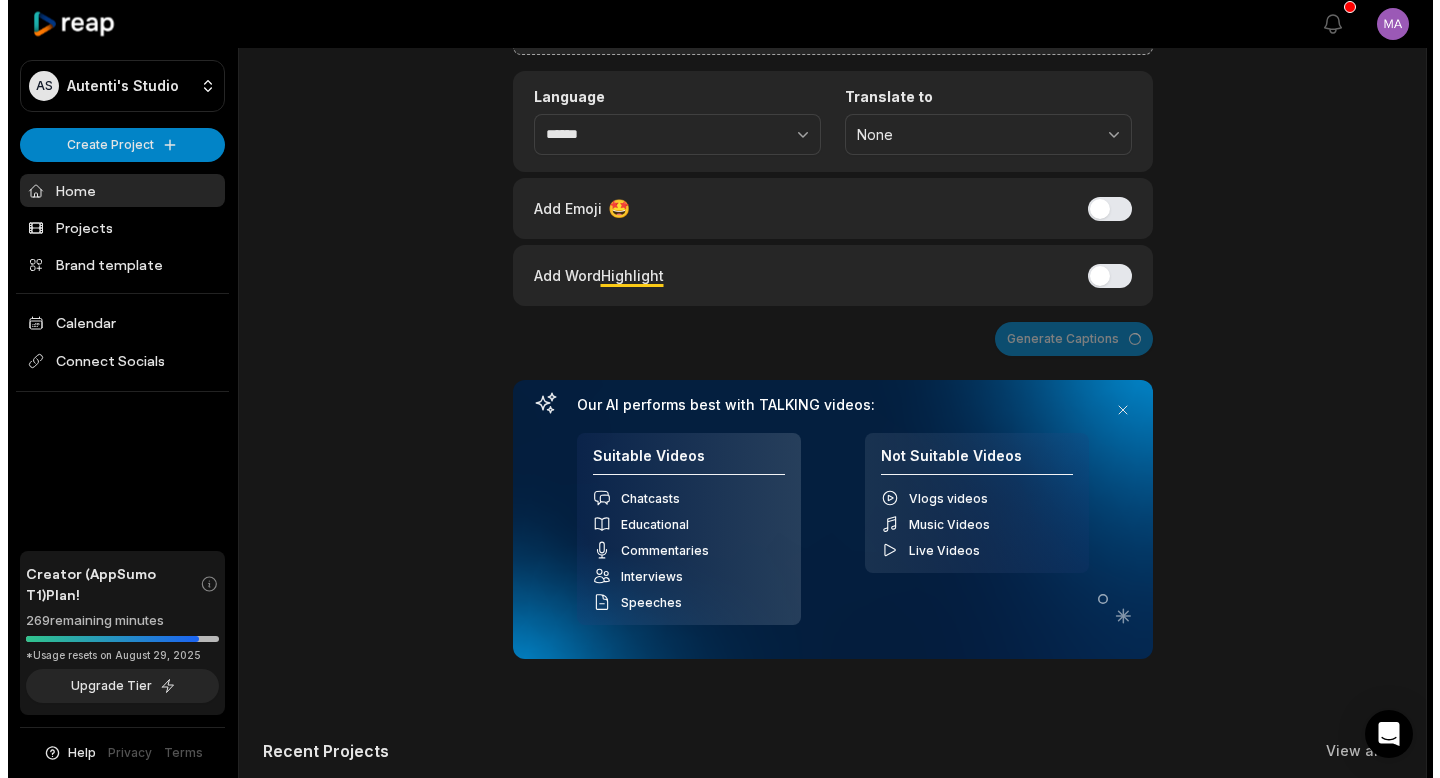 scroll, scrollTop: 0, scrollLeft: 0, axis: both 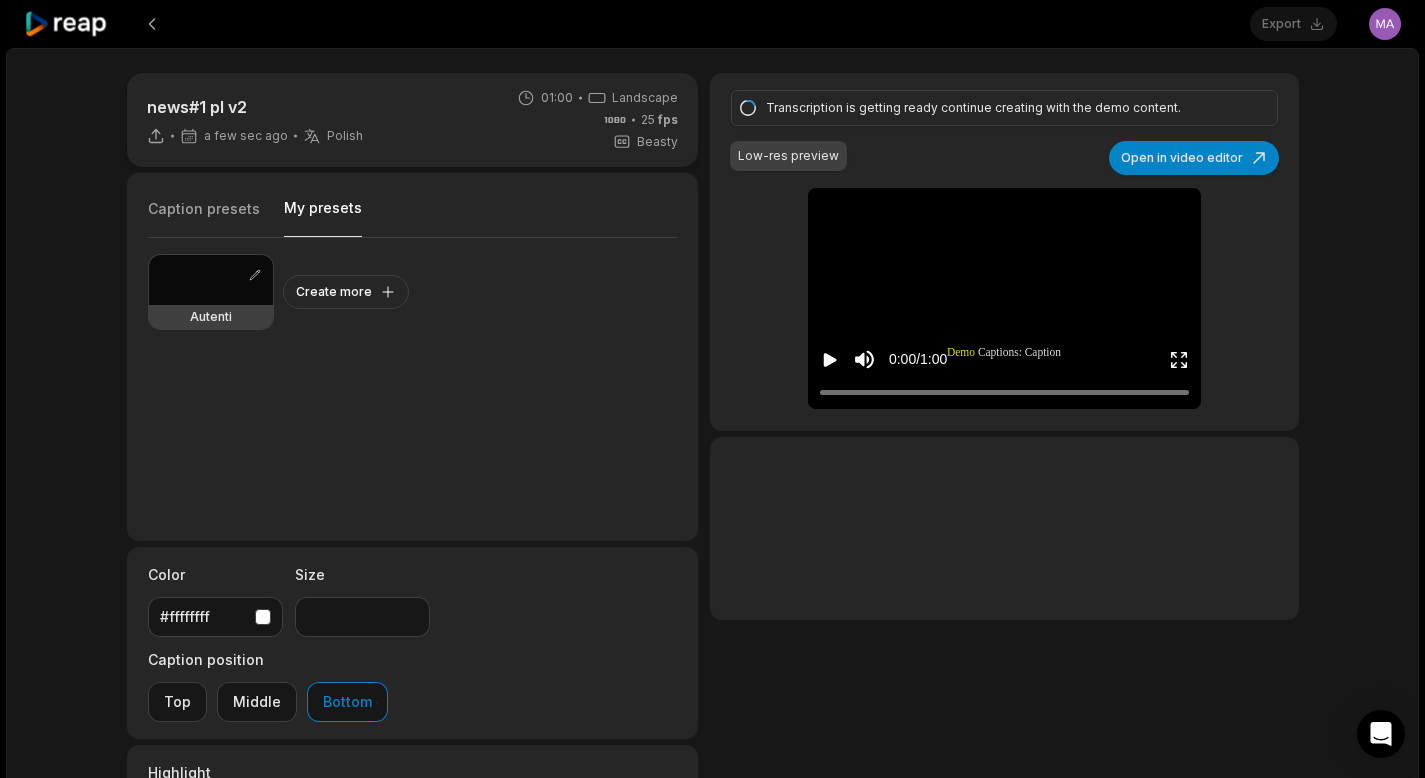 click on "My presets" at bounding box center (323, 217) 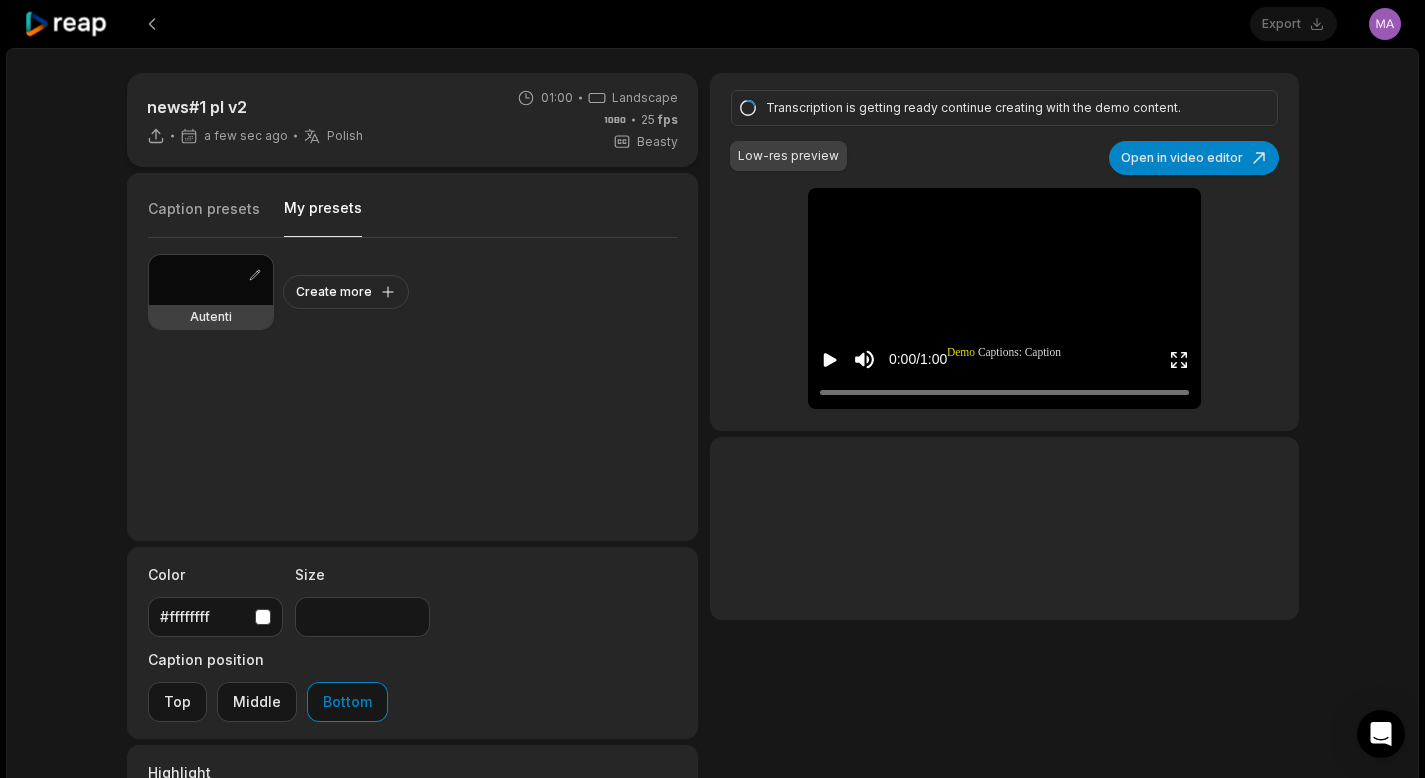 click at bounding box center [211, 280] 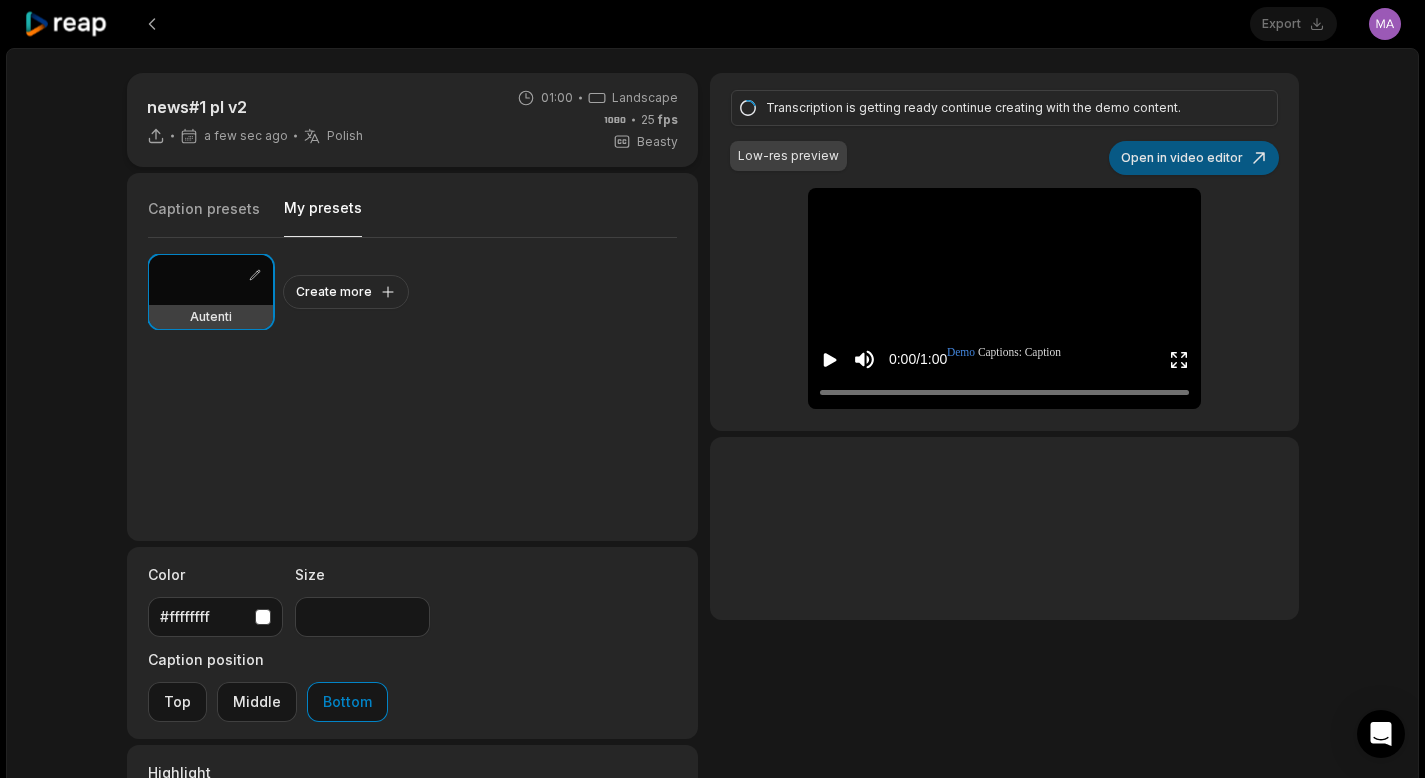 click on "Open in video editor" at bounding box center (1194, 158) 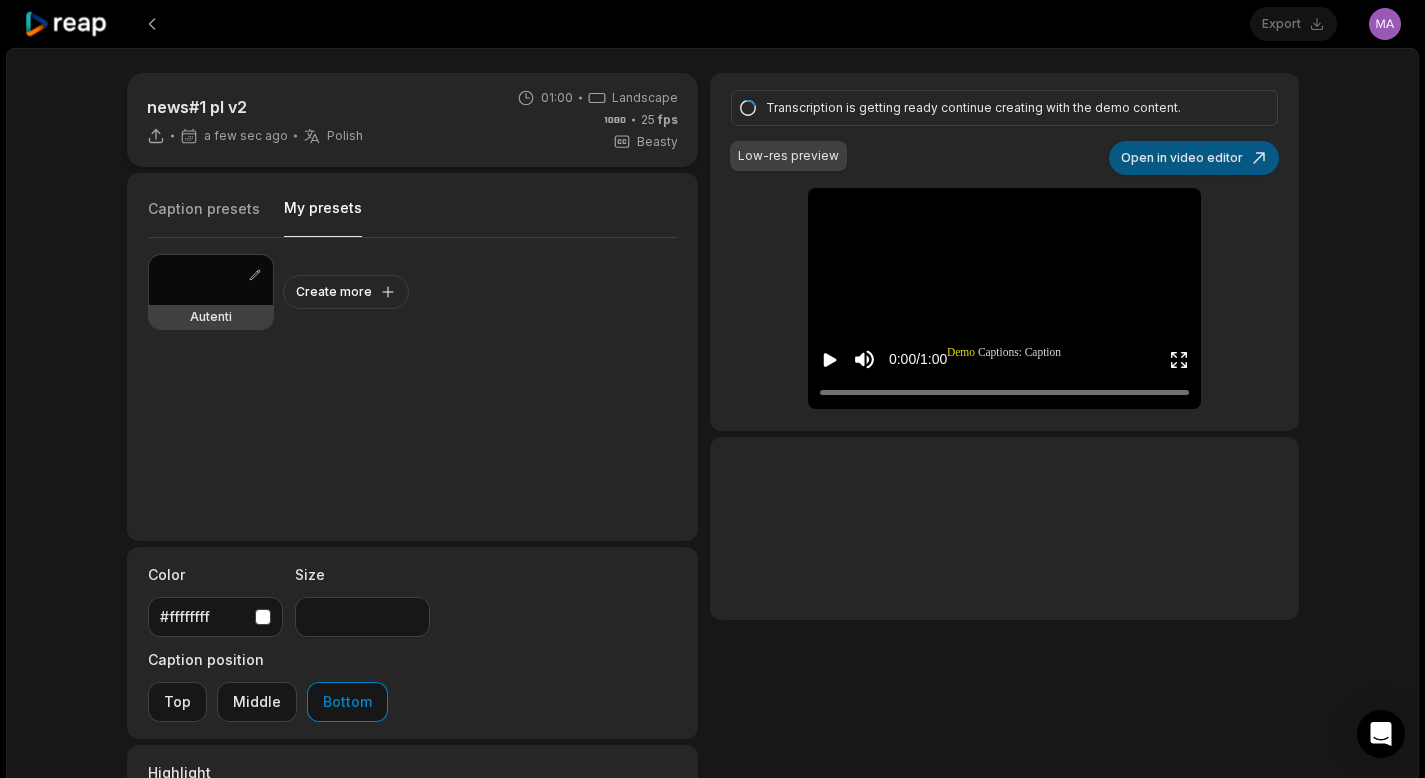 click on "Open in video editor" at bounding box center (1194, 158) 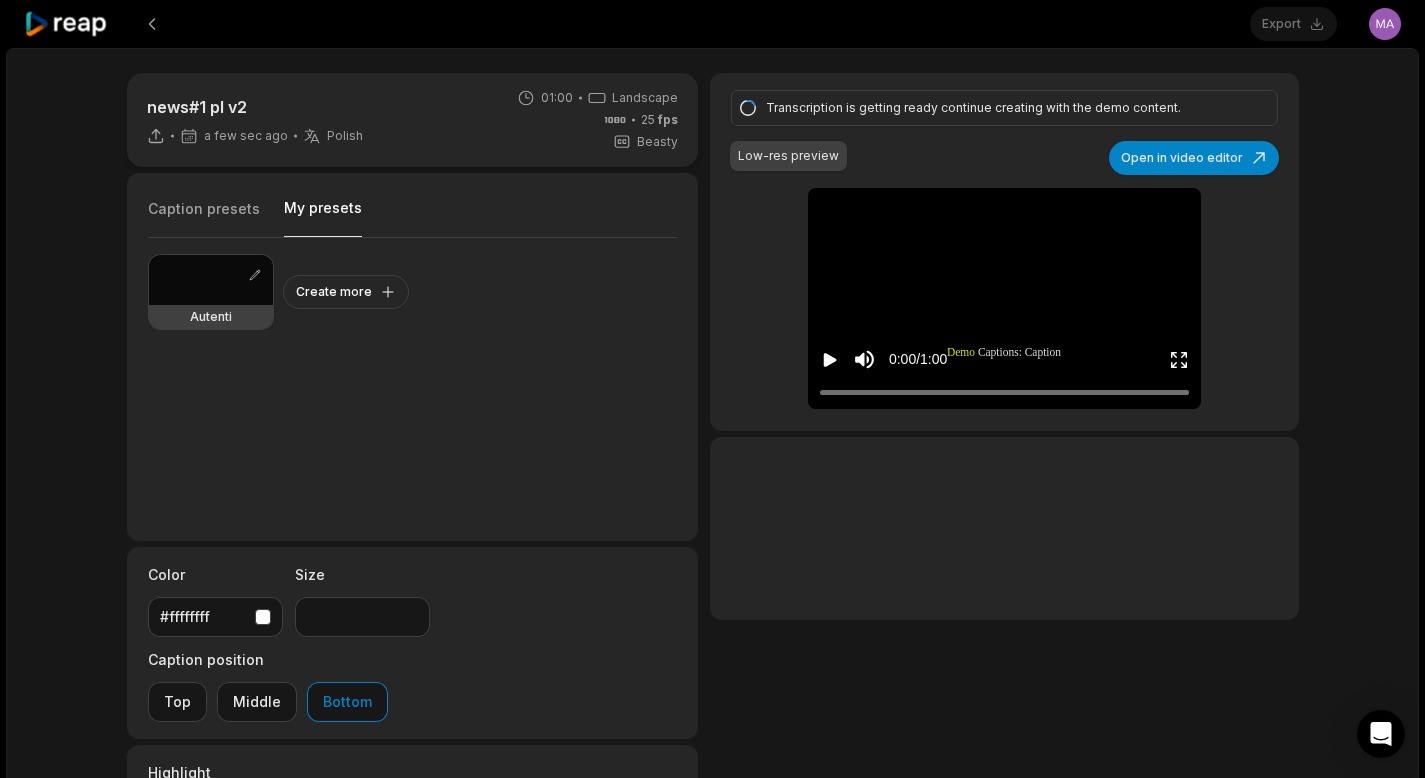 click at bounding box center [211, 280] 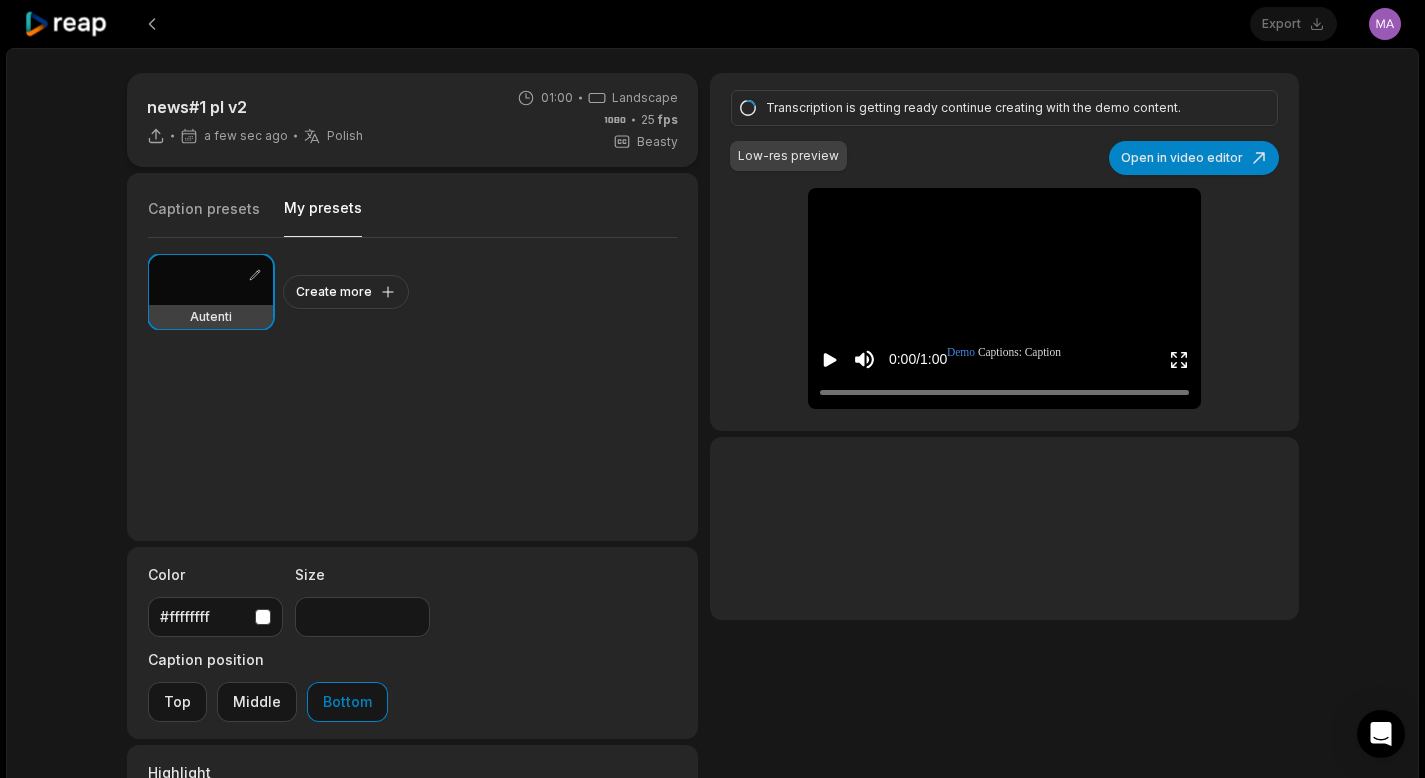 click 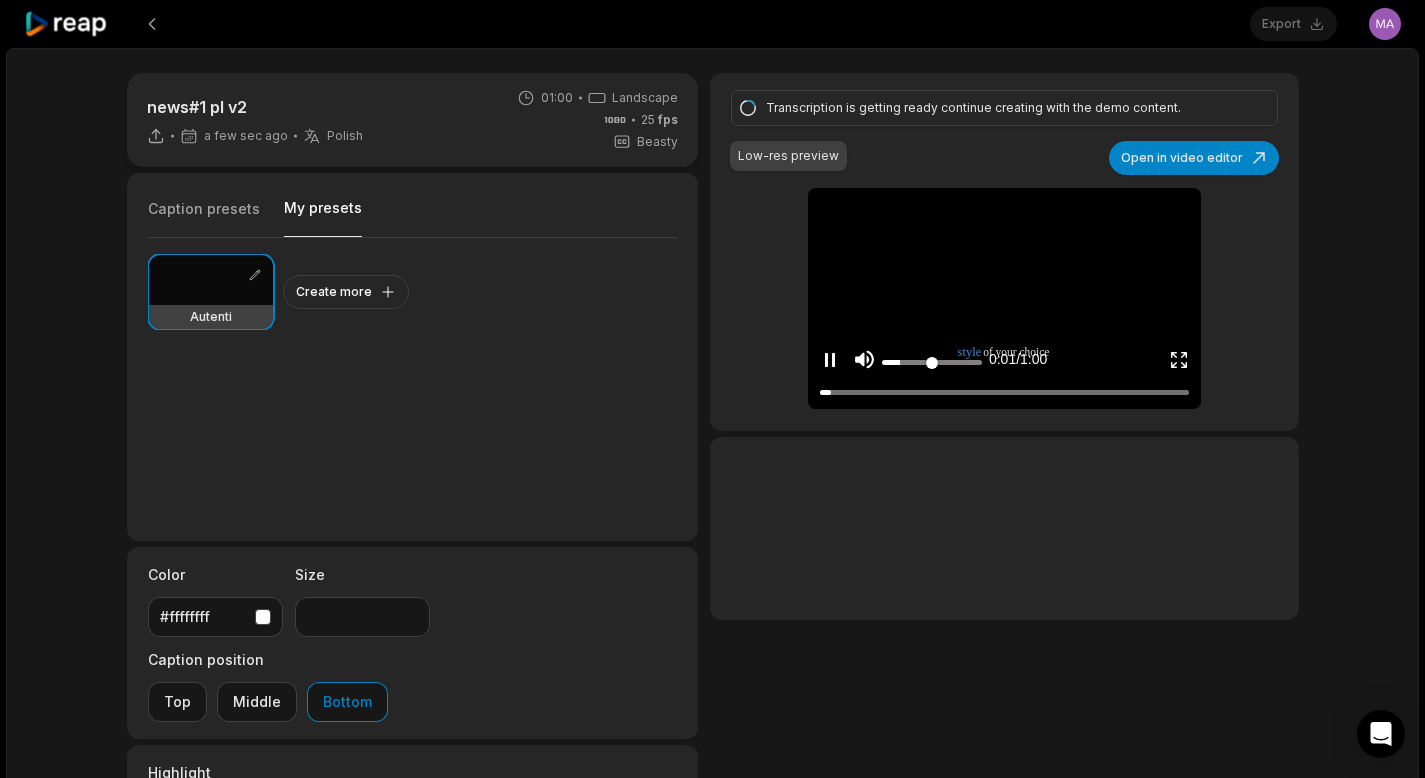type on "****" 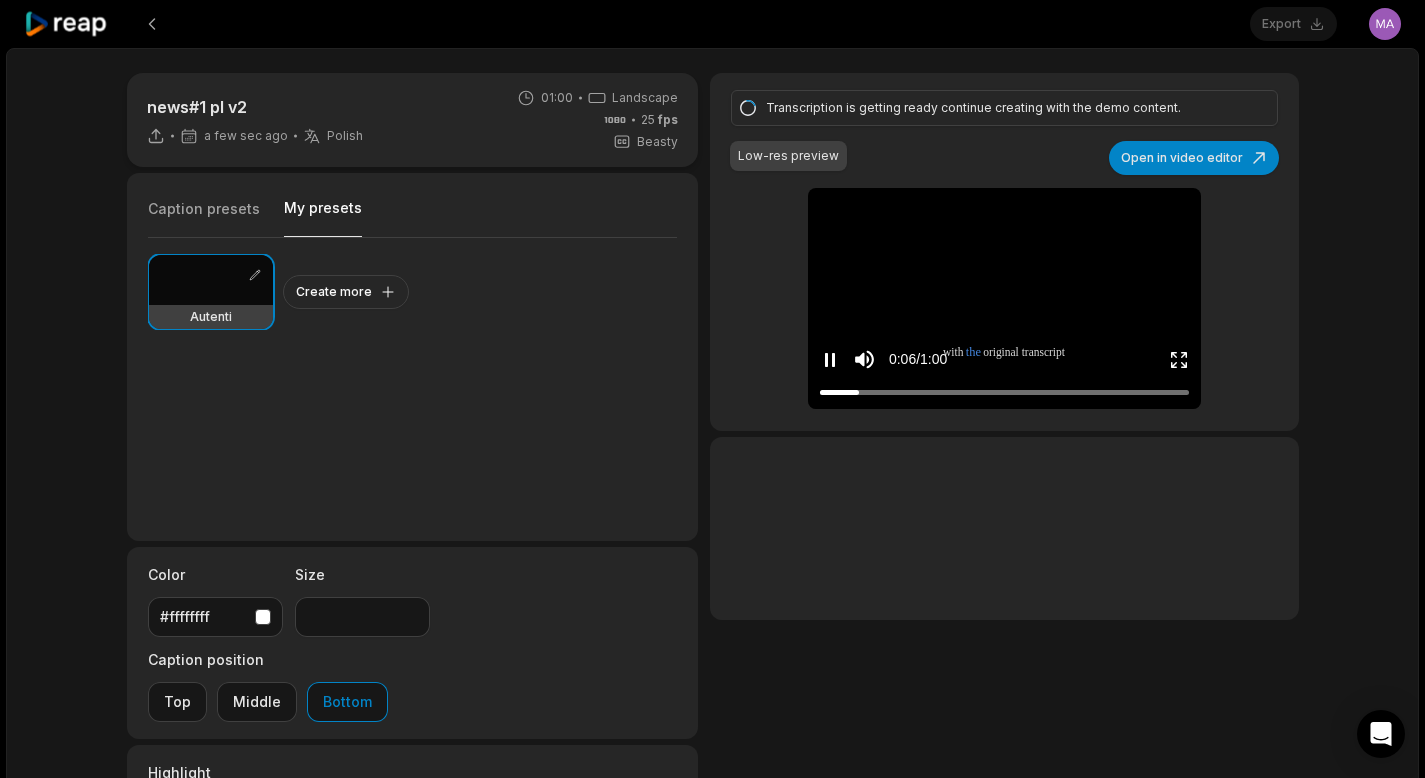 click 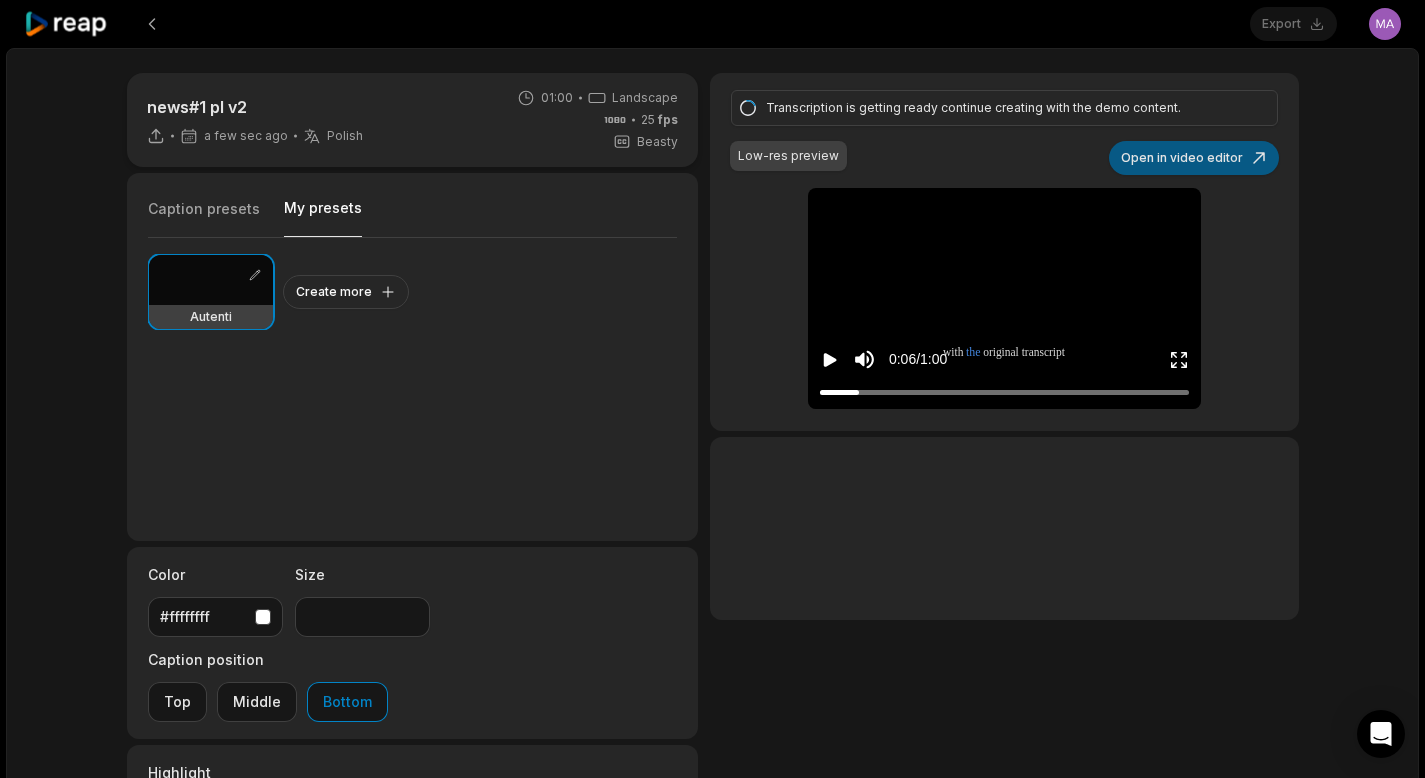 click on "Open in video editor" at bounding box center (1194, 158) 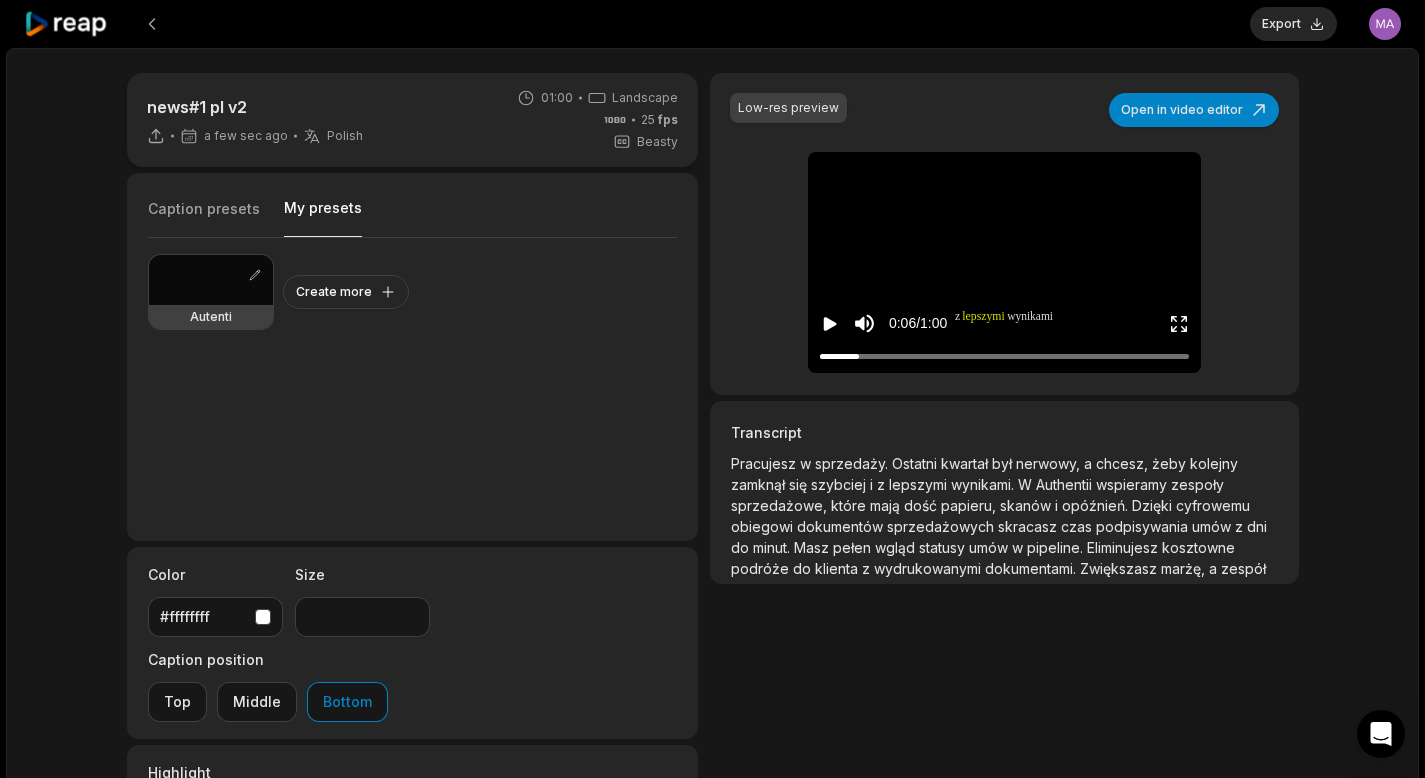 click on "Transcript Pracujesz     w     sprzedaży.     Ostatni     kwartał     był     nerwowy,     a     chcesz,     żeby     kolejny     zamknął     się     szybciej     i     z     lepszymi     wynikami.     W     Authentii     wspieramy     zespoły     sprzedażowe,     które     mają     dość     papieru,     skanów     i     opóźnień.     Dzięki     cyfrowemu     obiegowi     dokumentów     sprzedażowych     skracasz     czas     podpisywania     umów     z     dni     do     minut.     Masz     pełen     wgląd     statusy     umów     w     pipeline.     Eliminujesz     kosztowne     podróże     do     klienta     z     wydrukowanymi     dokumentami.     Zwiększasz     marżę,     a     zespół     ma     czas     na     sprzedaż.     Gdzie     to     działa     najlepiej?     Umowy     z     klientami     indywidualnymi     i     firmowymi.     Procesy     leasingowe     i     kredytowe.     Onboarding     partnerów     i     resellerów.     Obsługa     zamówień     i" at bounding box center [1004, 492] 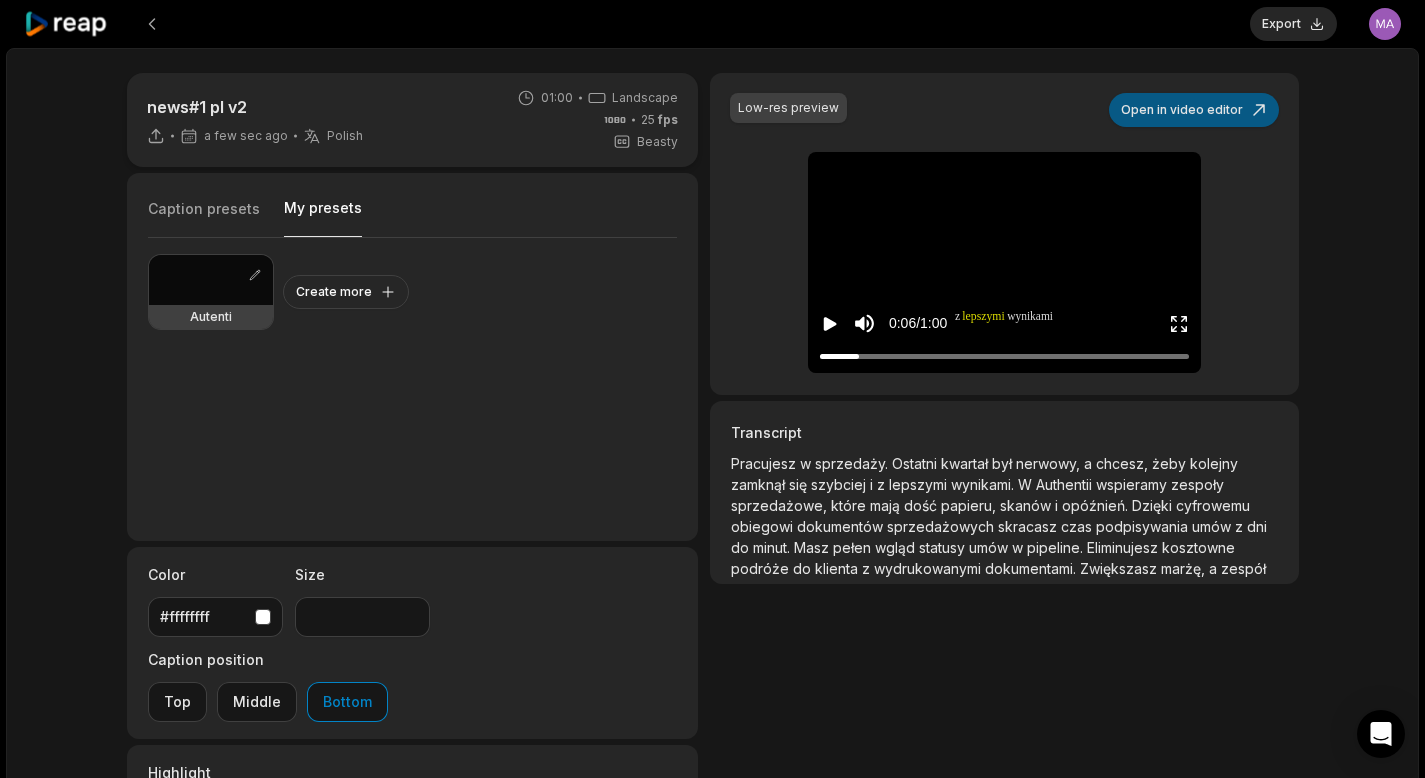 click on "Open in video editor" at bounding box center (1194, 110) 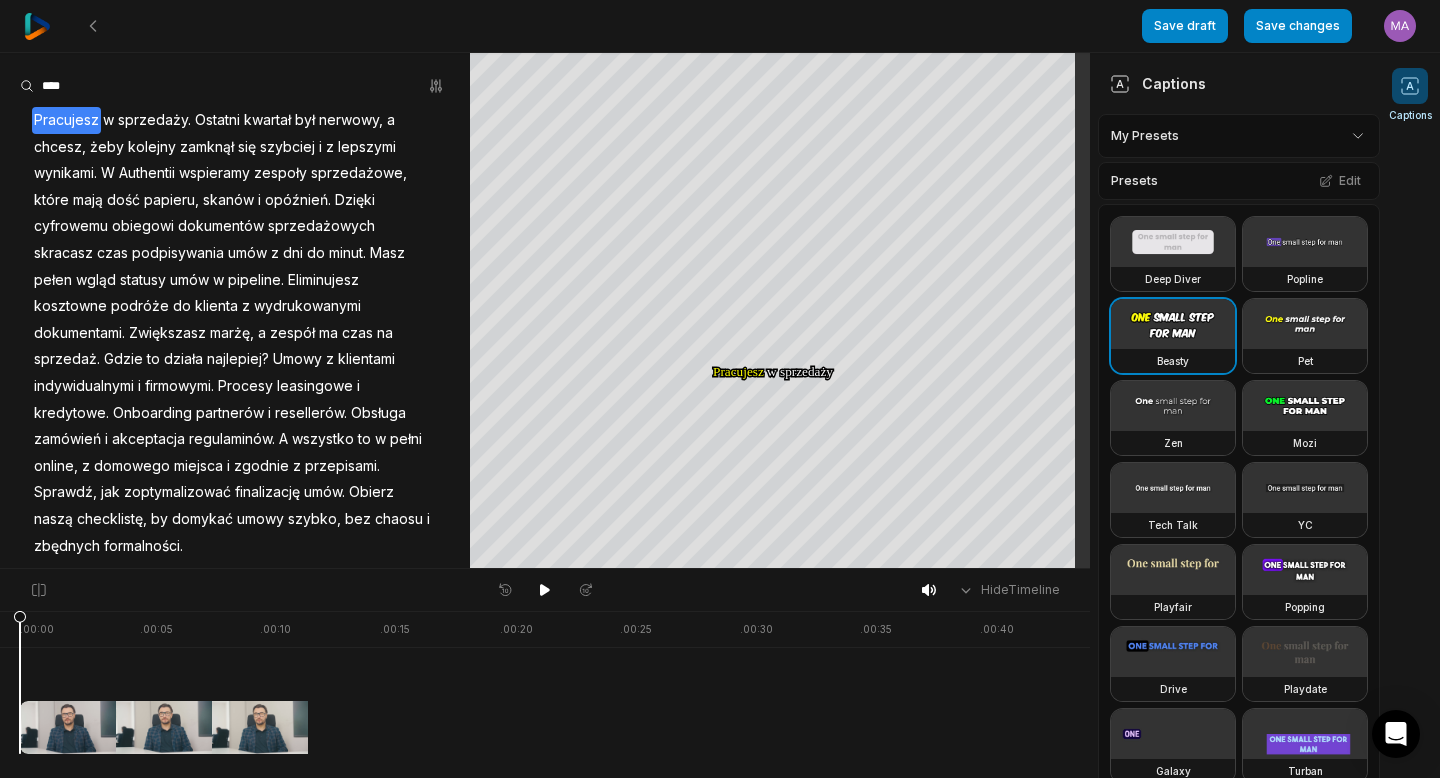 click on "Authentii" at bounding box center (147, 173) 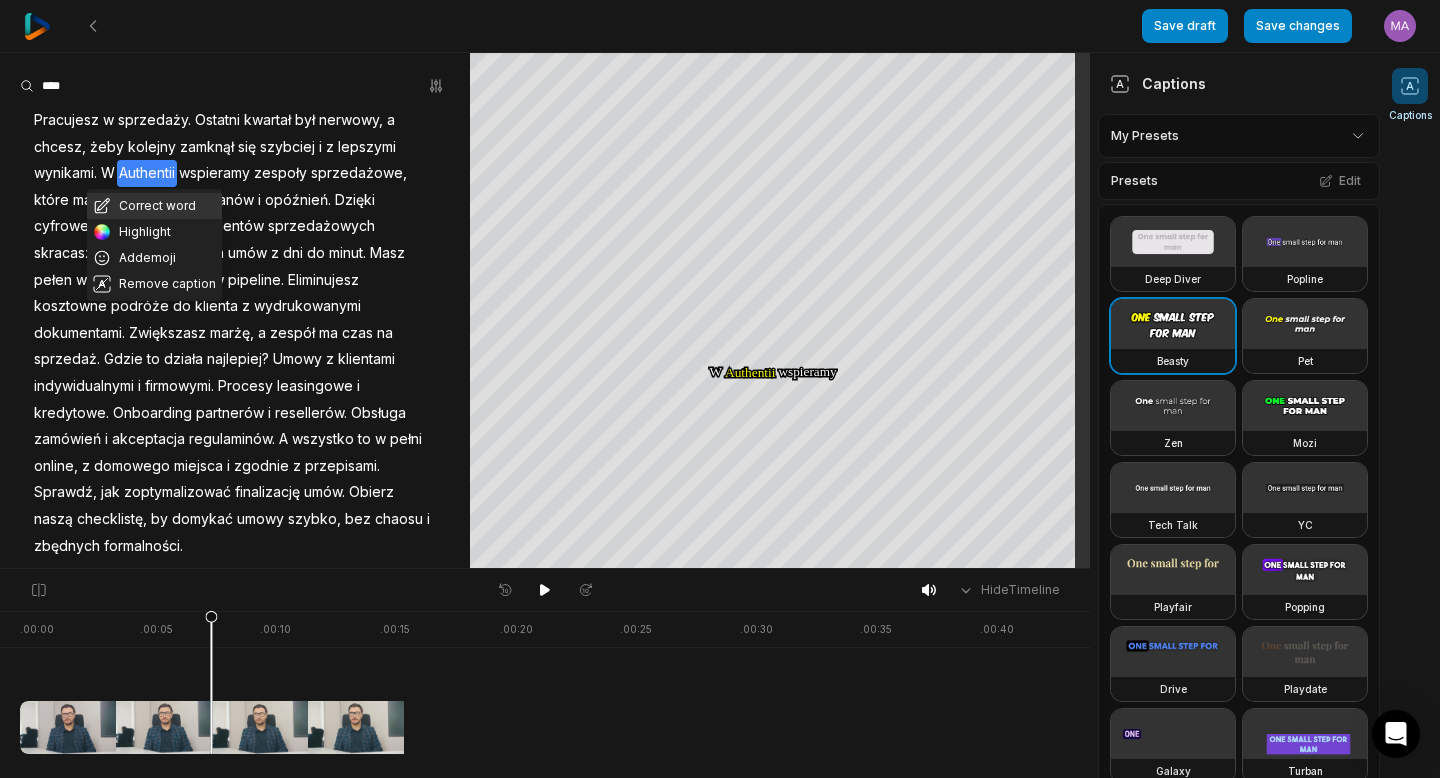 click on "Correct word" at bounding box center (154, 206) 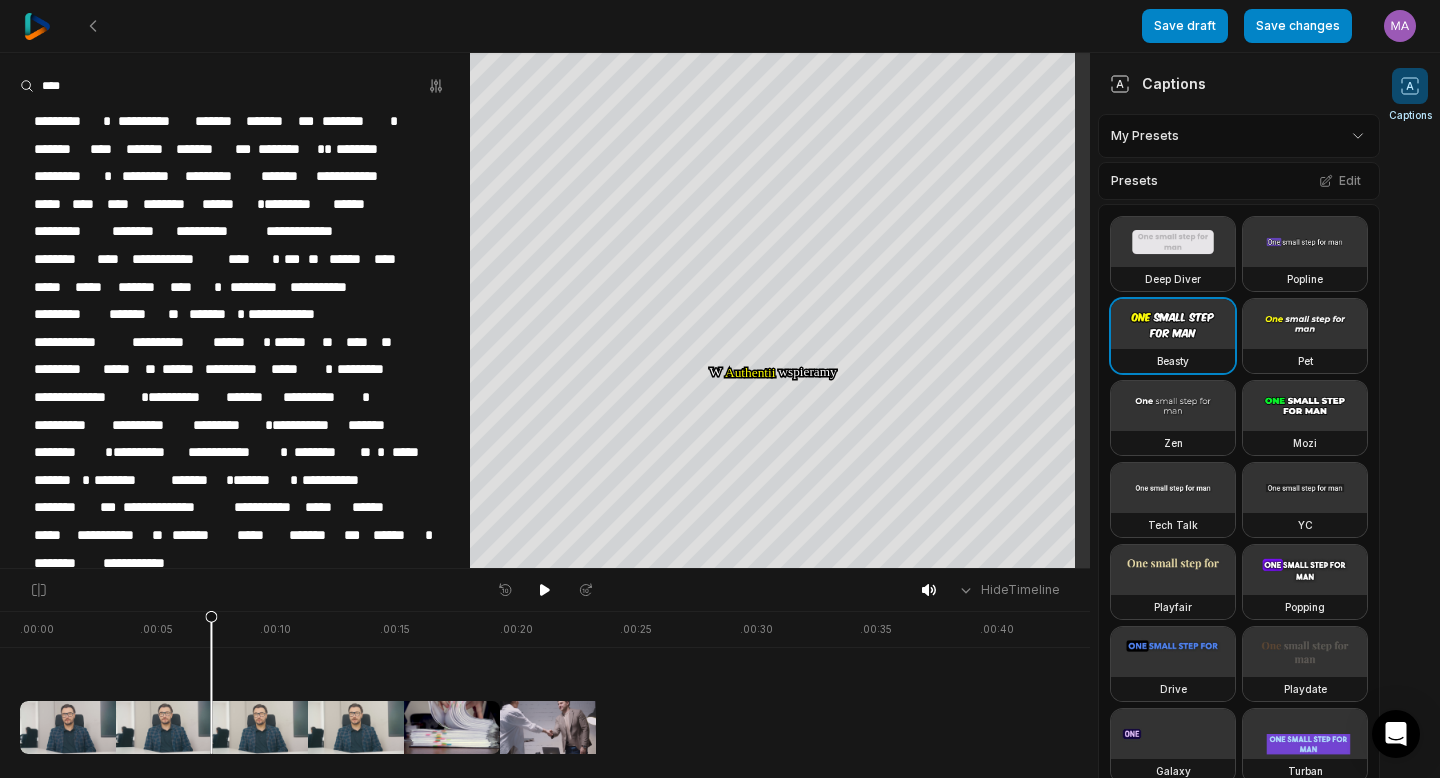 type 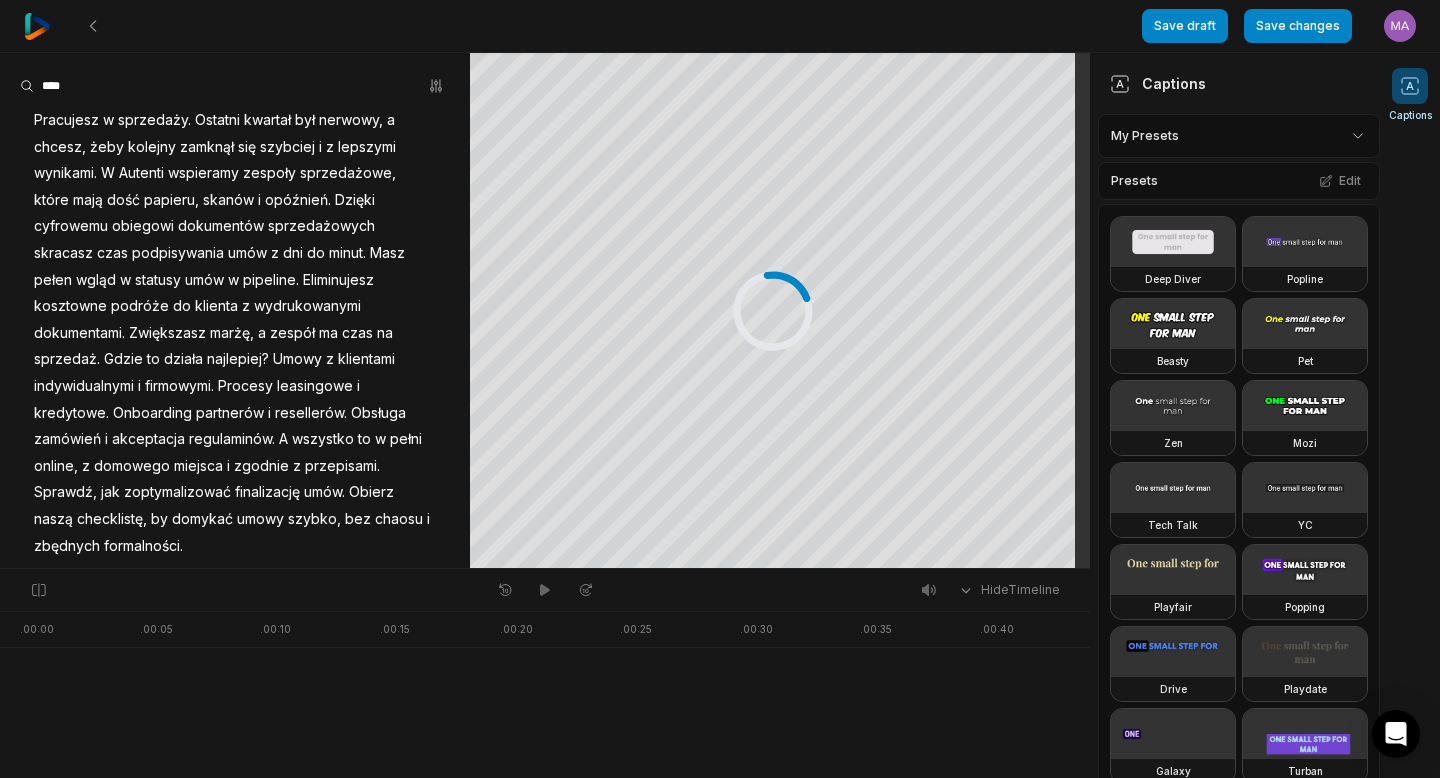 scroll, scrollTop: 0, scrollLeft: 0, axis: both 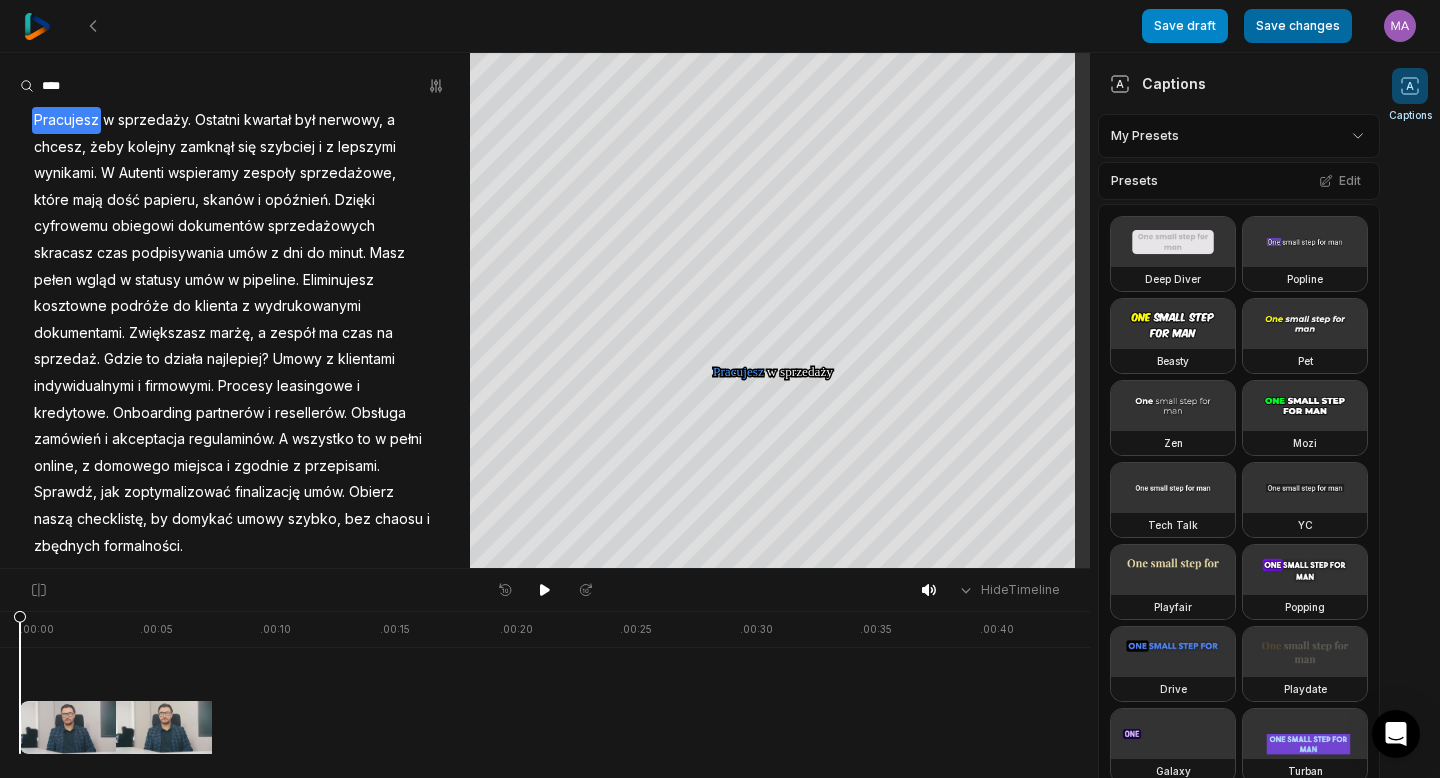 click on "Save changes" at bounding box center (1298, 26) 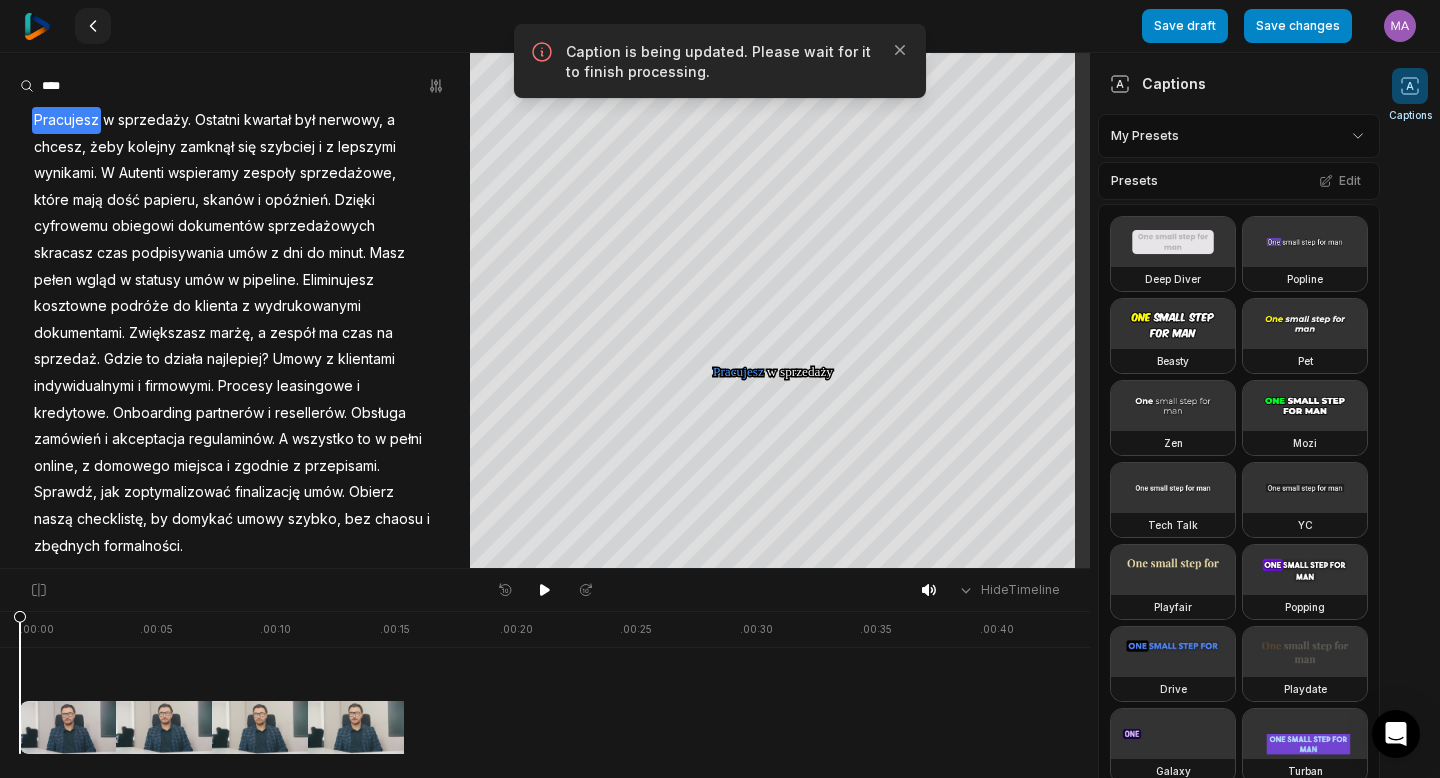 click 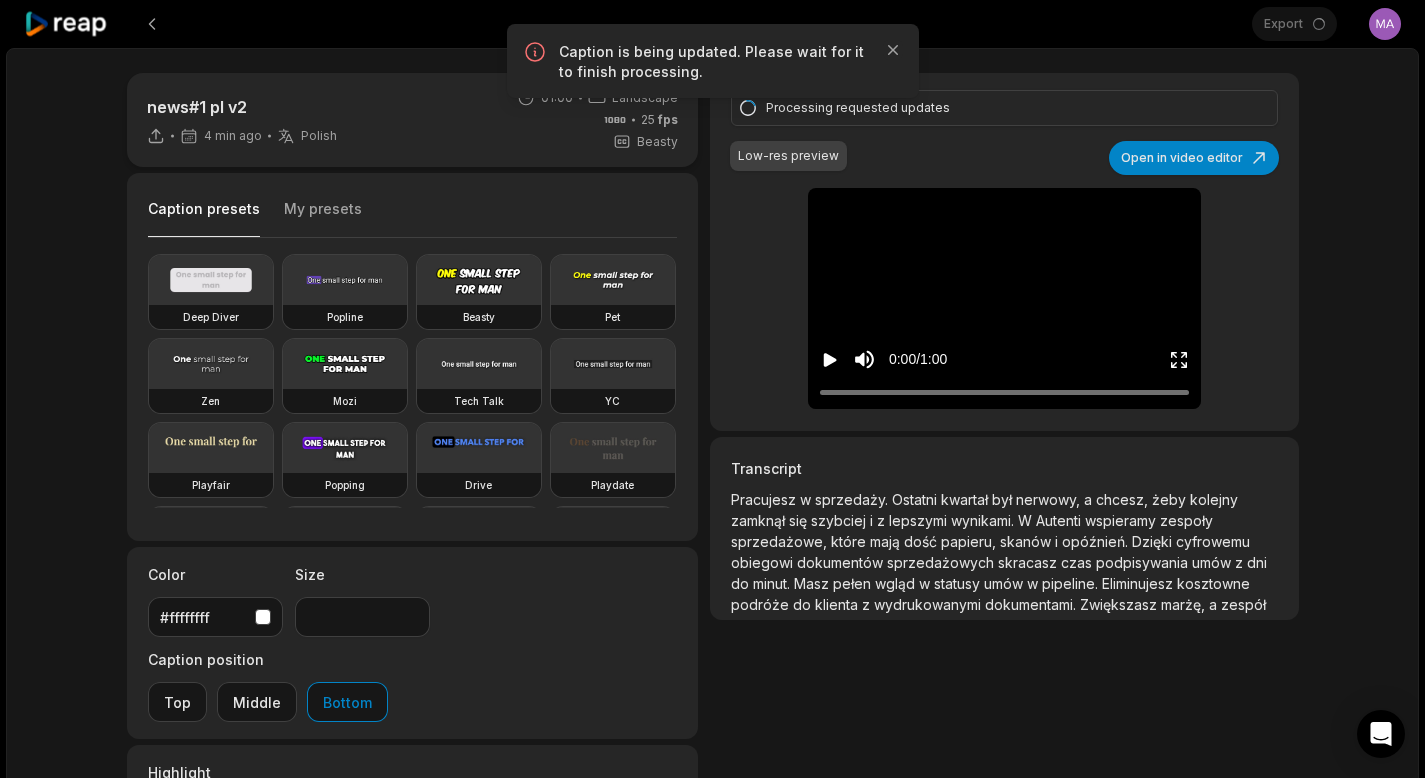 click on "podpisywania" at bounding box center (1144, 562) 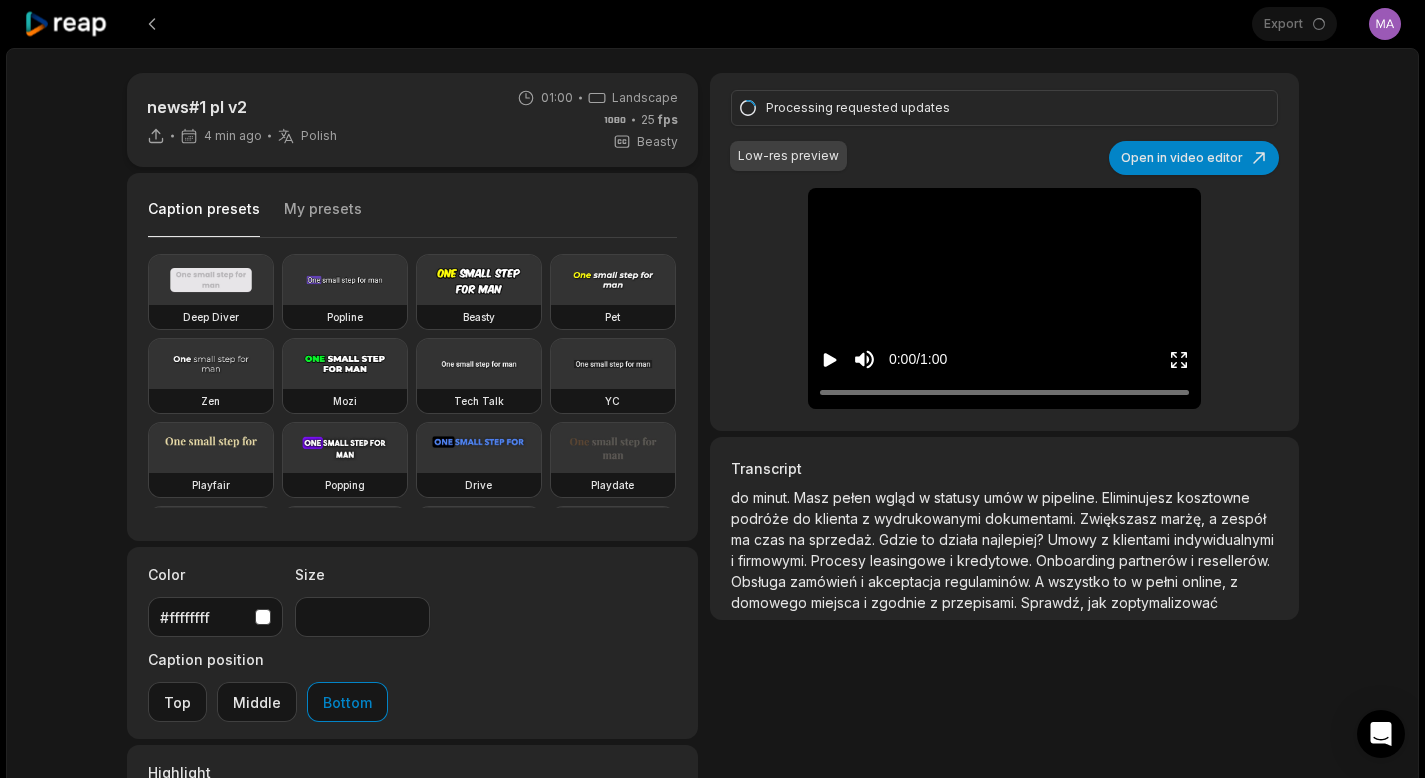 scroll, scrollTop: 87, scrollLeft: 0, axis: vertical 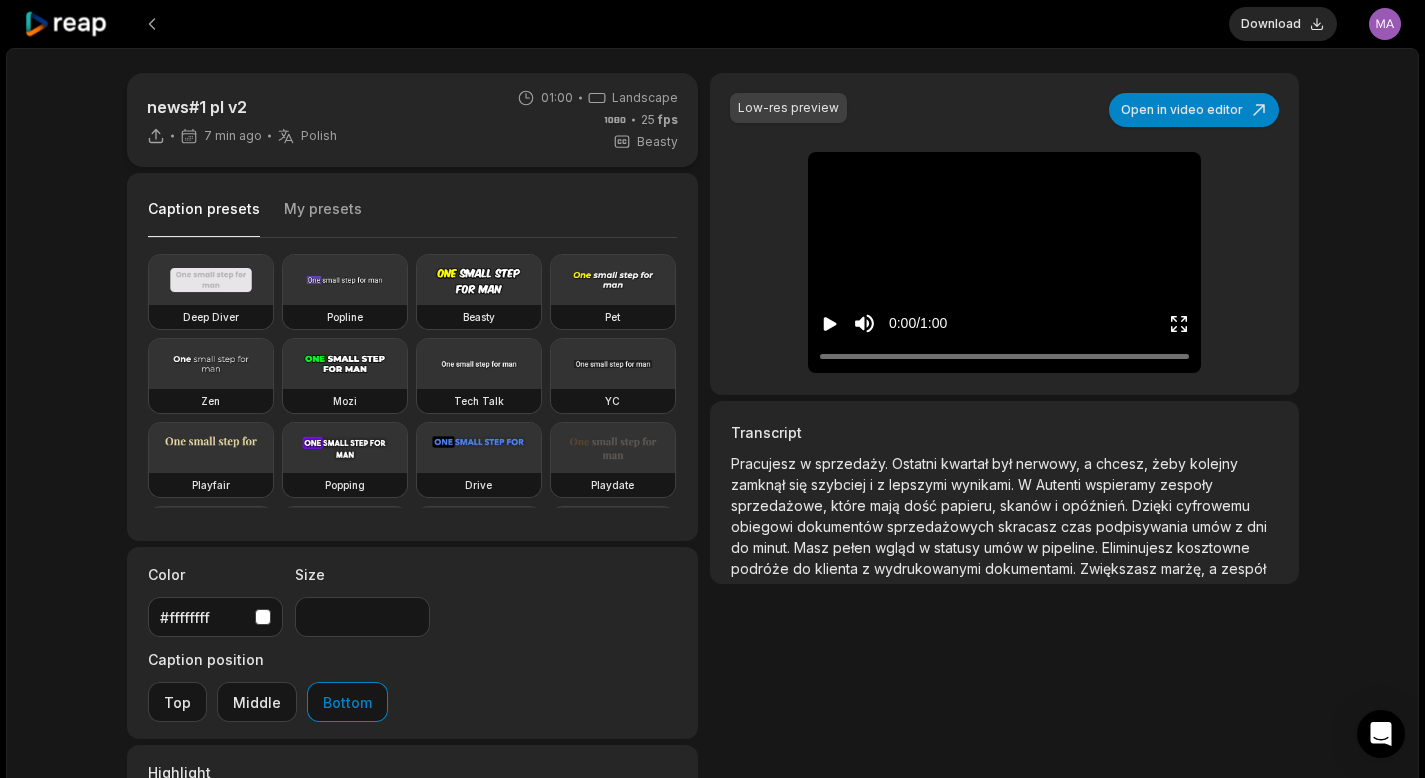 click 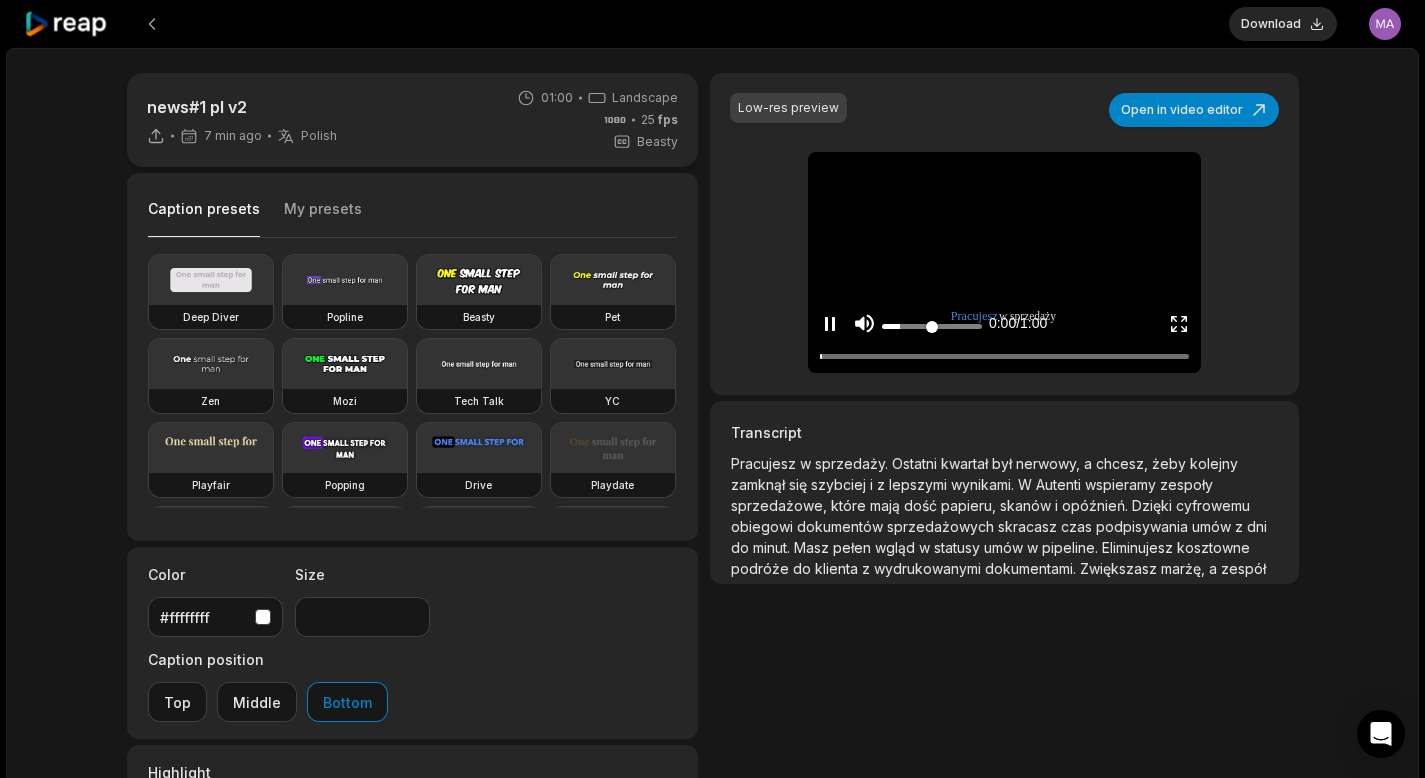click 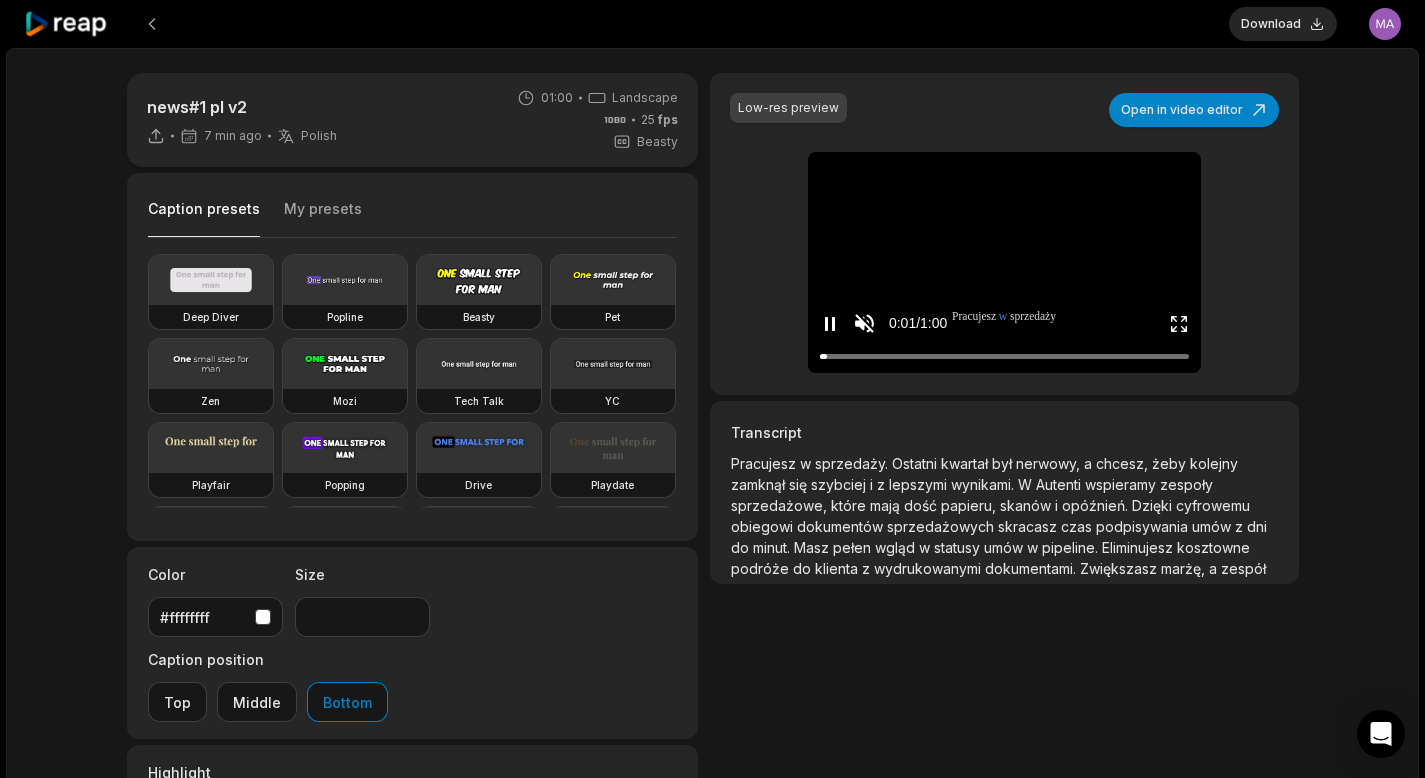 click 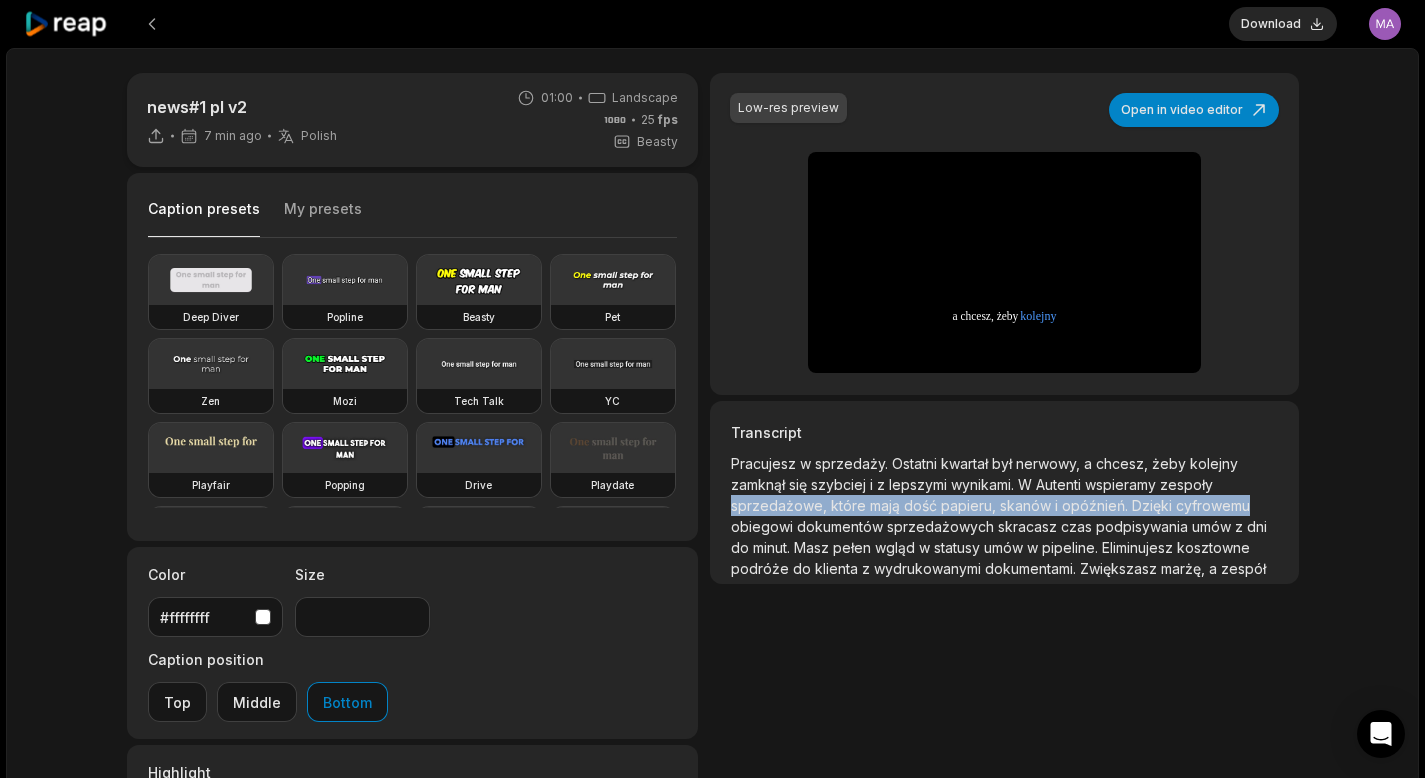 drag, startPoint x: 1277, startPoint y: 487, endPoint x: 1275, endPoint y: 515, distance: 28.071337 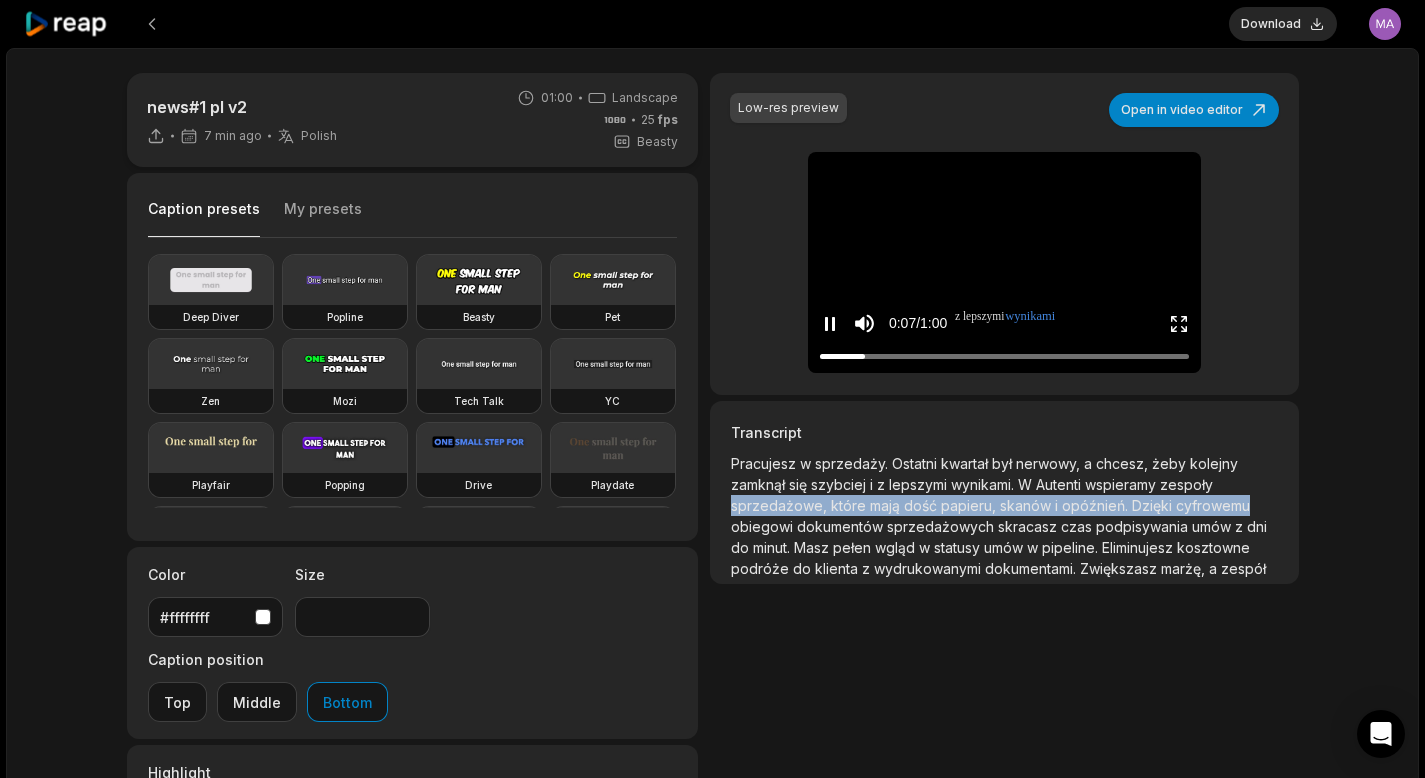 click 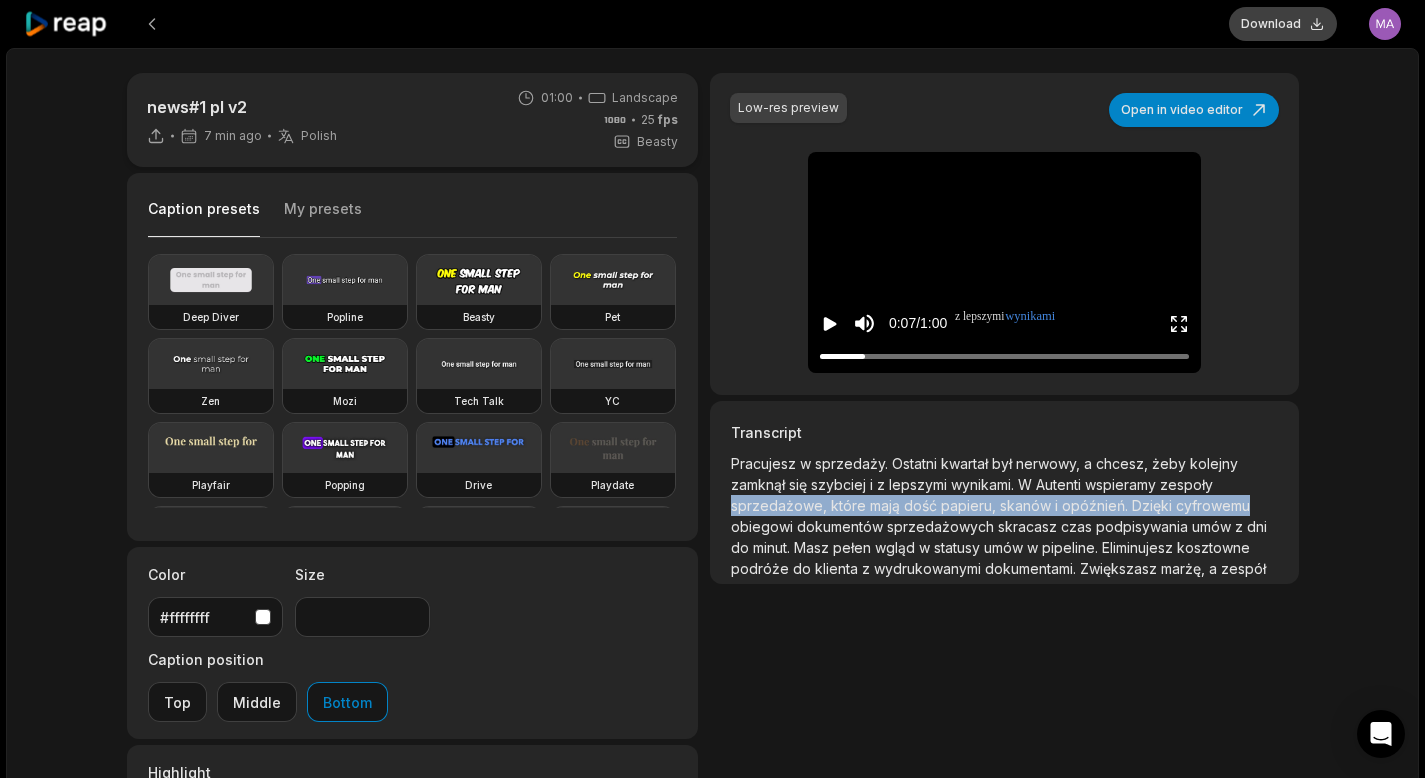 click on "Download" at bounding box center (1283, 24) 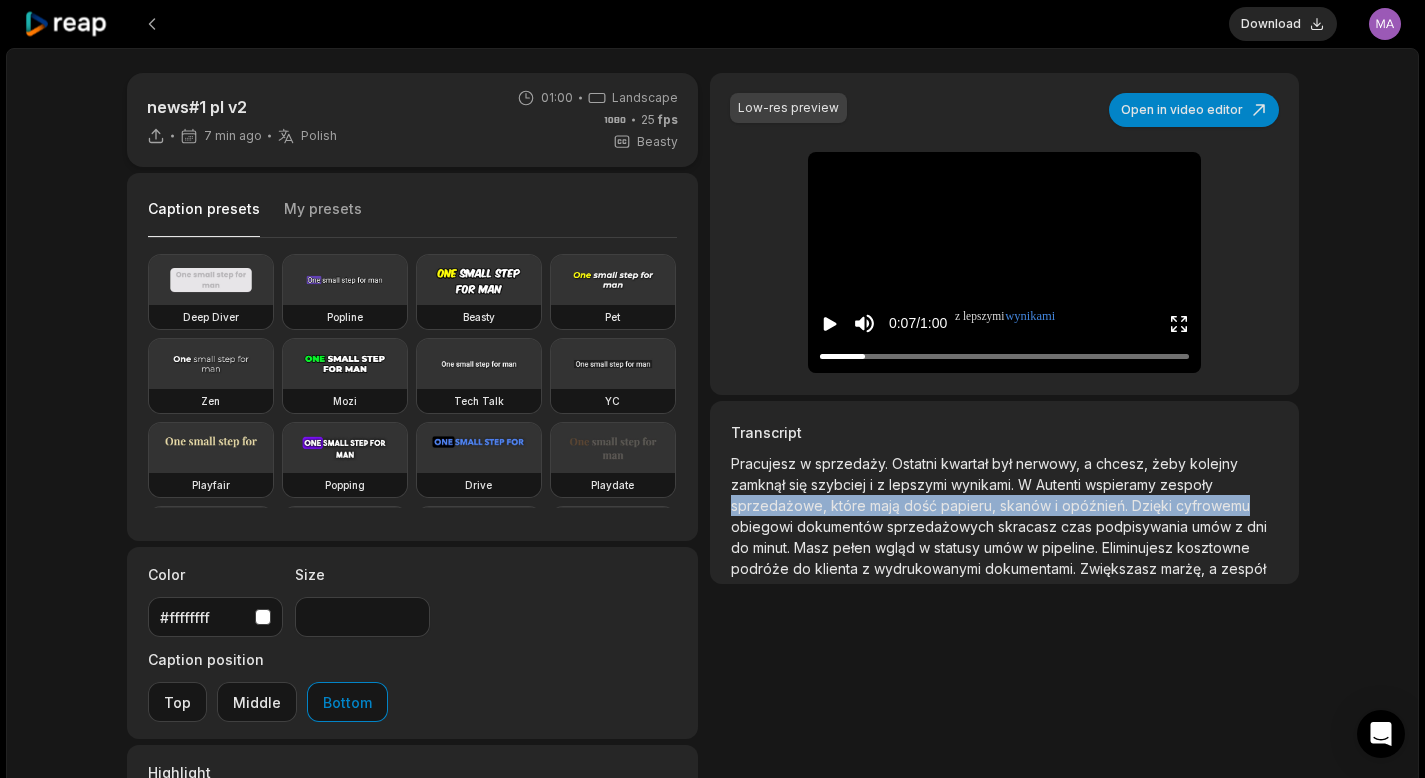 click 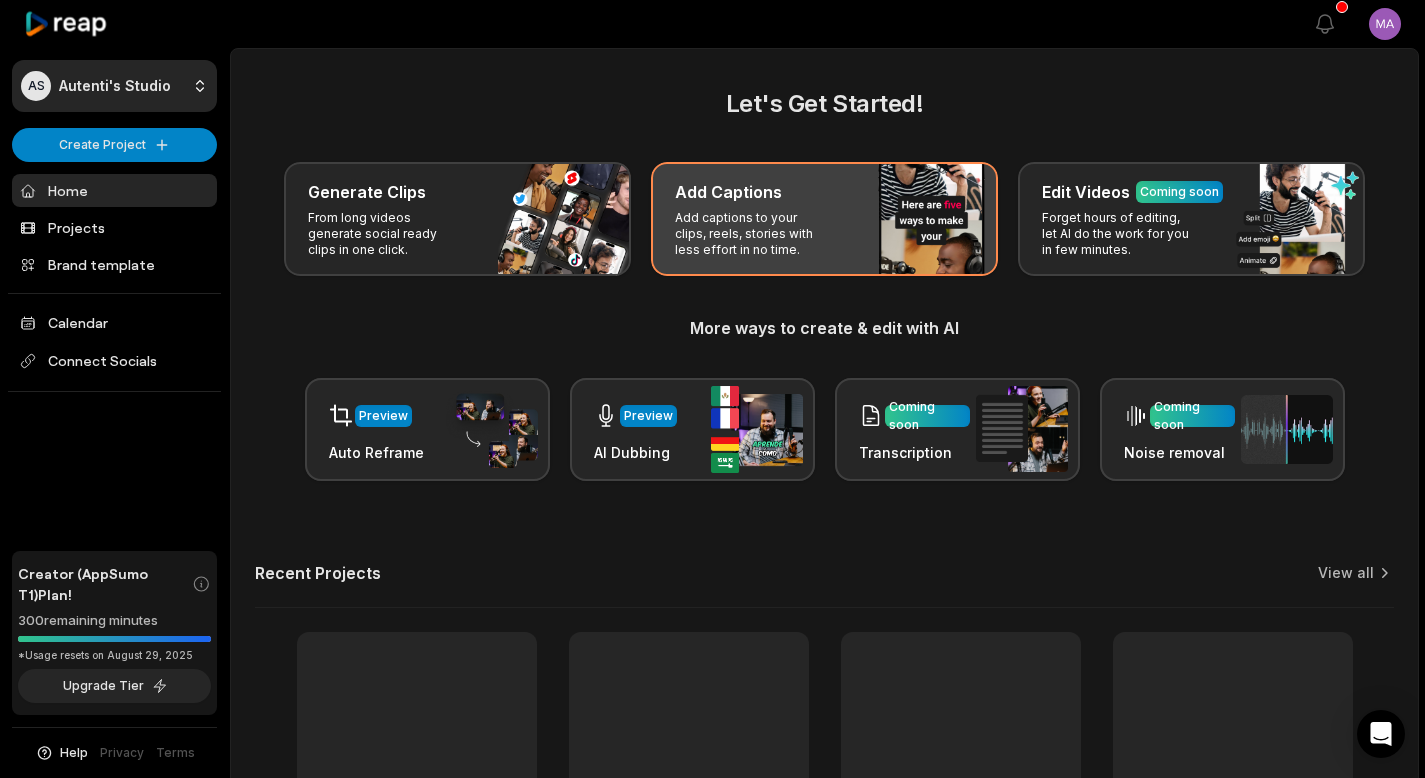 click on "Add Captions Add captions to your clips, reels, stories with less effort in no time." at bounding box center (824, 219) 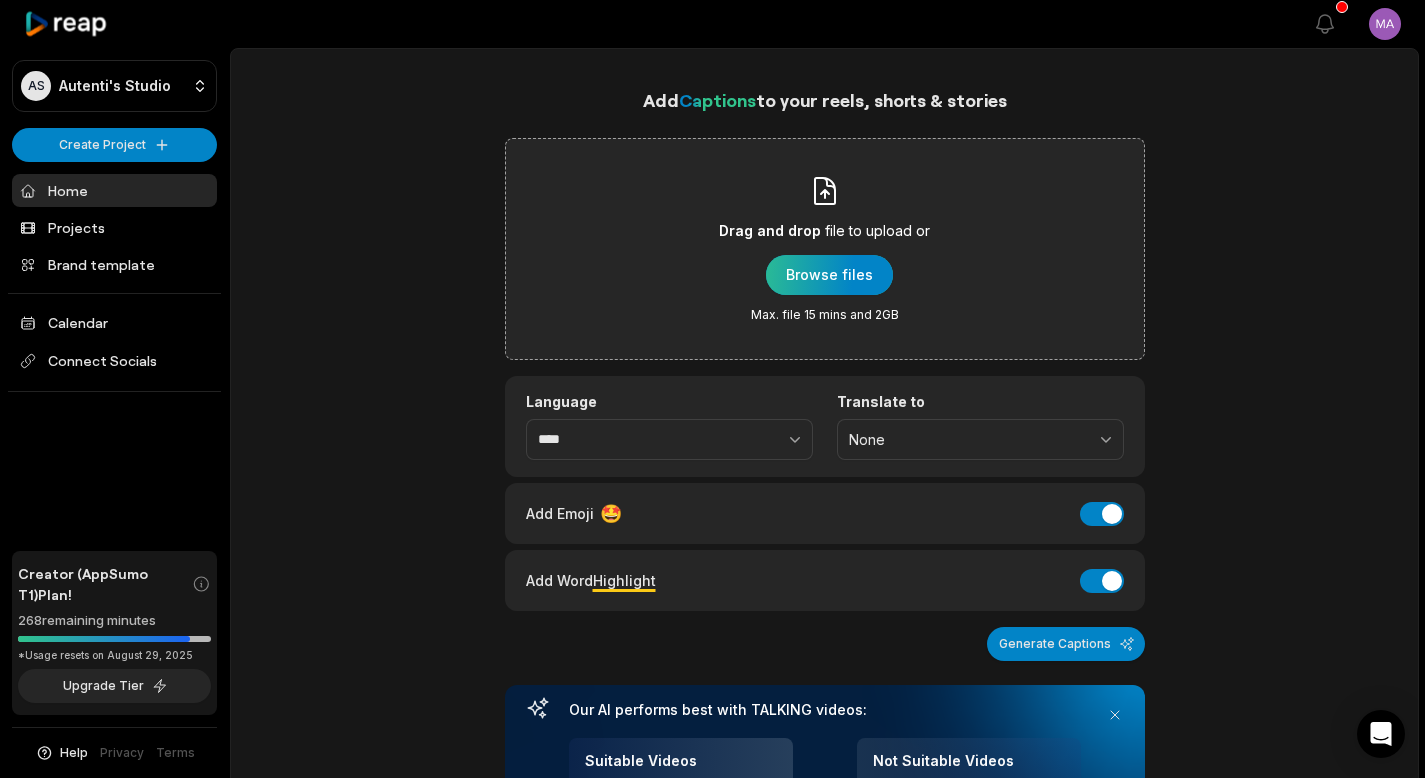 click at bounding box center [829, 275] 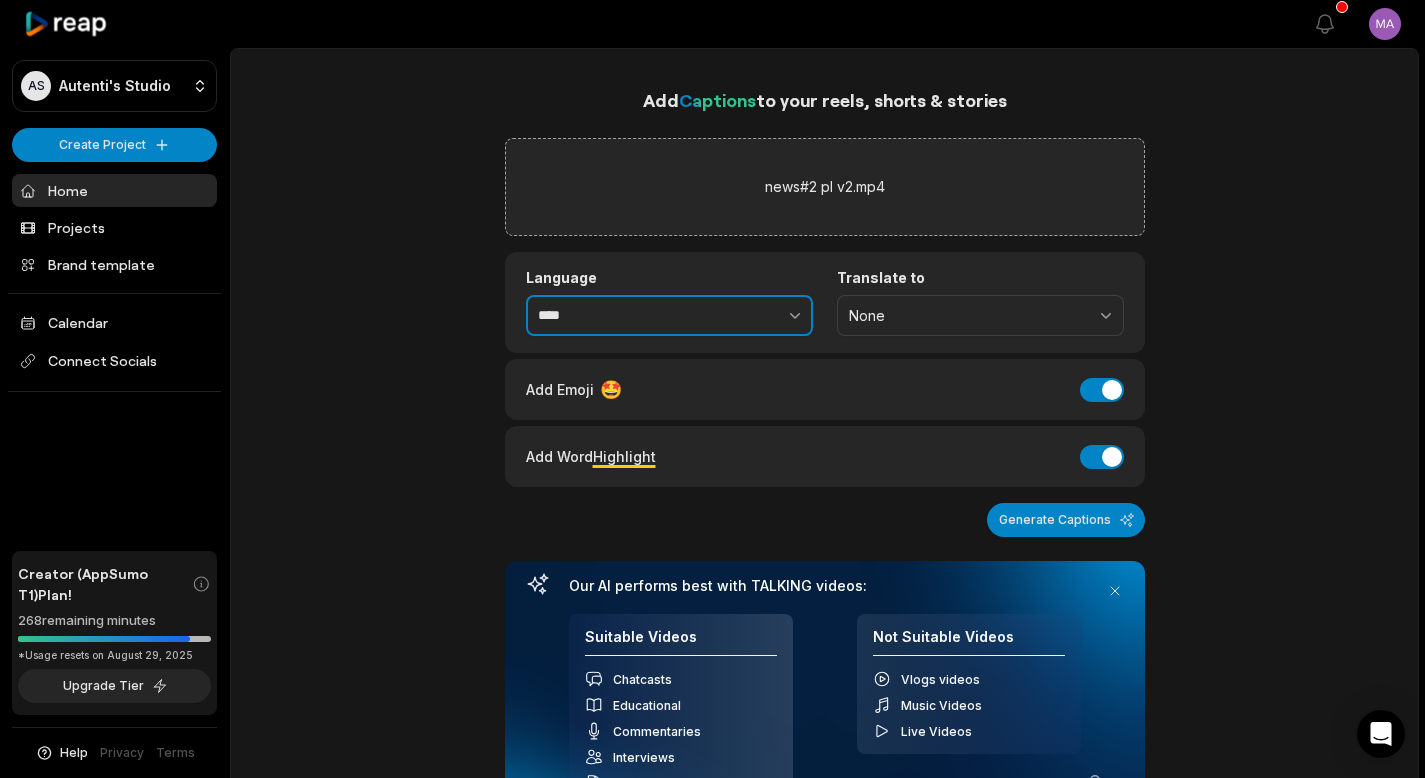 click on "****" at bounding box center (669, 316) 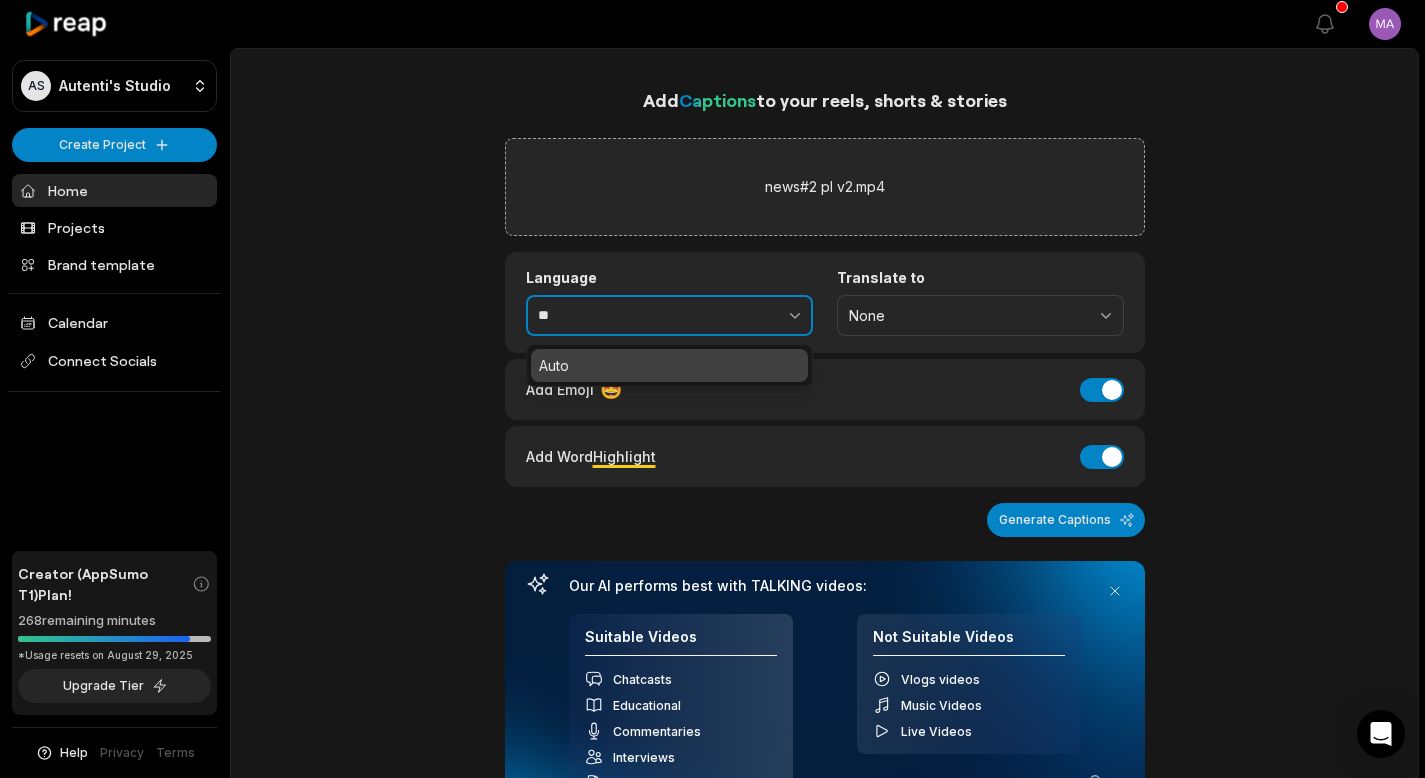 type on "*" 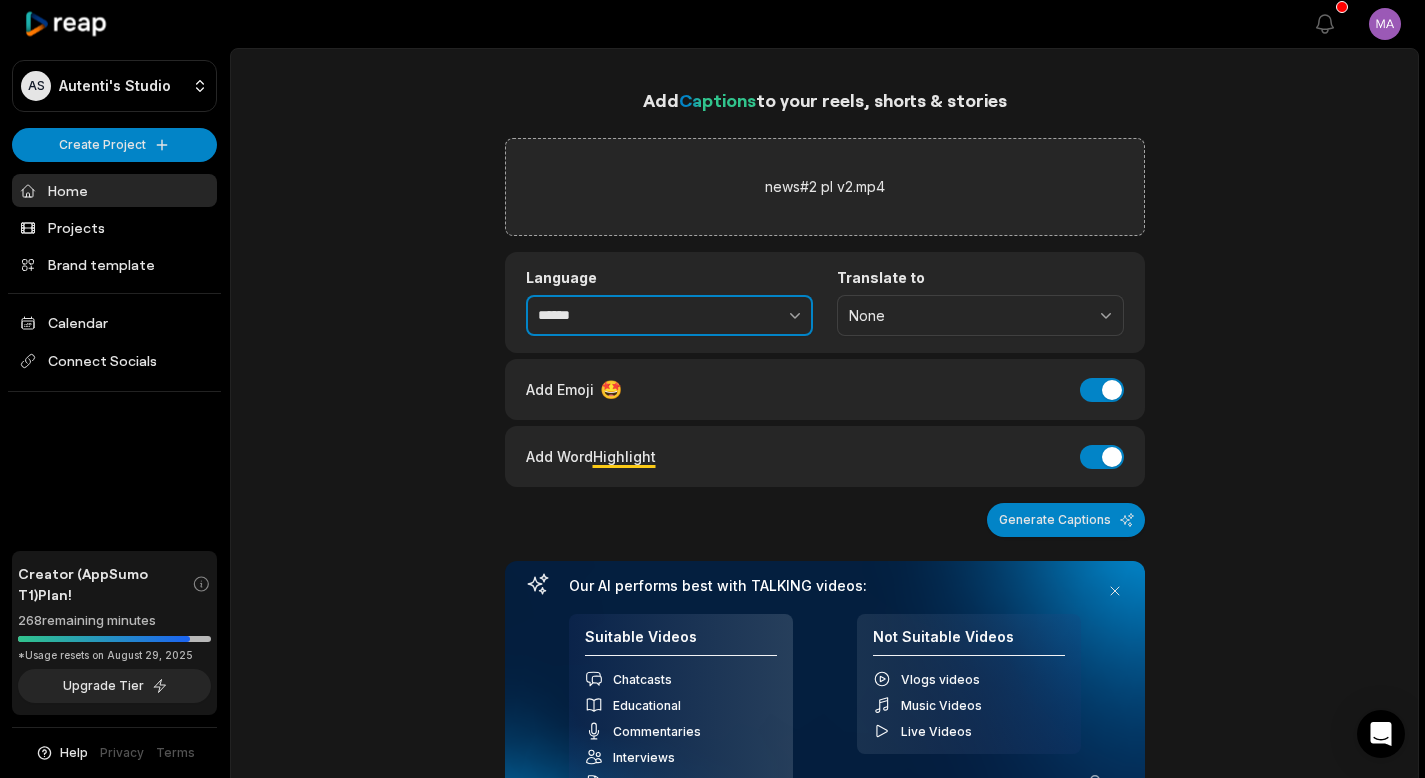 type on "******" 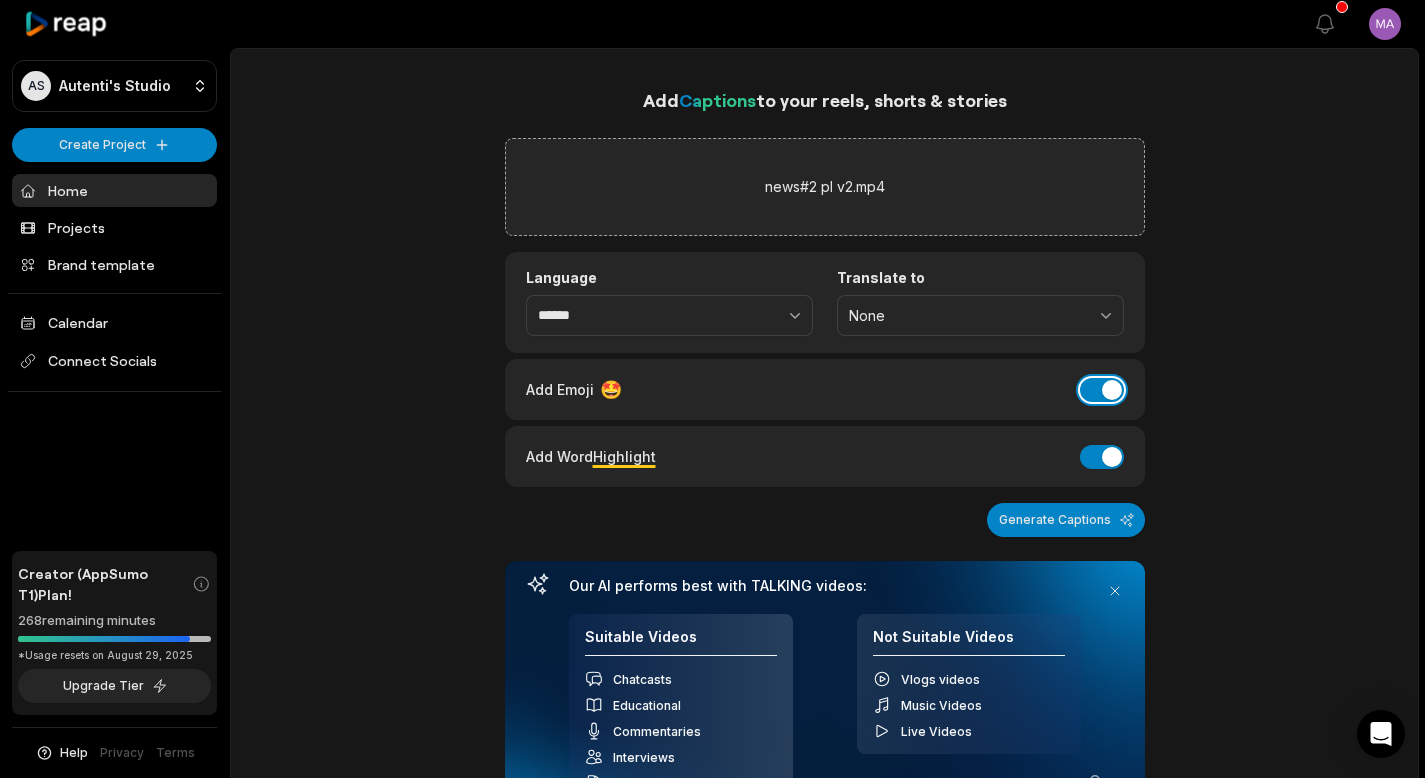 click on "Add Emoji" at bounding box center [1102, 390] 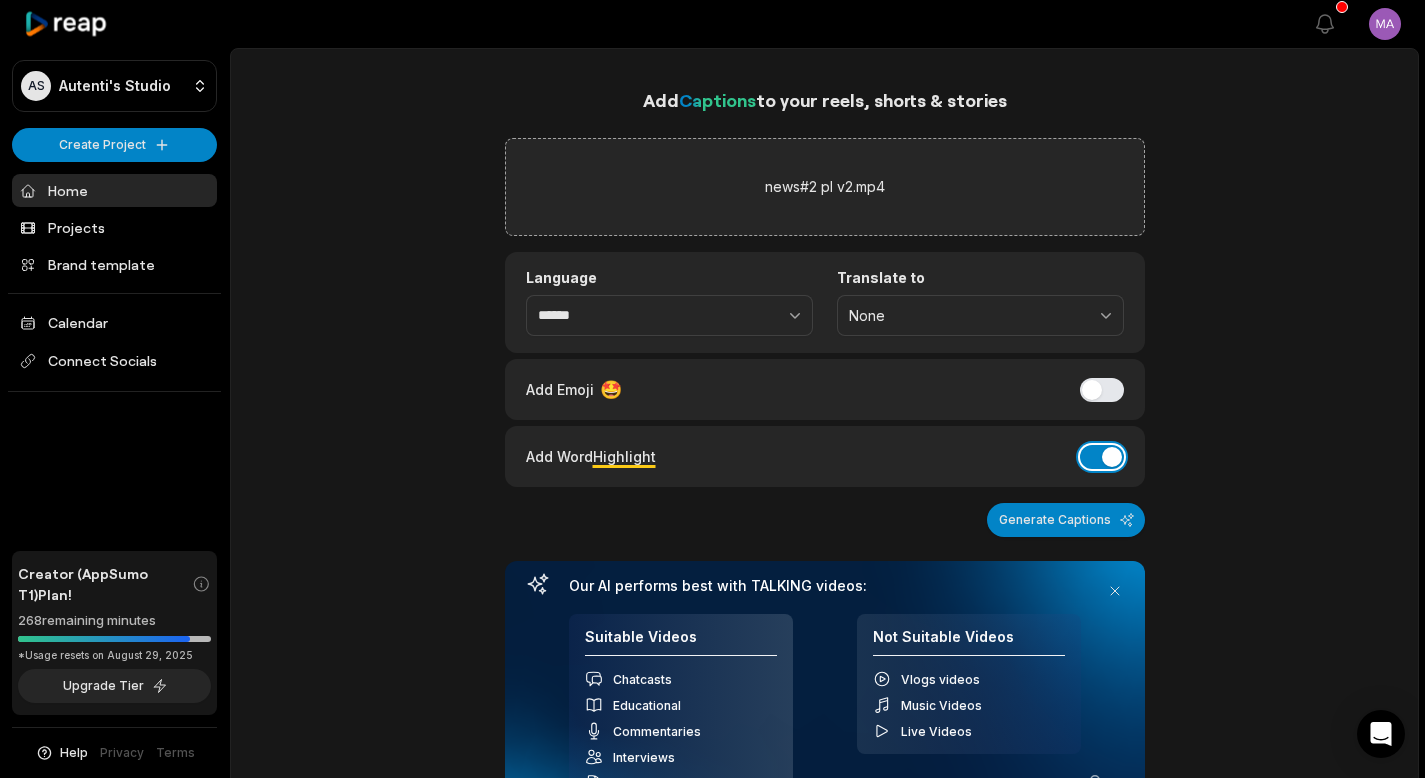 click on "Add Word Highlight" at bounding box center (1102, 457) 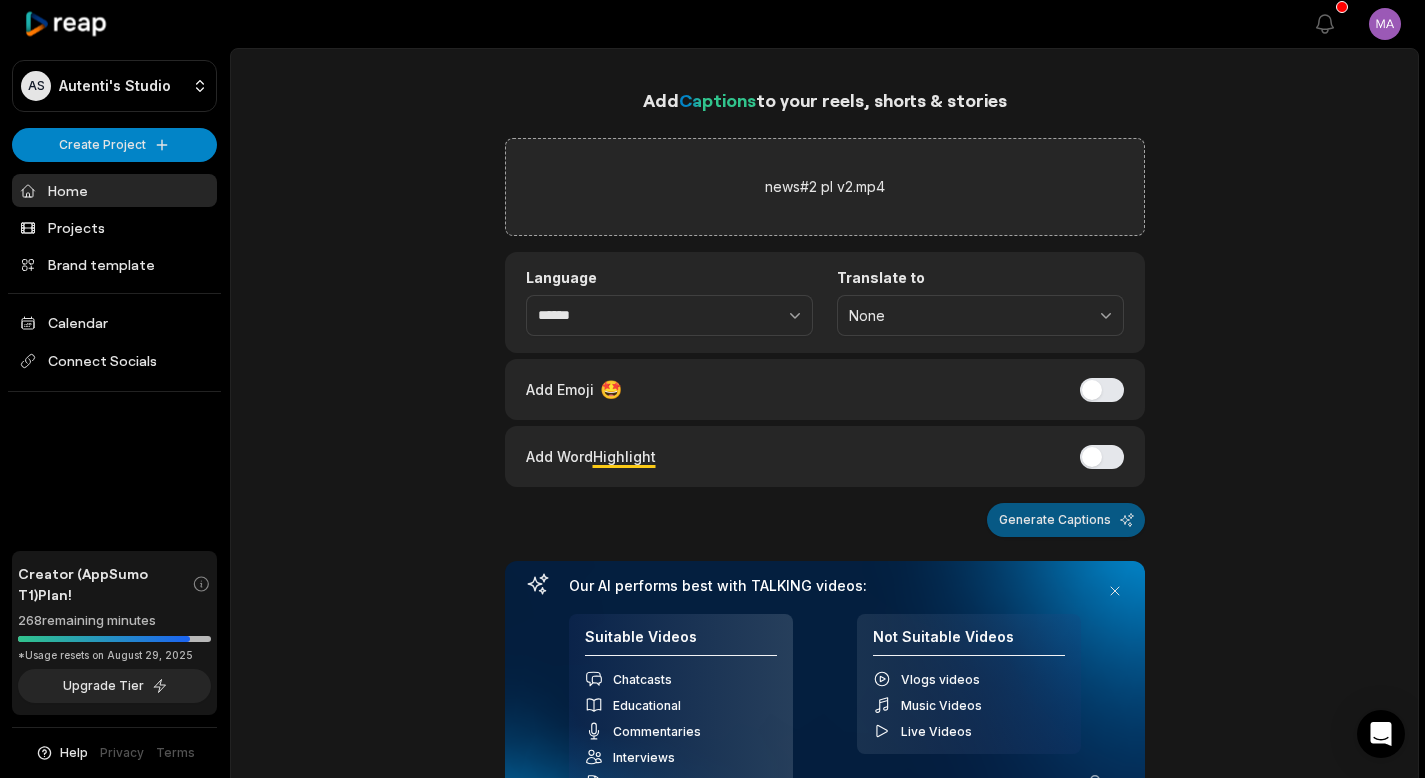click on "Generate Captions" at bounding box center [1066, 520] 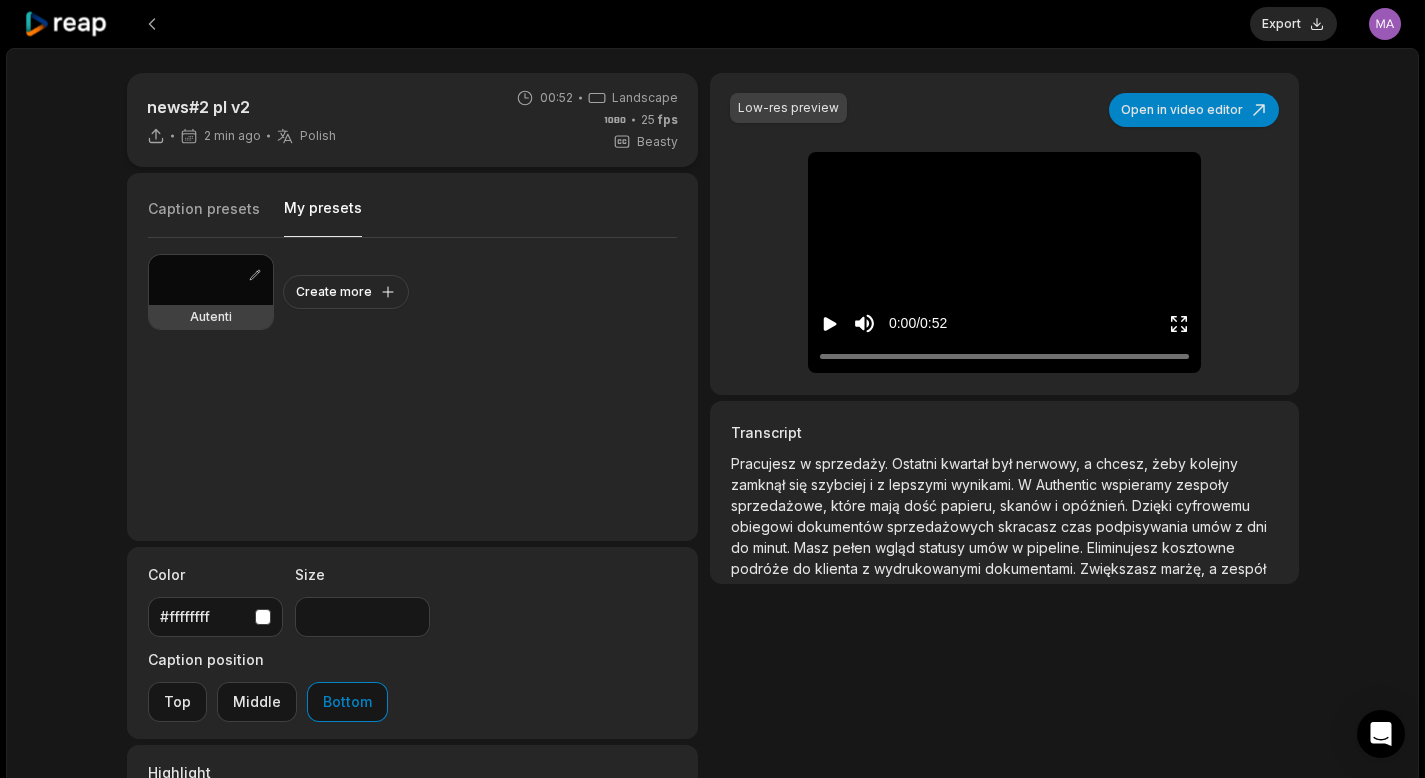 drag, startPoint x: 300, startPoint y: 211, endPoint x: 317, endPoint y: 228, distance: 24.04163 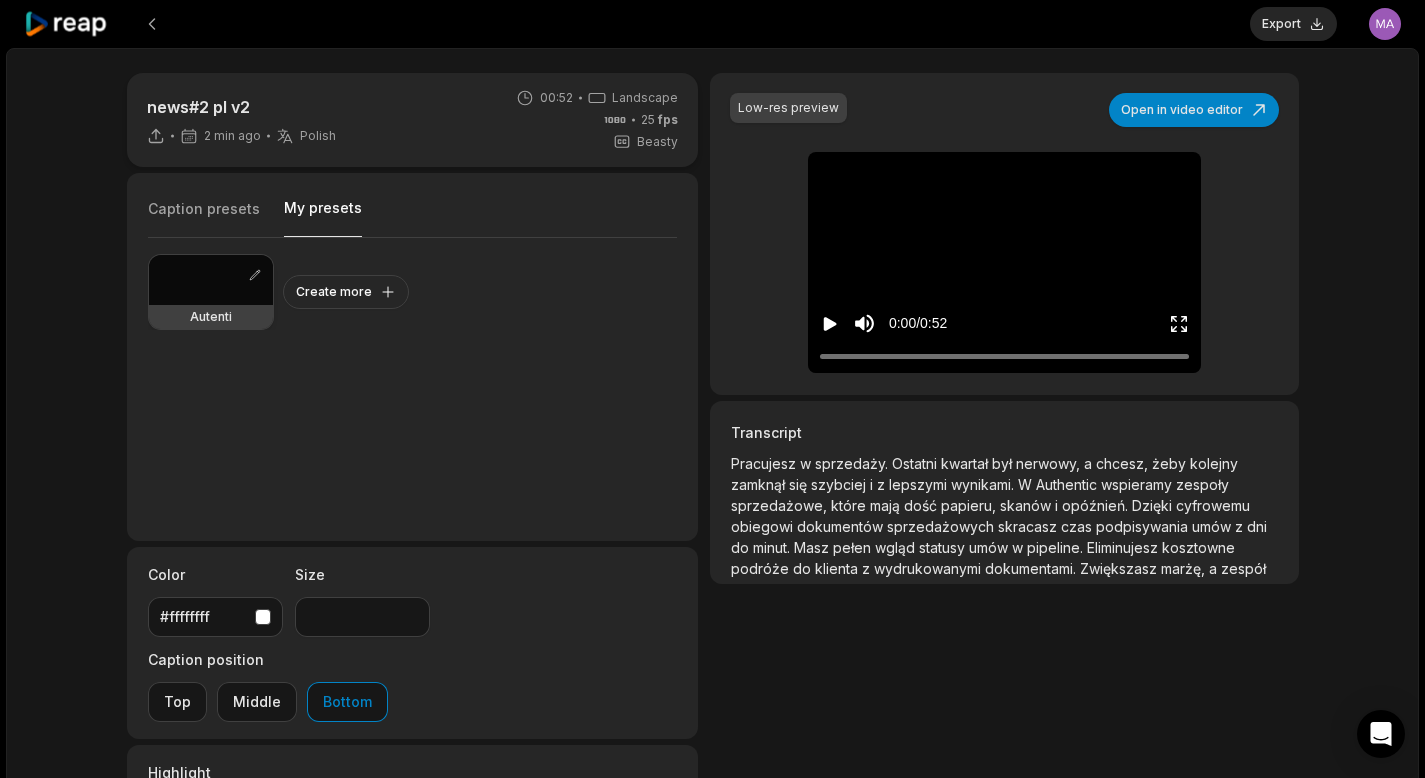 click at bounding box center (211, 280) 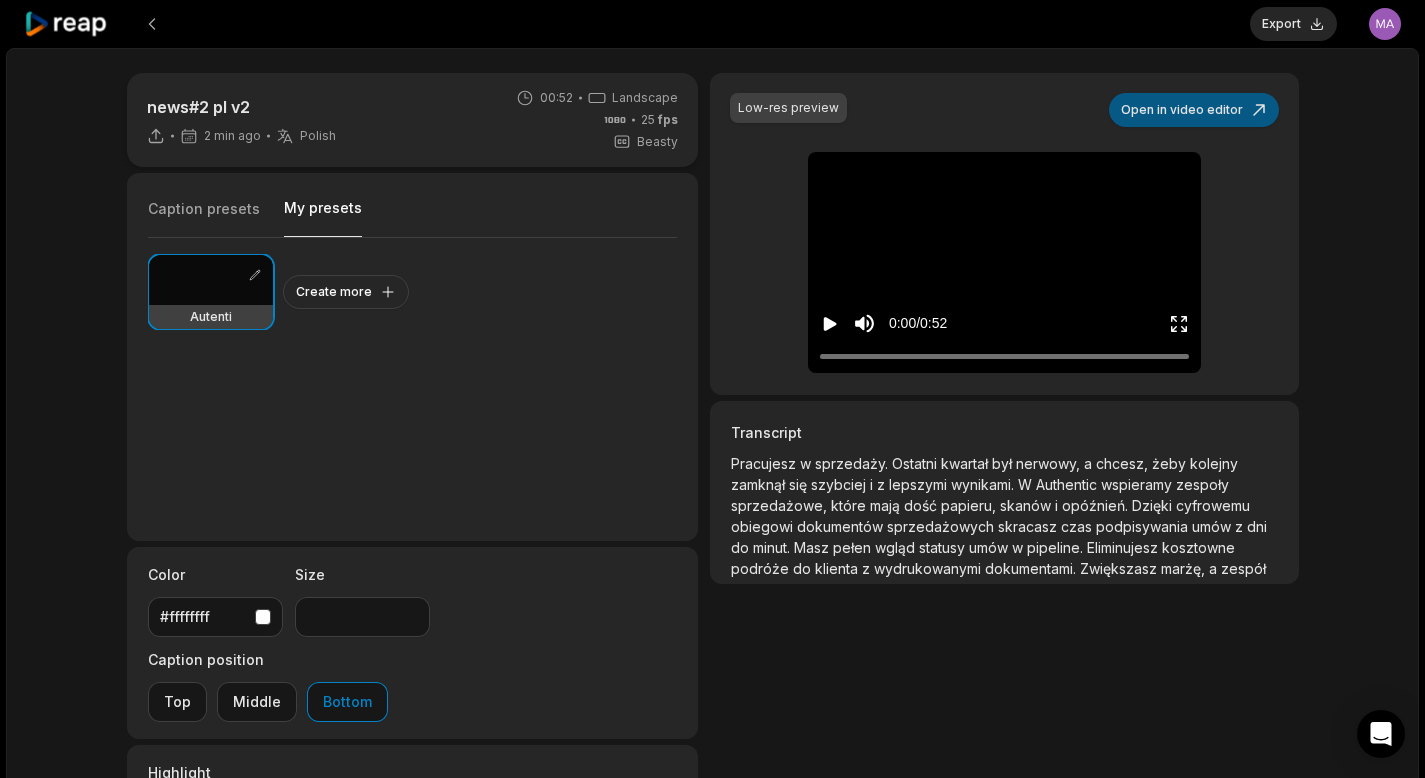 click on "Open in video editor" at bounding box center (1194, 110) 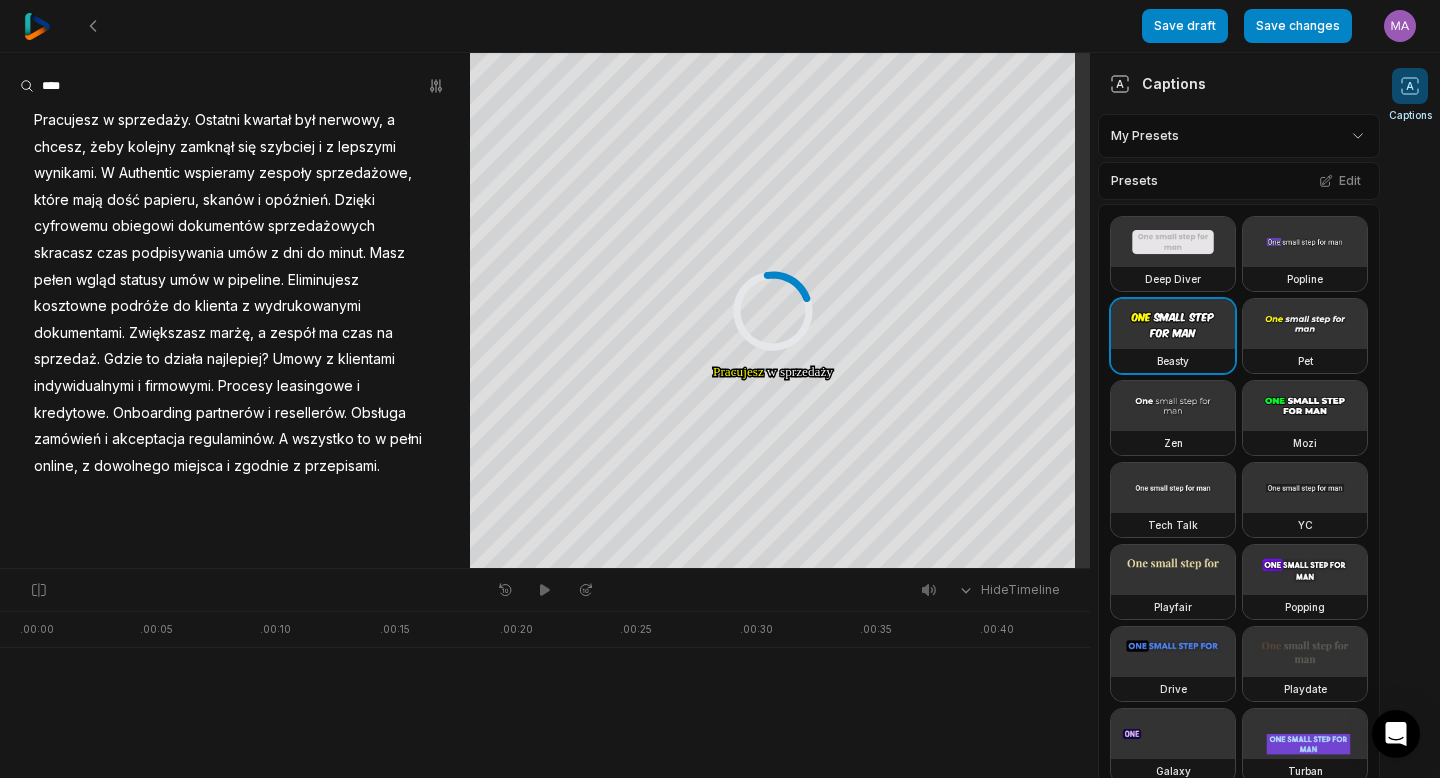 click on "Authentic" at bounding box center [149, 173] 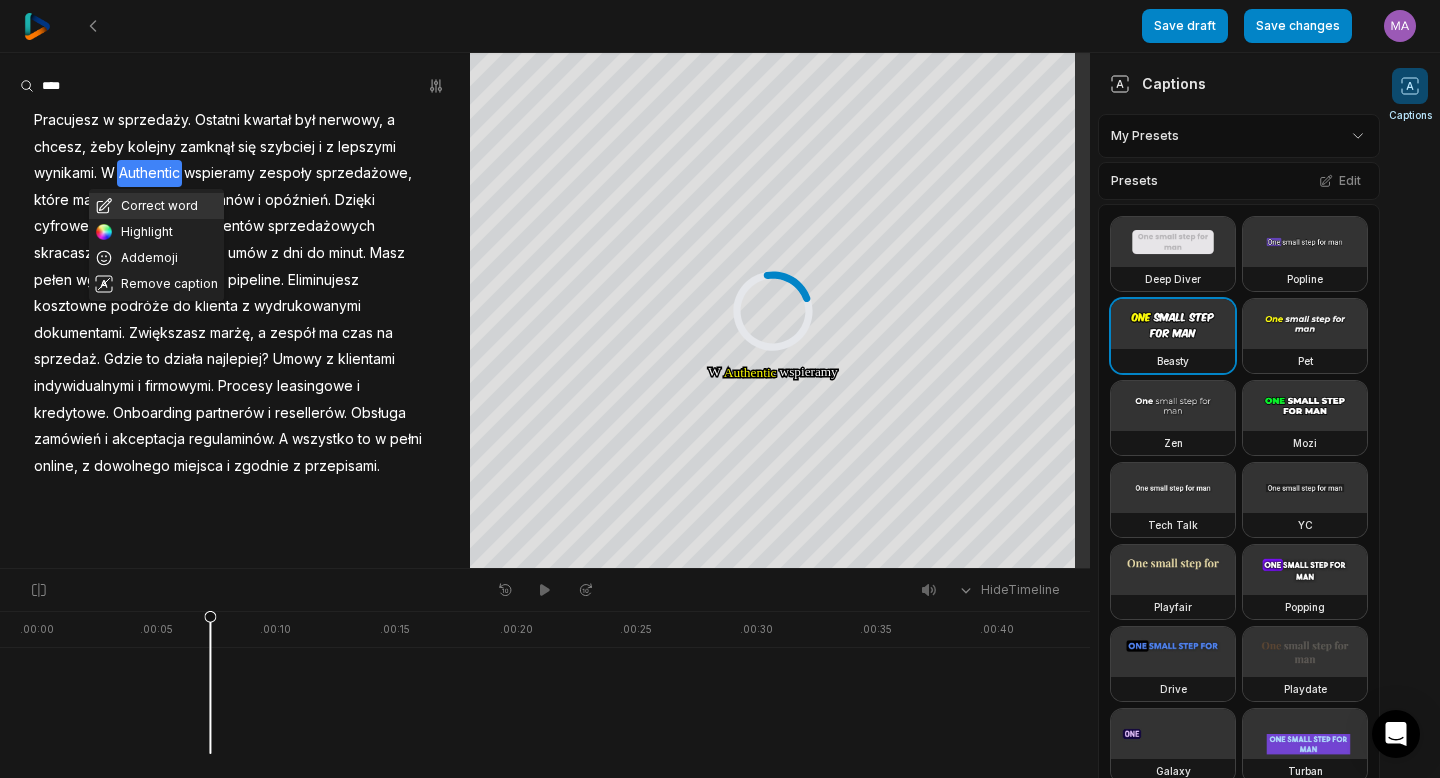 click on "Correct word" at bounding box center (156, 206) 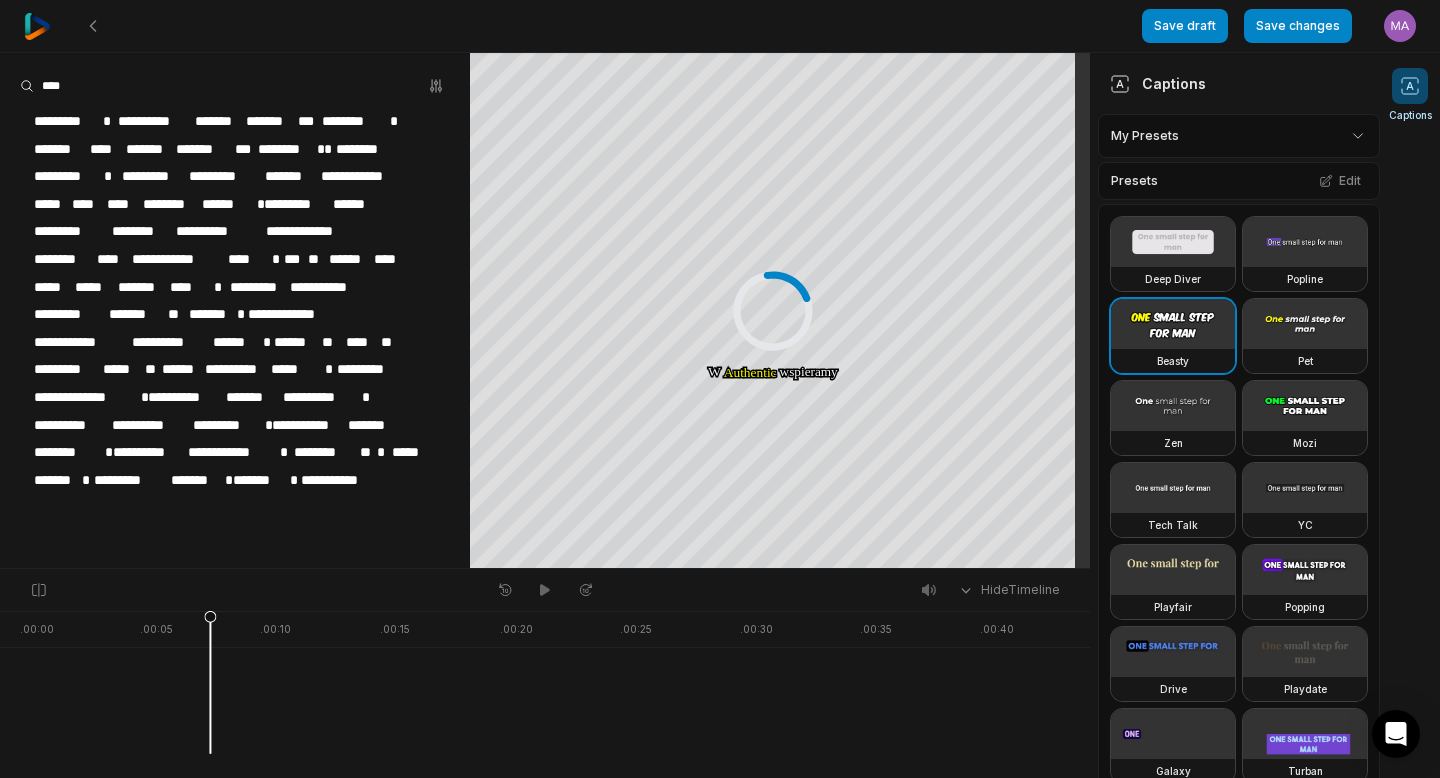 type 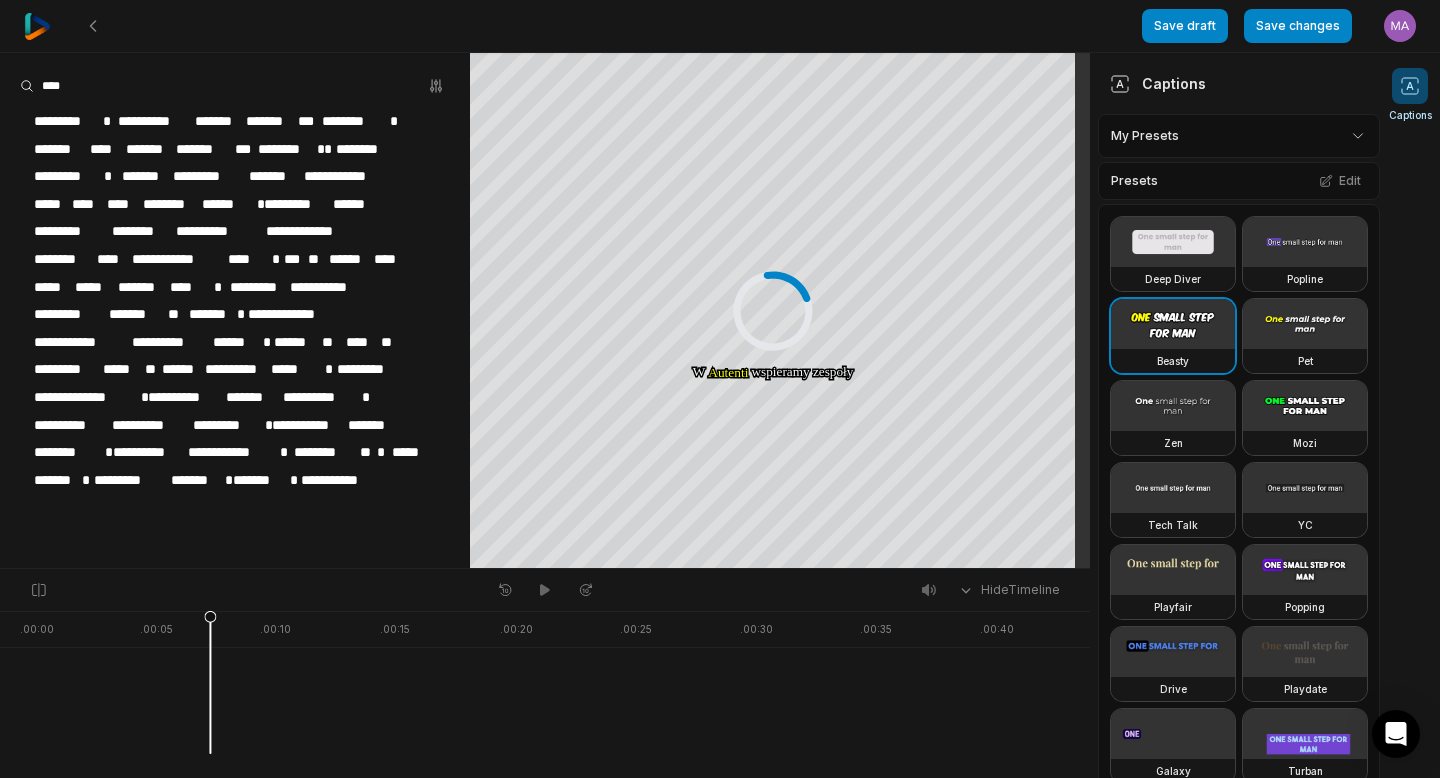 click on "*****" at bounding box center (95, 287) 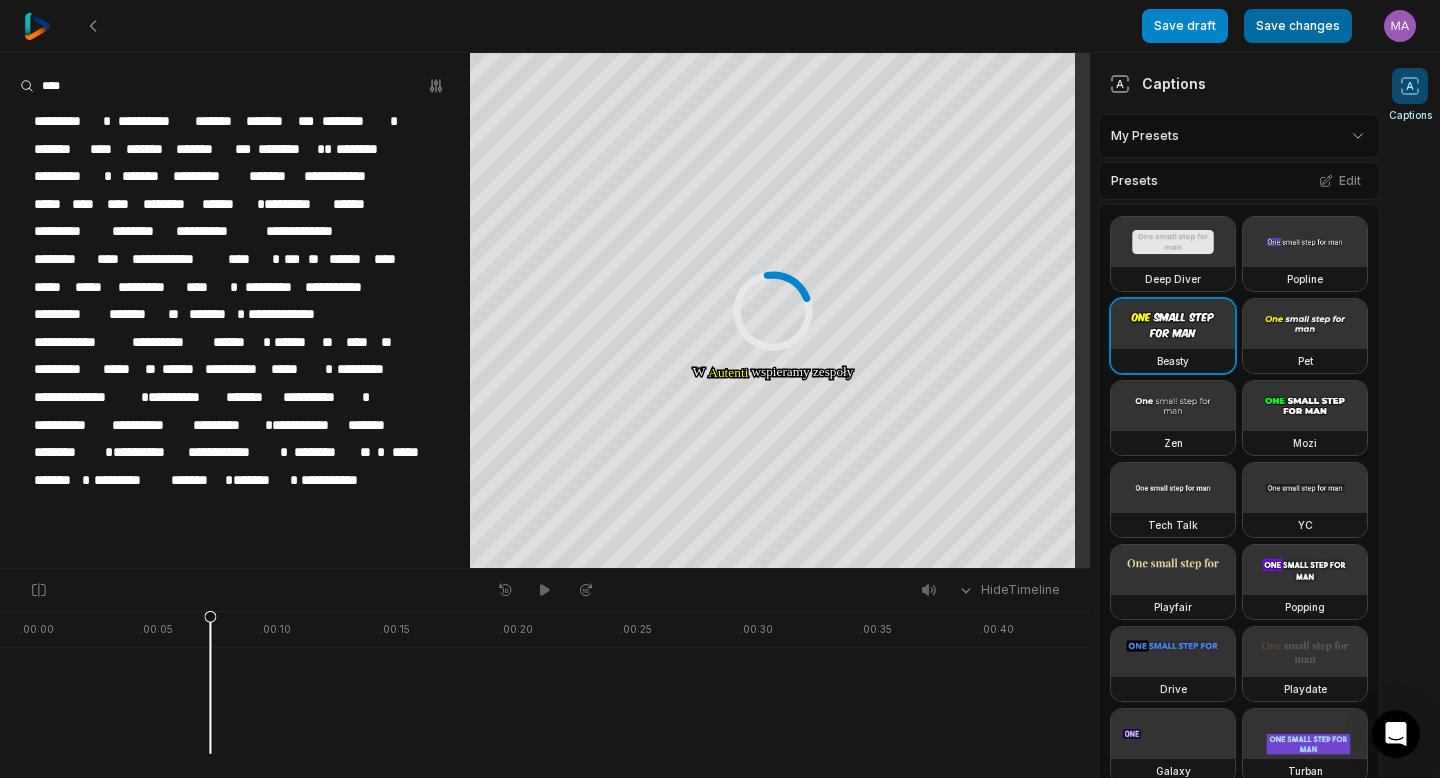 click on "Save changes" at bounding box center [1298, 26] 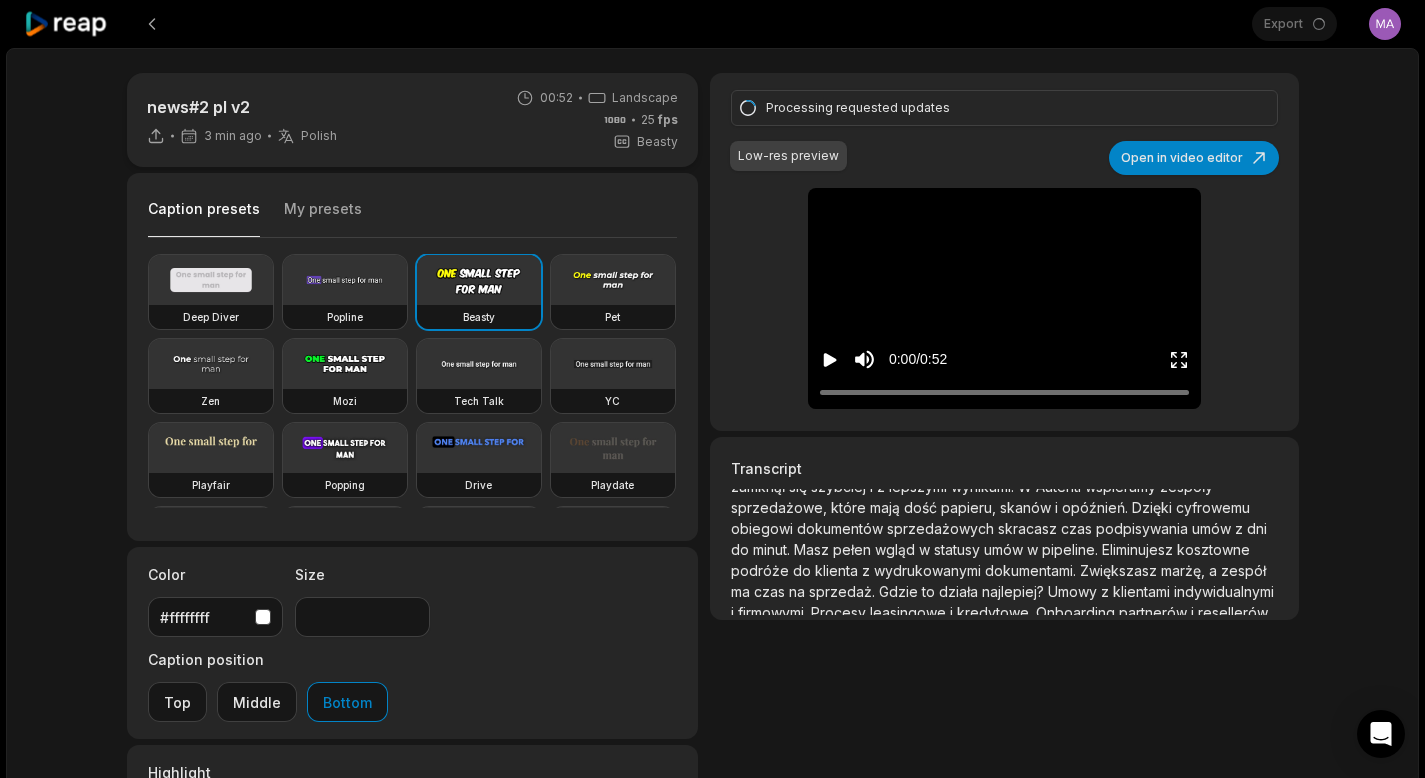 scroll, scrollTop: 0, scrollLeft: 0, axis: both 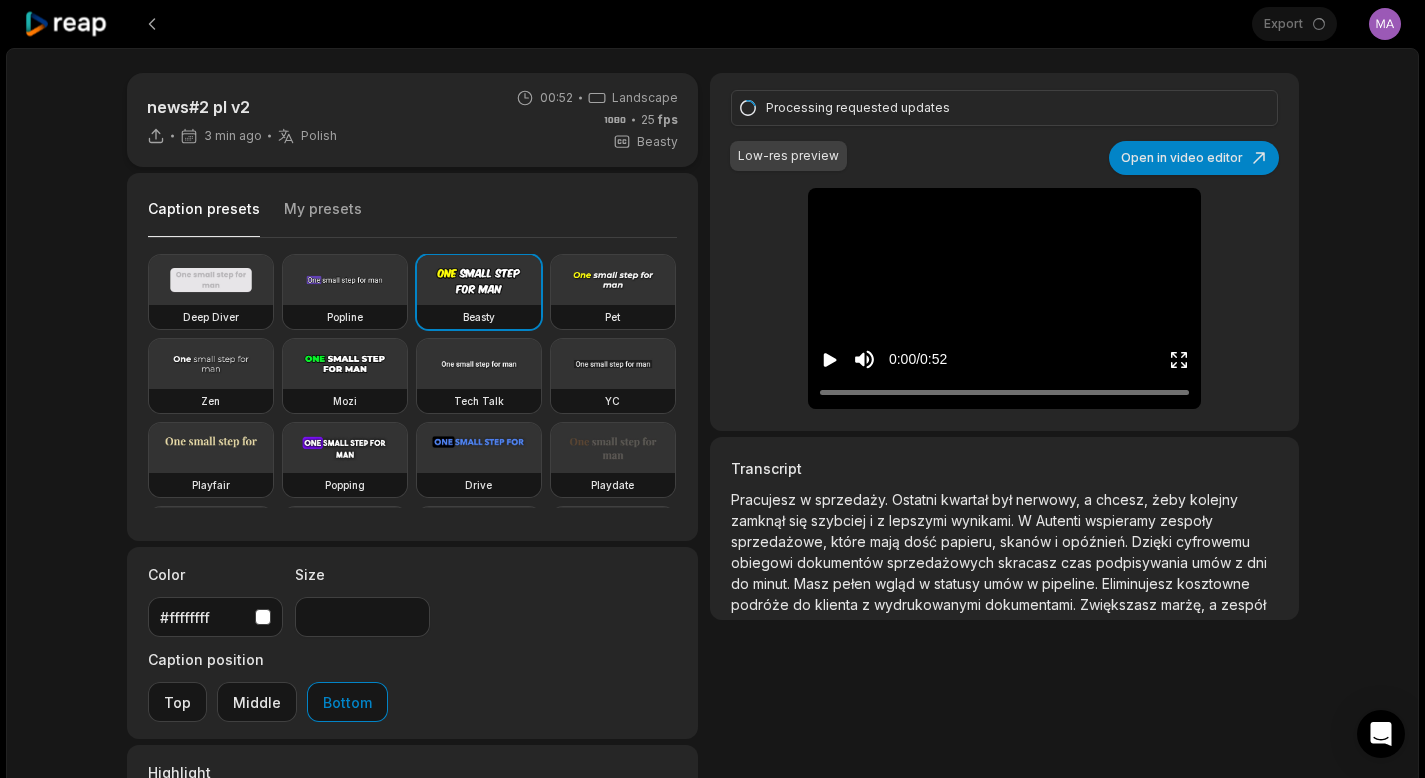 click on "My presets" at bounding box center [323, 218] 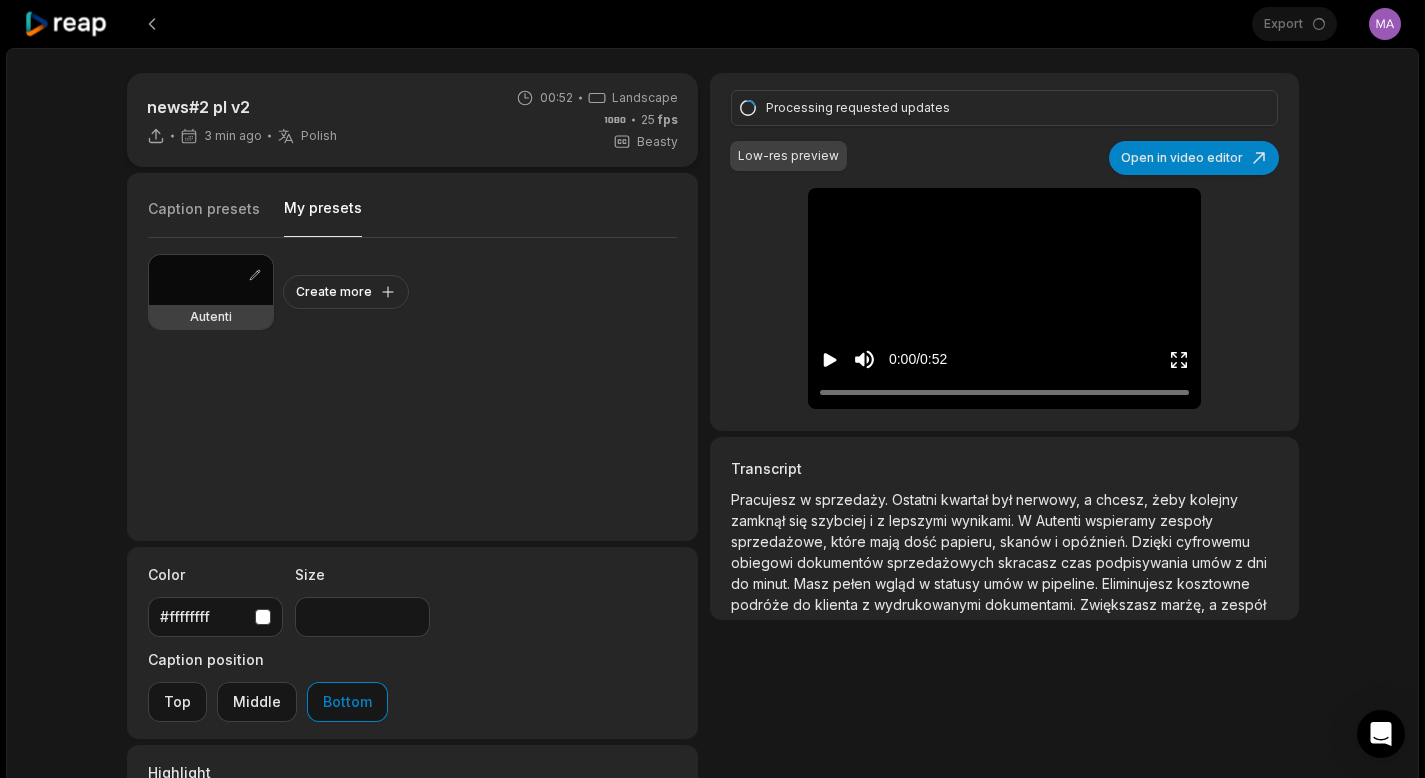 click at bounding box center [211, 280] 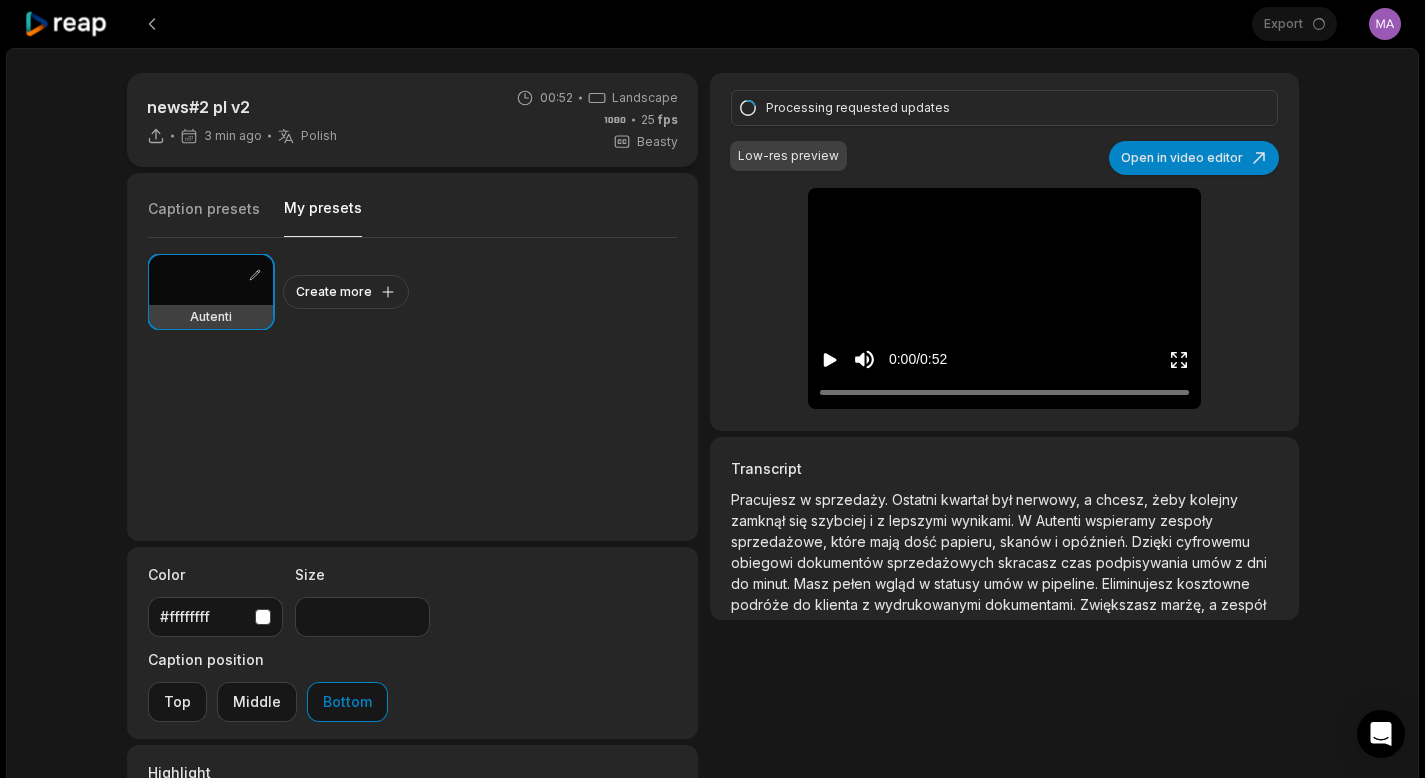 click 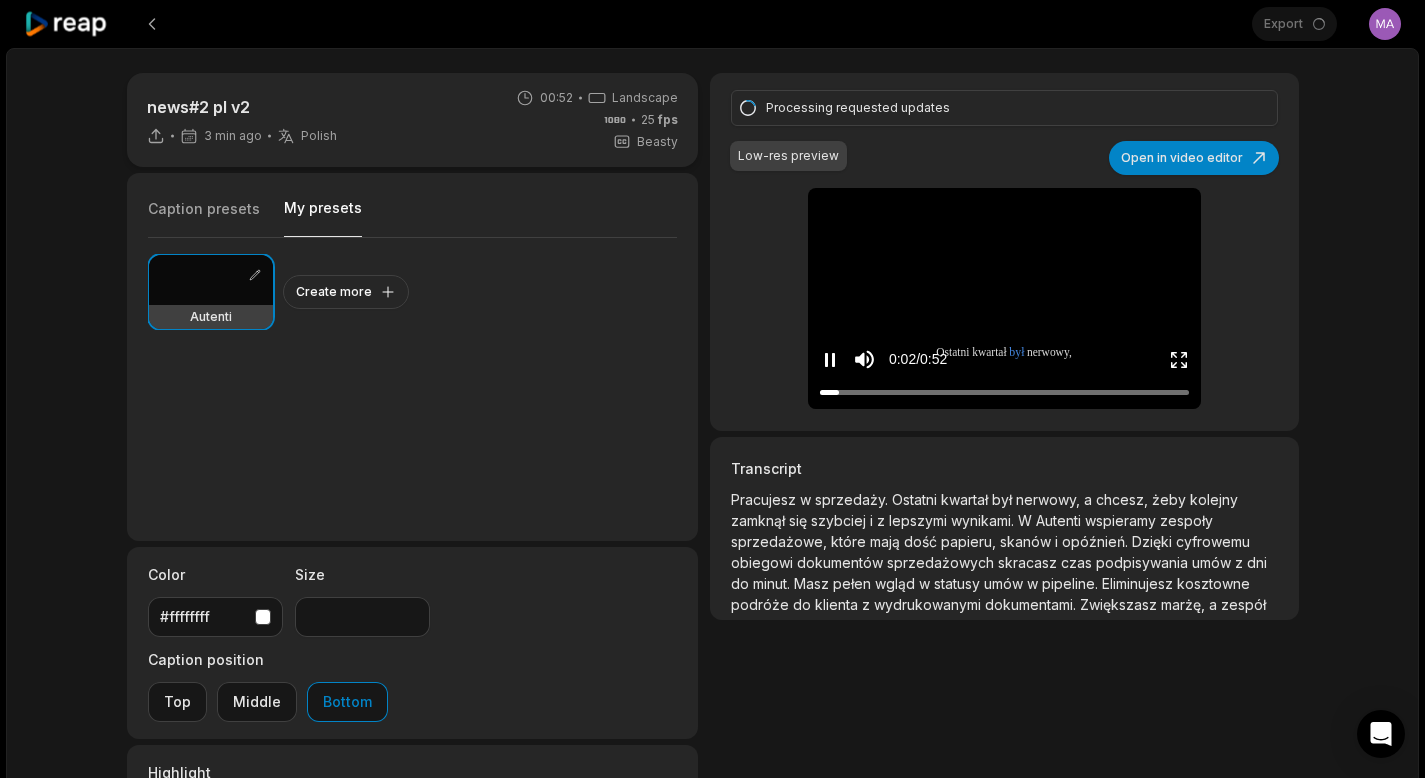 click 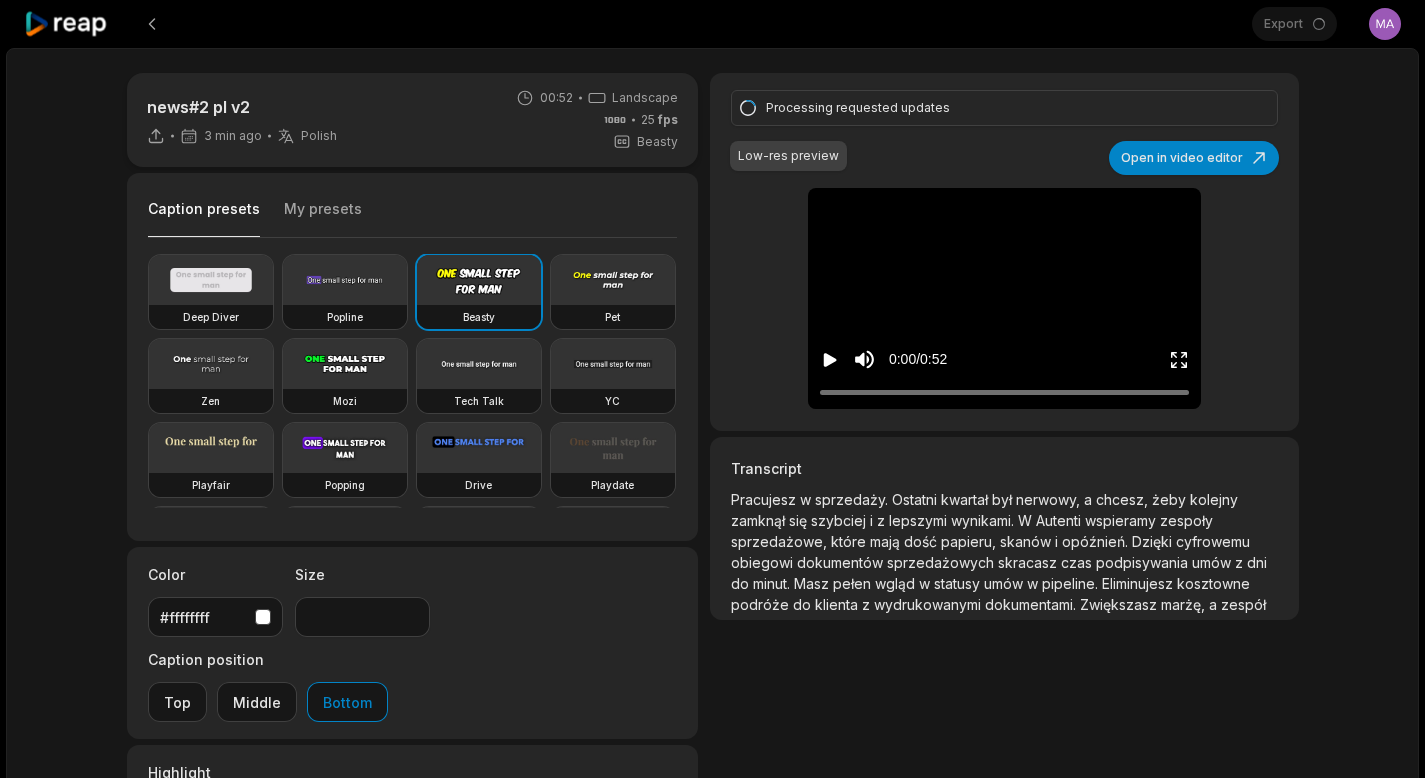 scroll, scrollTop: 0, scrollLeft: 0, axis: both 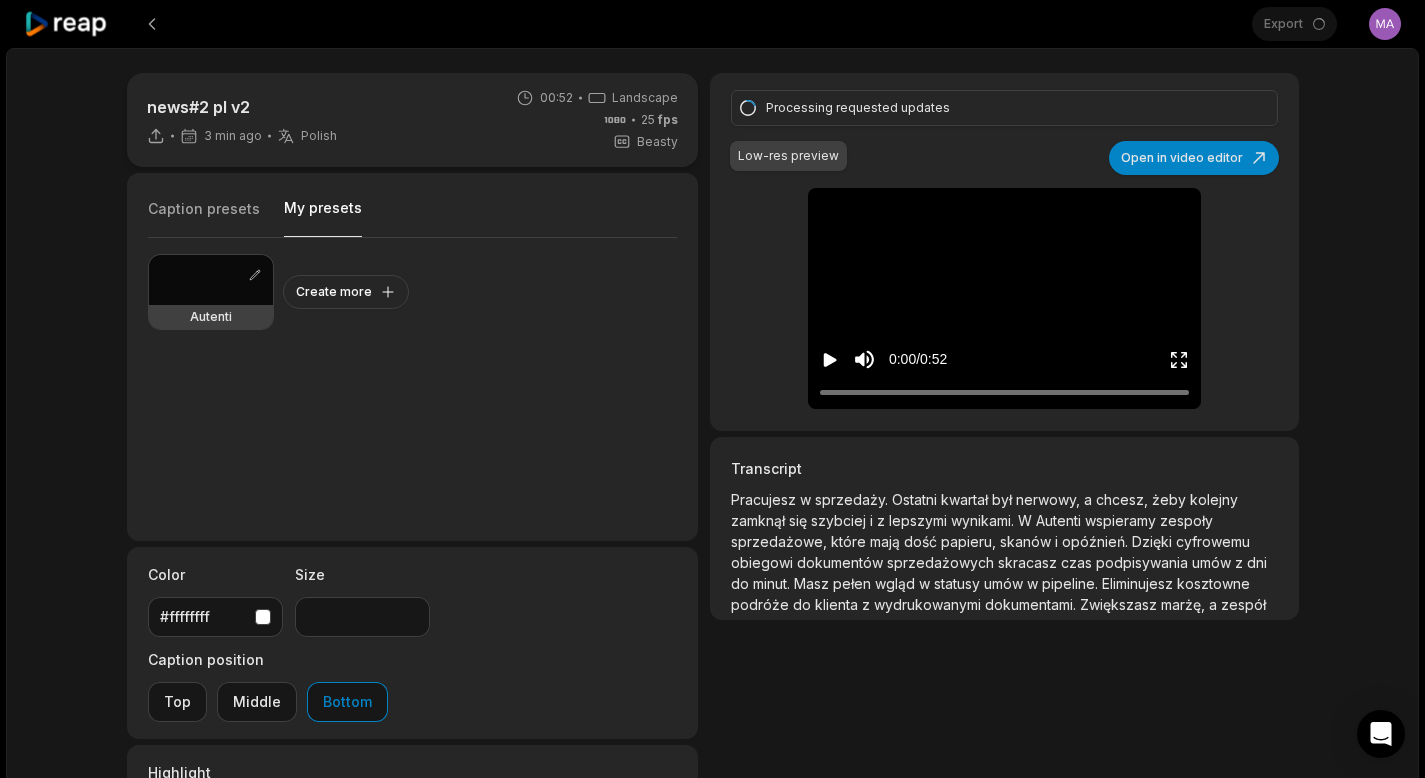 click on "My presets" at bounding box center (323, 217) 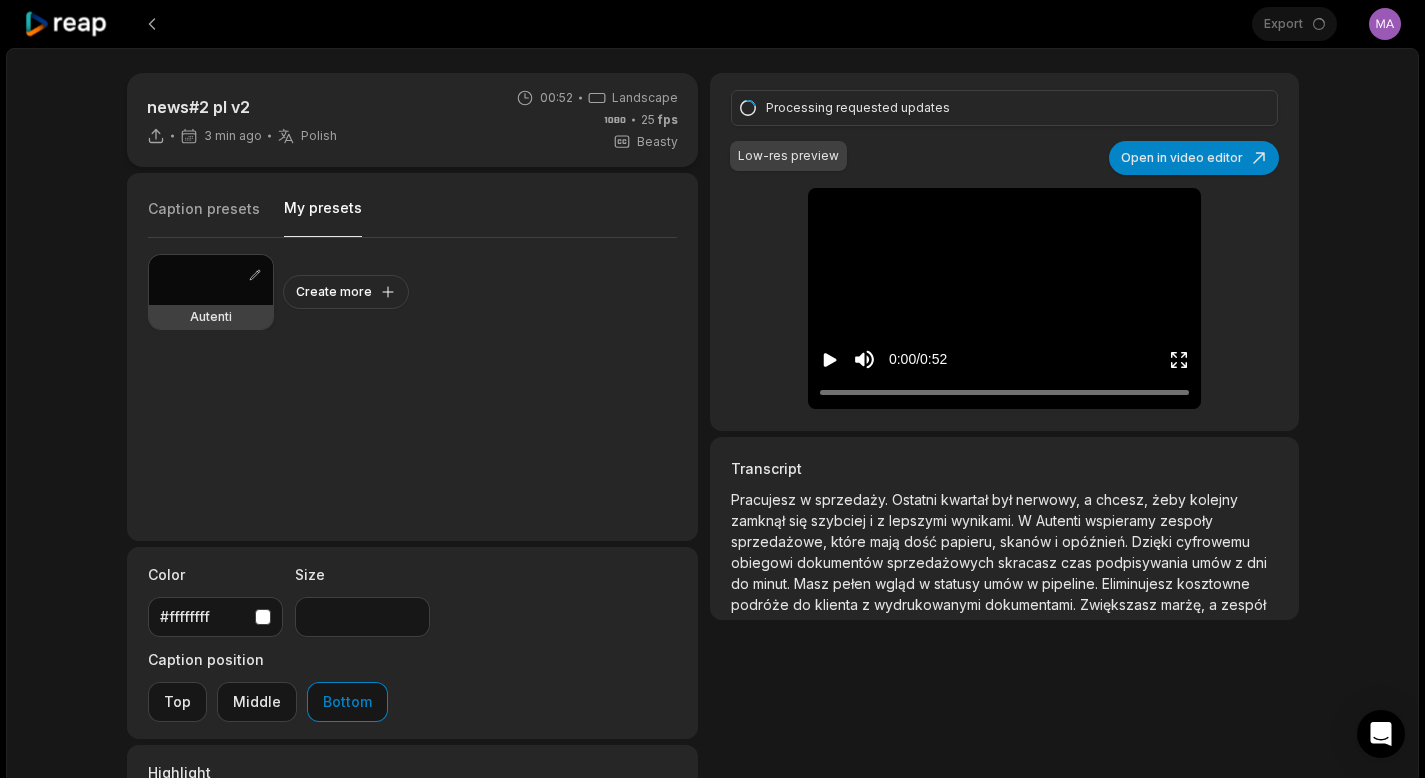 click at bounding box center [211, 280] 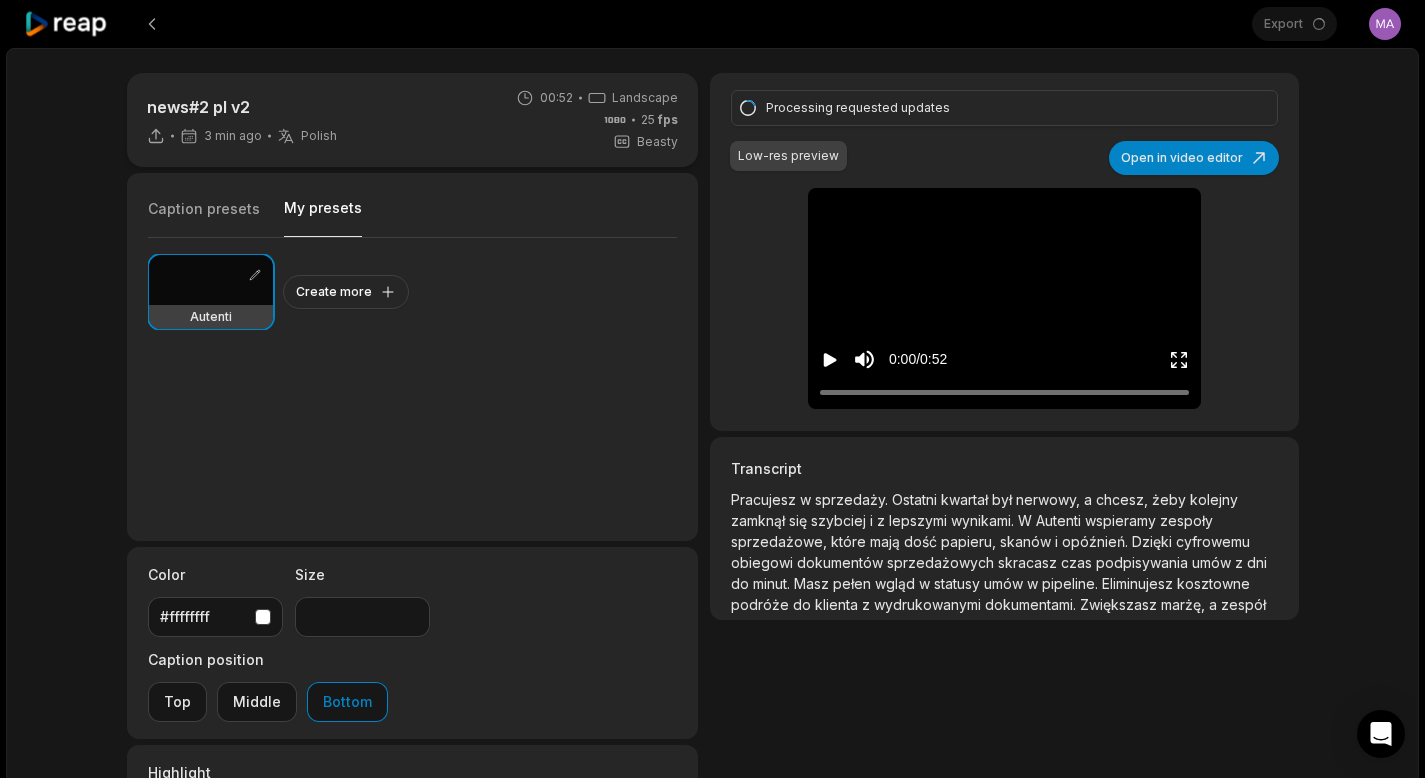 click 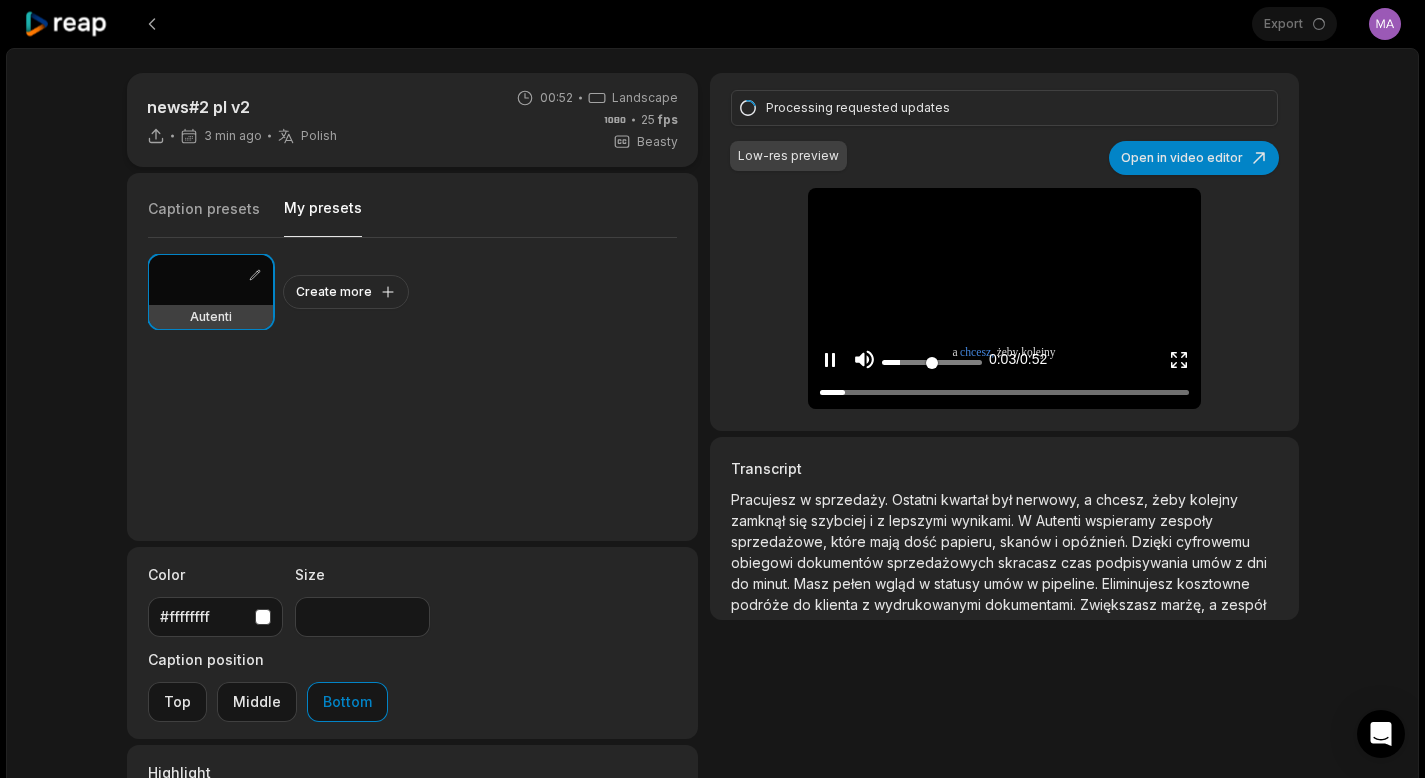 click 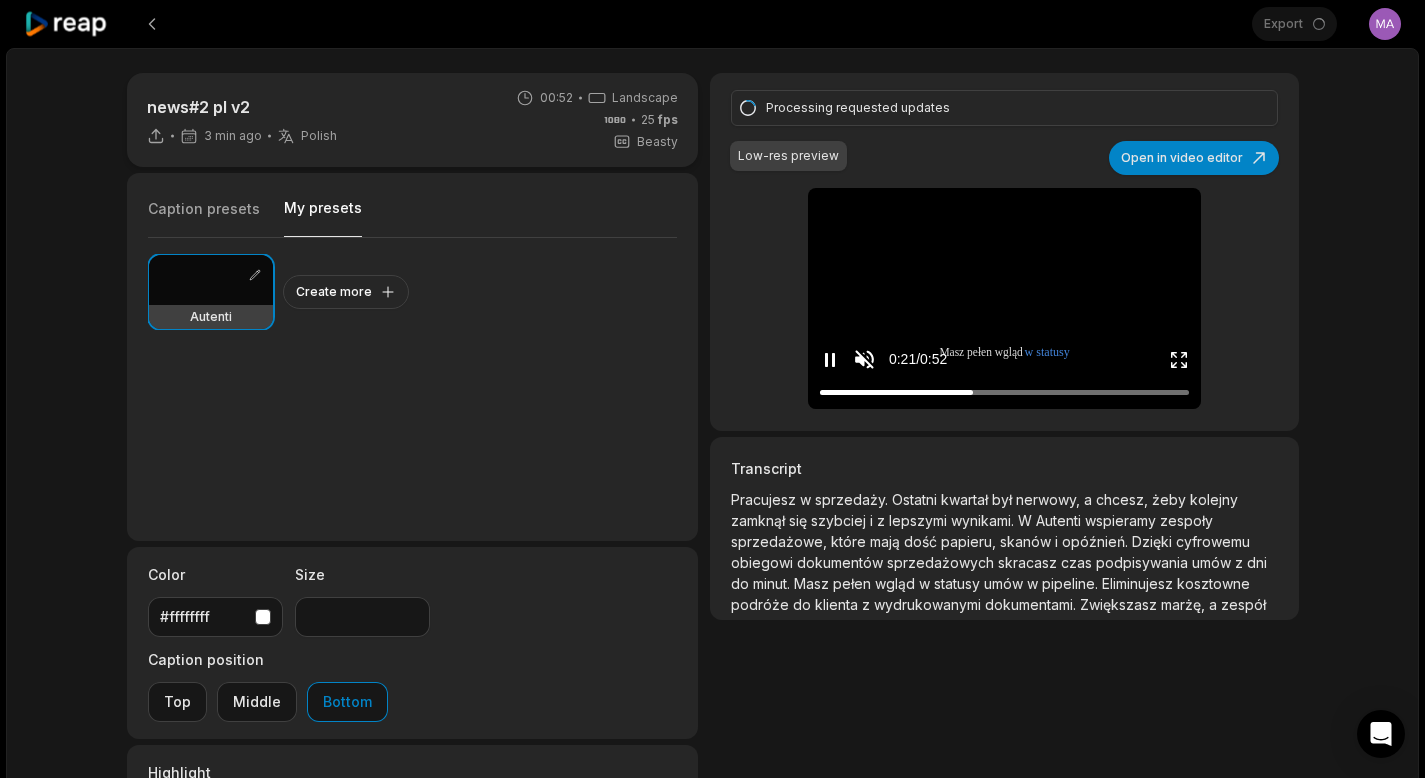 click 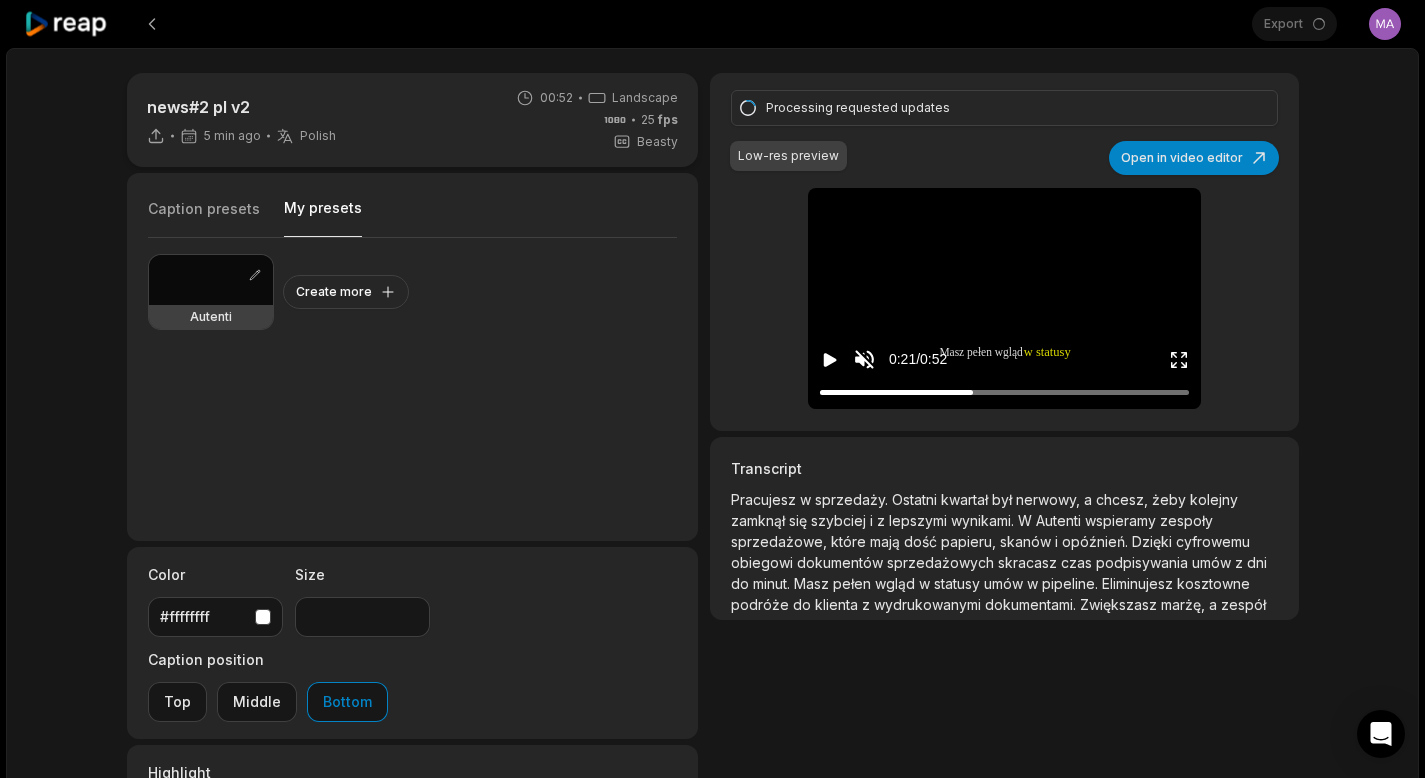click at bounding box center (638, 24) 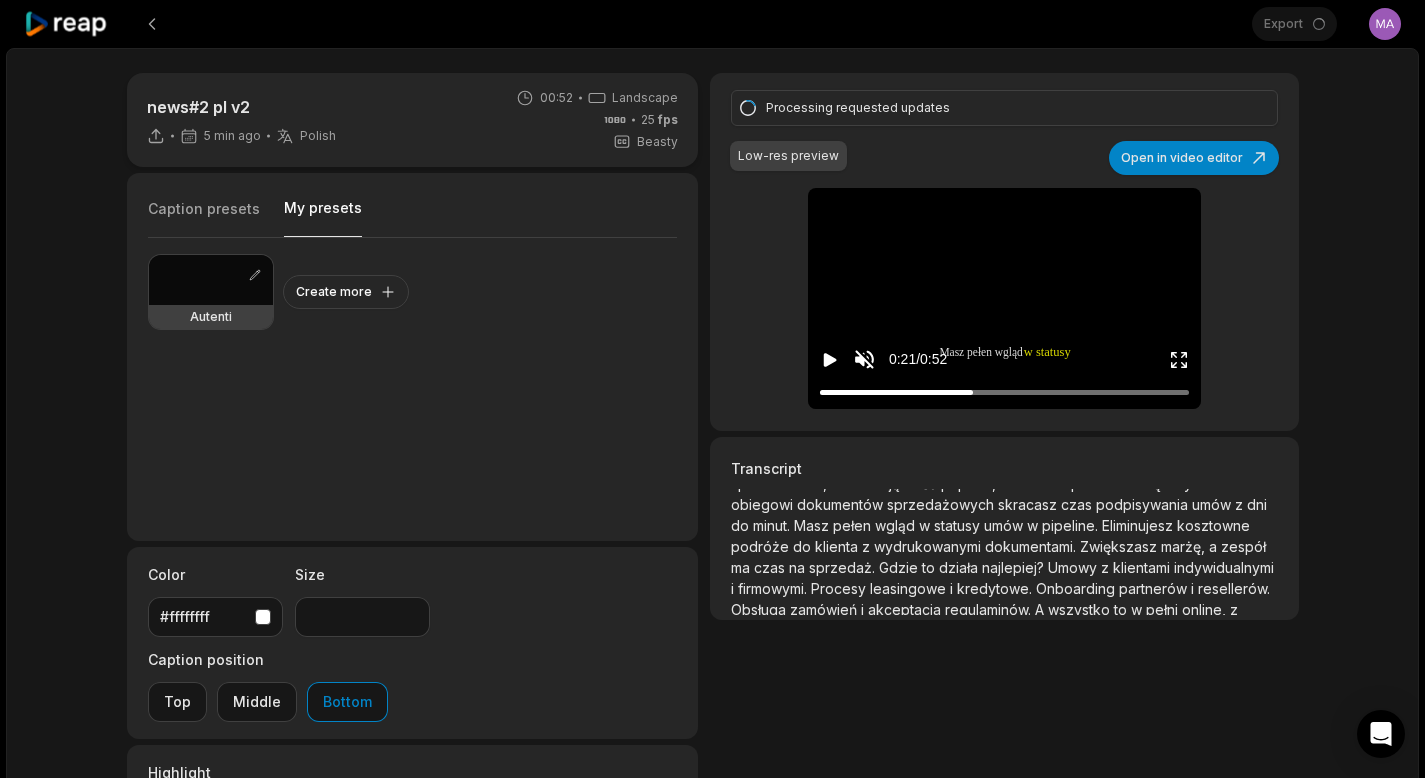 scroll, scrollTop: 0, scrollLeft: 0, axis: both 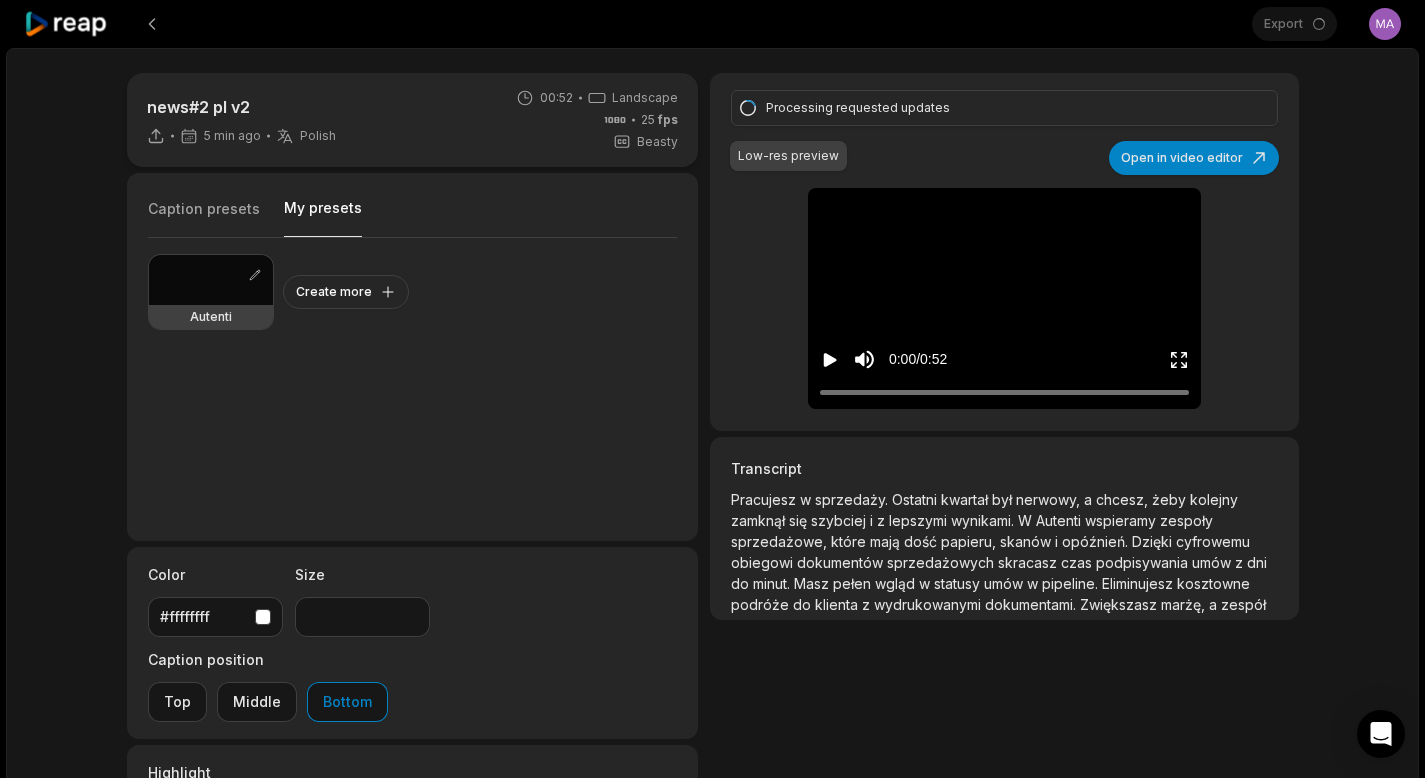 click on "My presets" at bounding box center [323, 217] 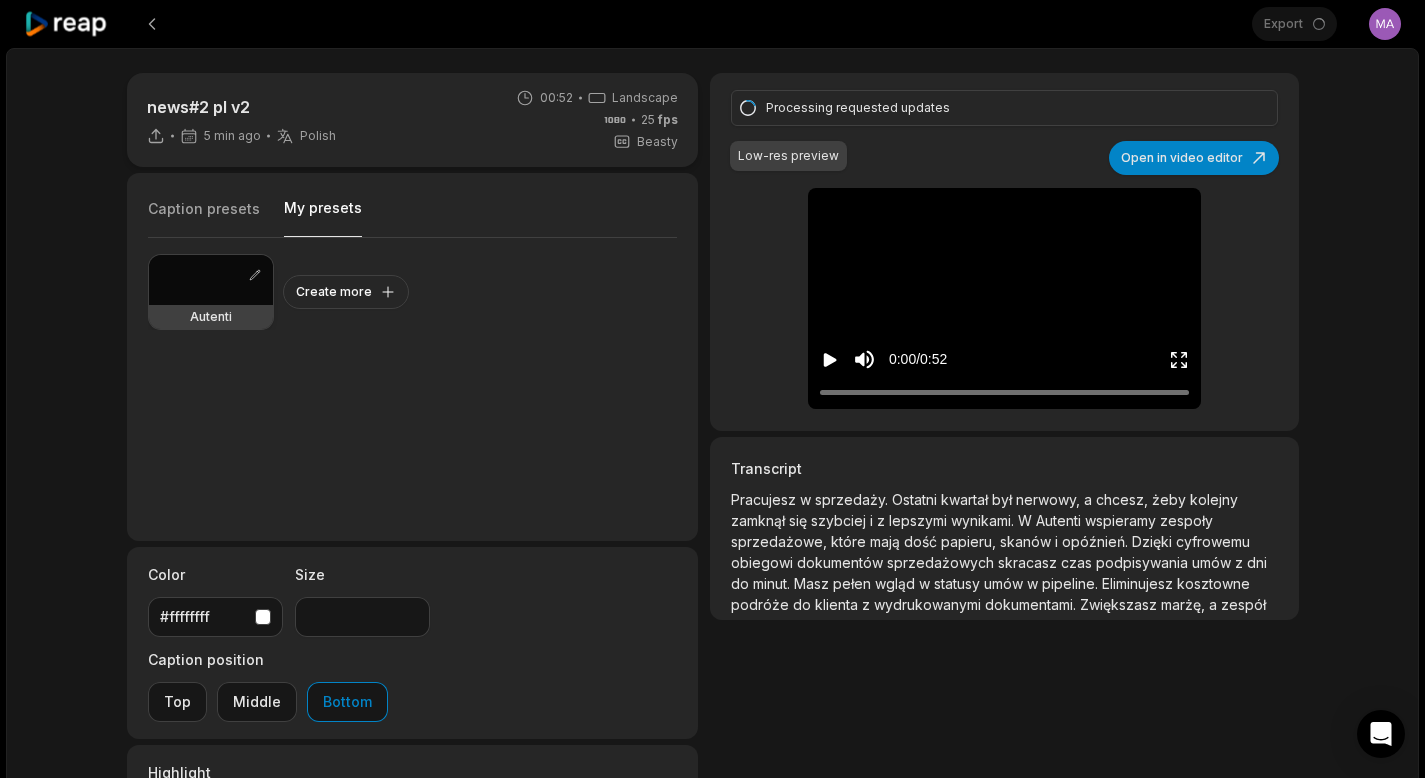 click at bounding box center [211, 280] 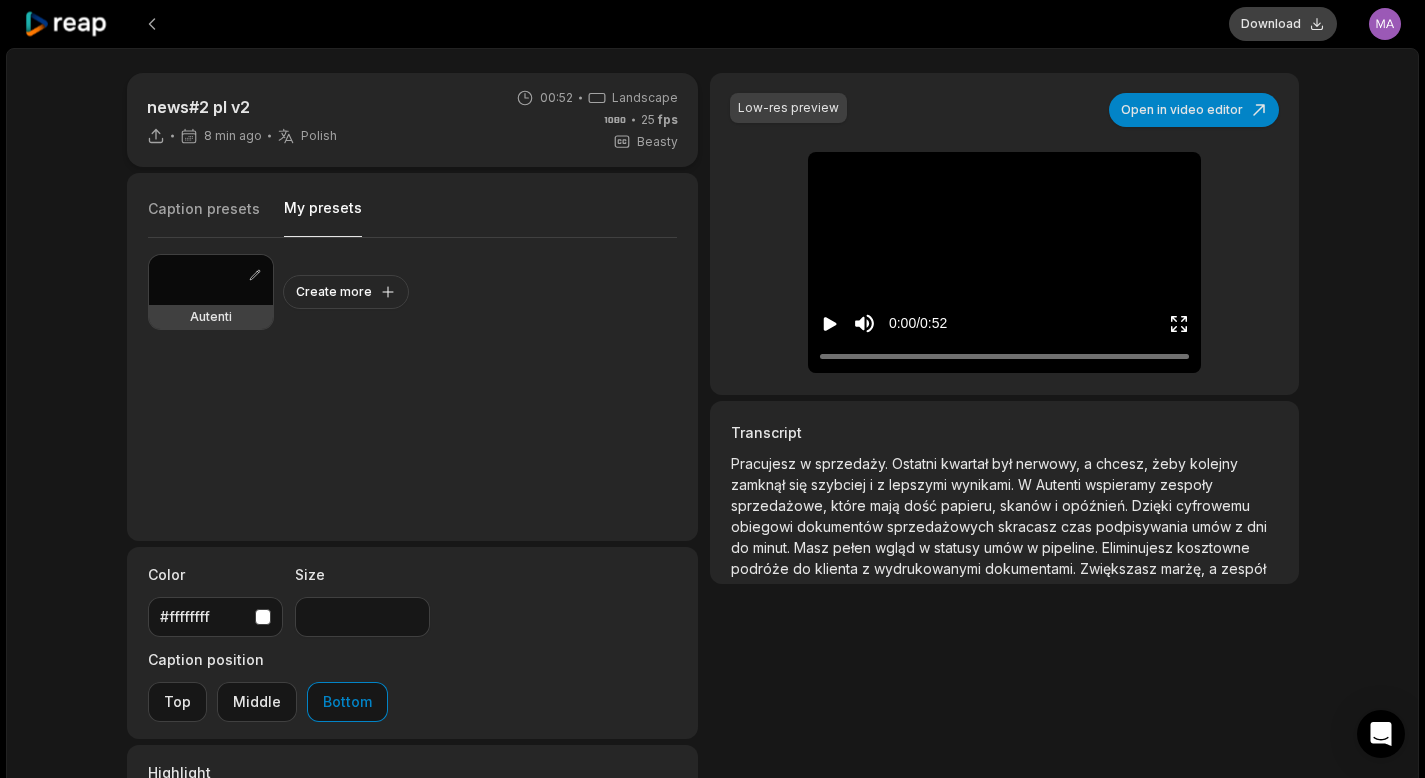 click on "Download" at bounding box center (1283, 24) 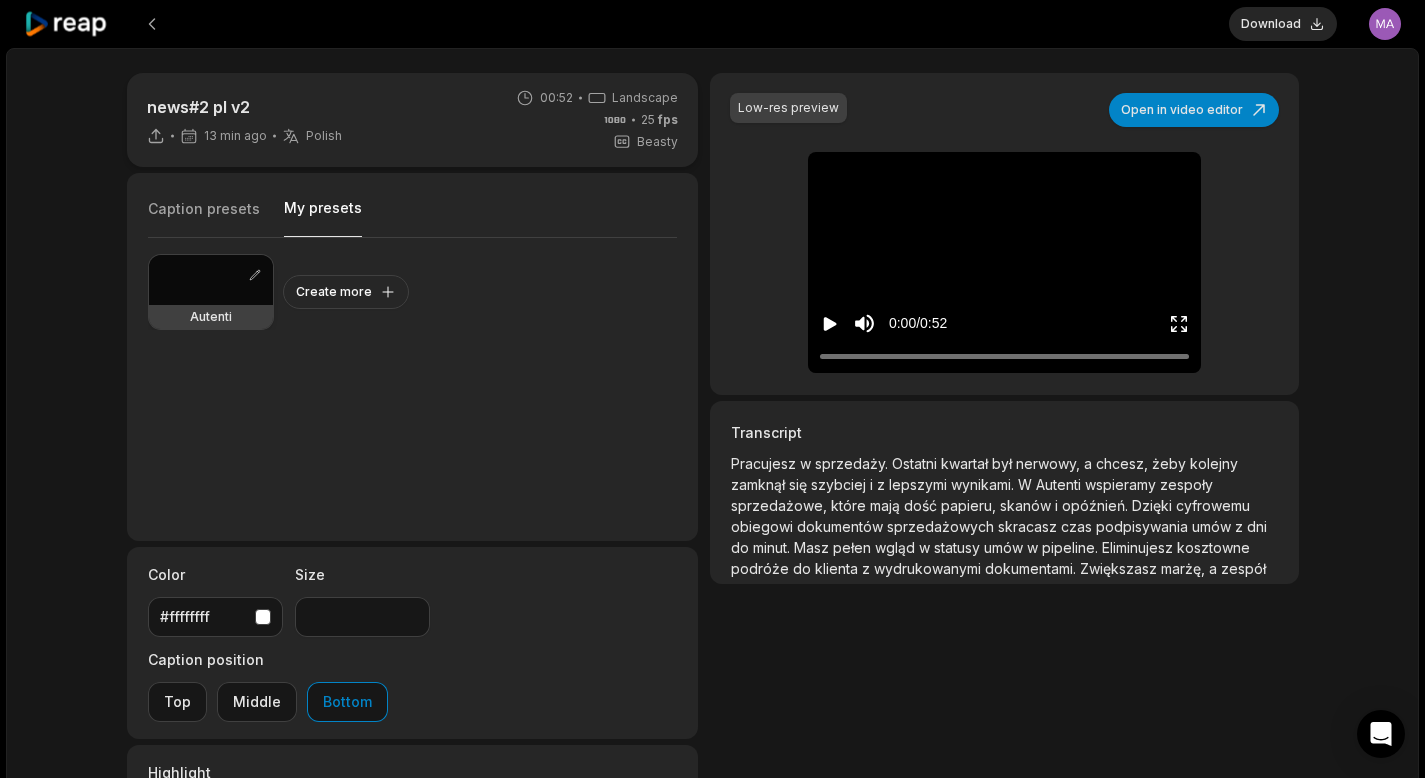 click at bounding box center (211, 280) 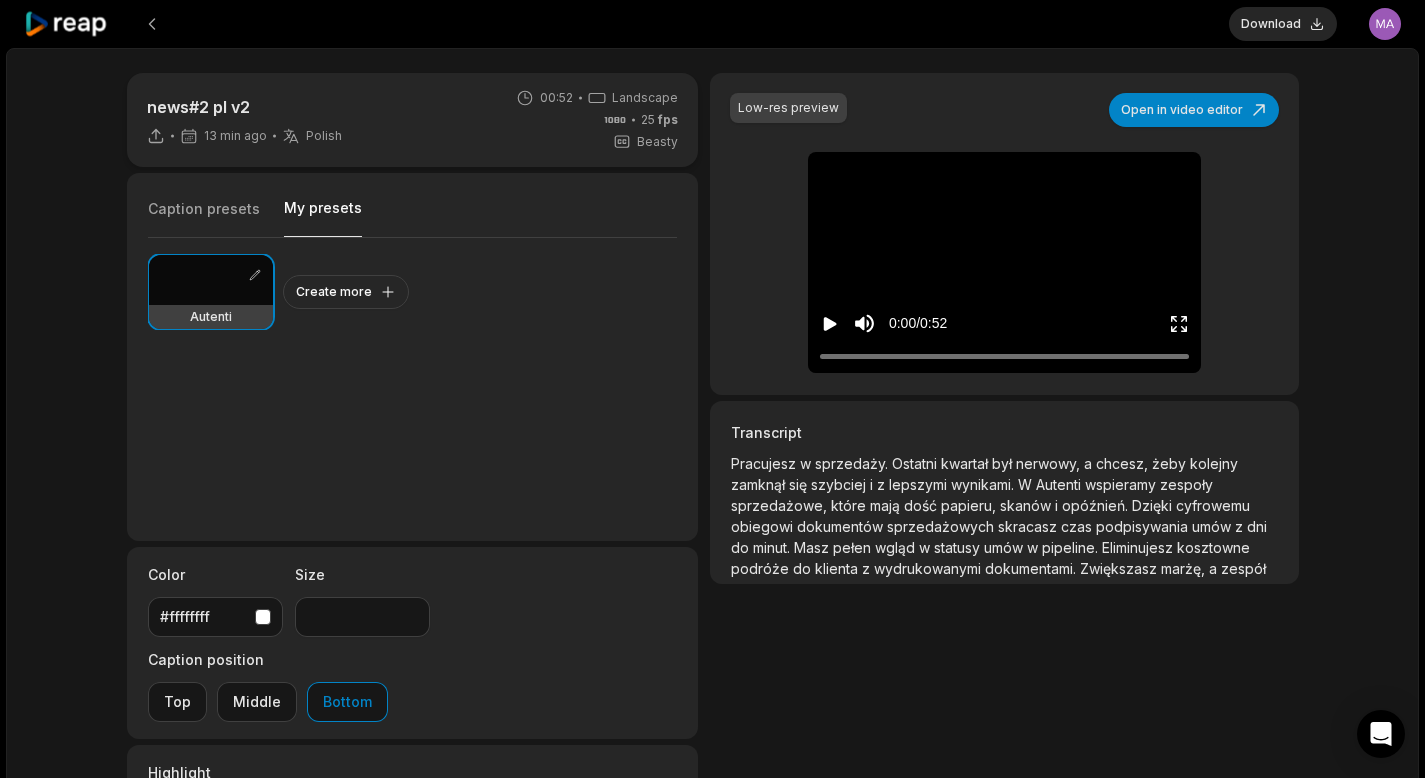 click 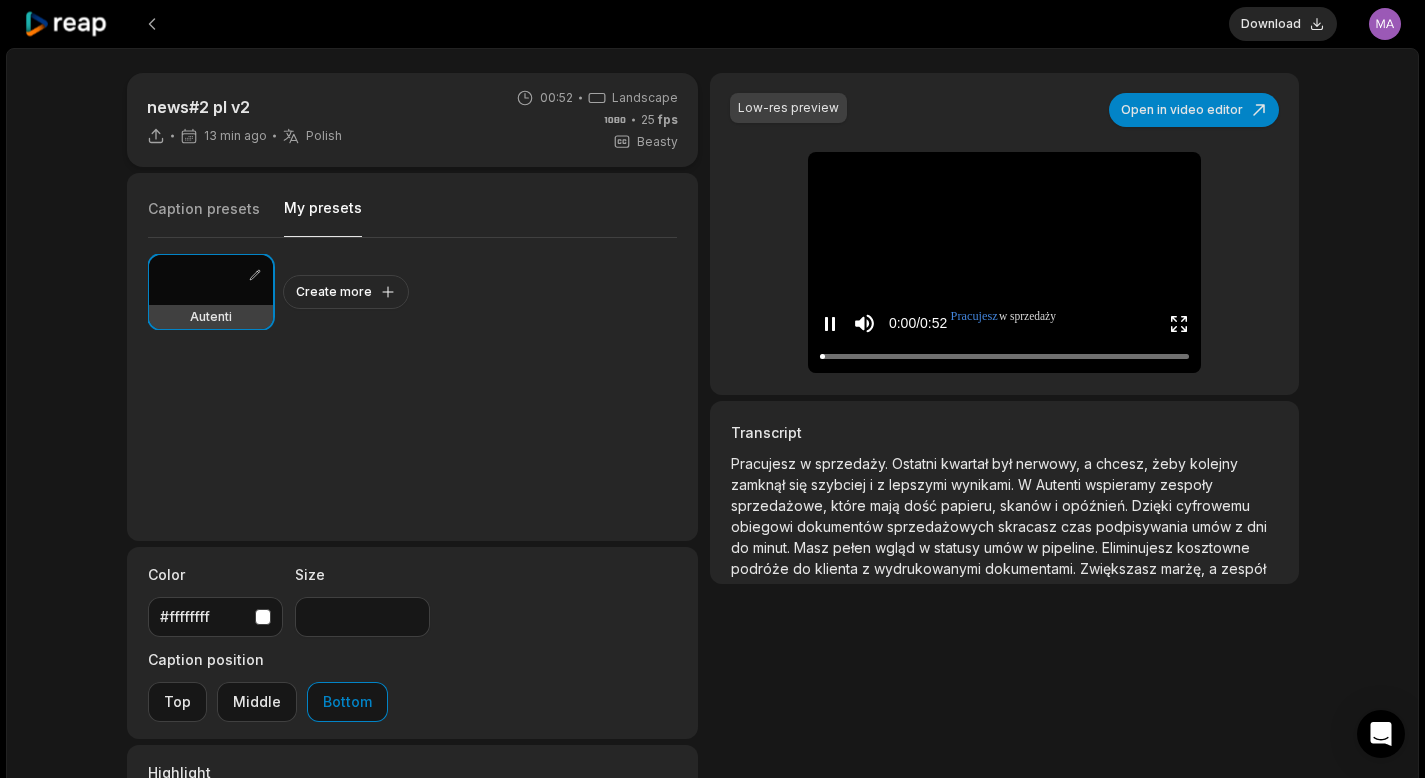 click 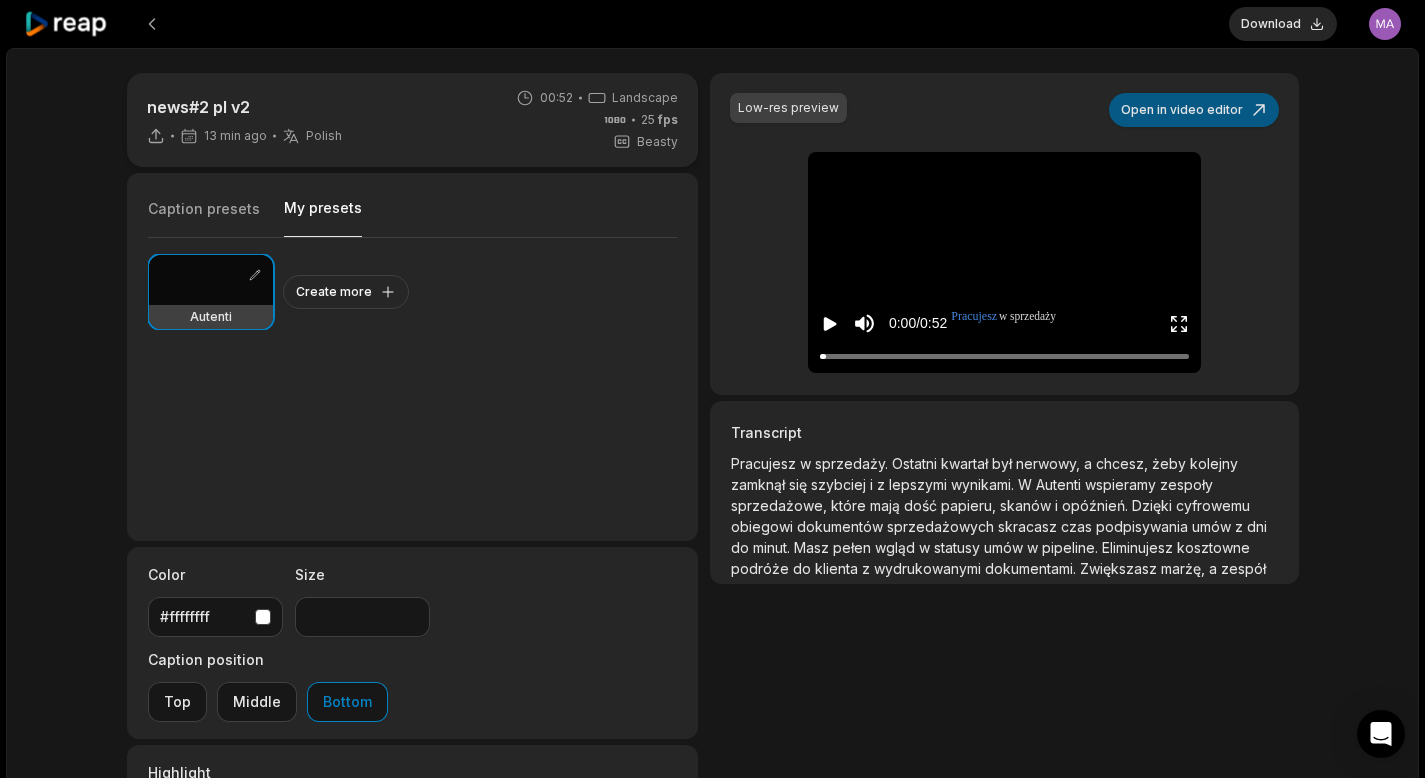 click on "Open in video editor" at bounding box center (1194, 110) 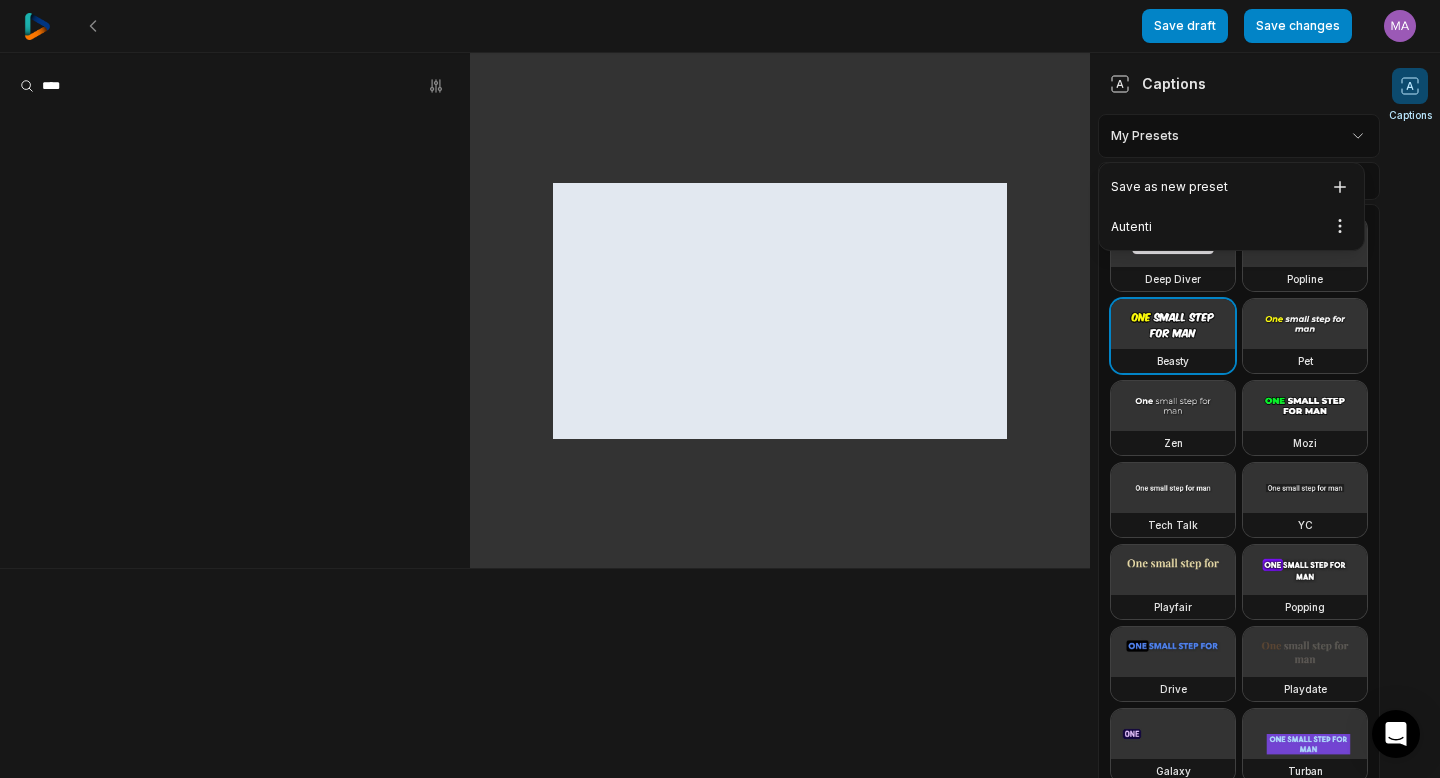 click on "Save draft Save changes Open user menu Captions Captions My Presets Presets Edit Deep Diver Popline Beasty Pet Zen Mozi Tech Talk YC Playfair Popping Drive Playdate Galaxy Turban Flipper Spell Youshaei Pod P Noah Phantom Settings Orientation Portrait (9:16) Resolution 720
Save as new preset   Autenti Open options" at bounding box center (720, 389) 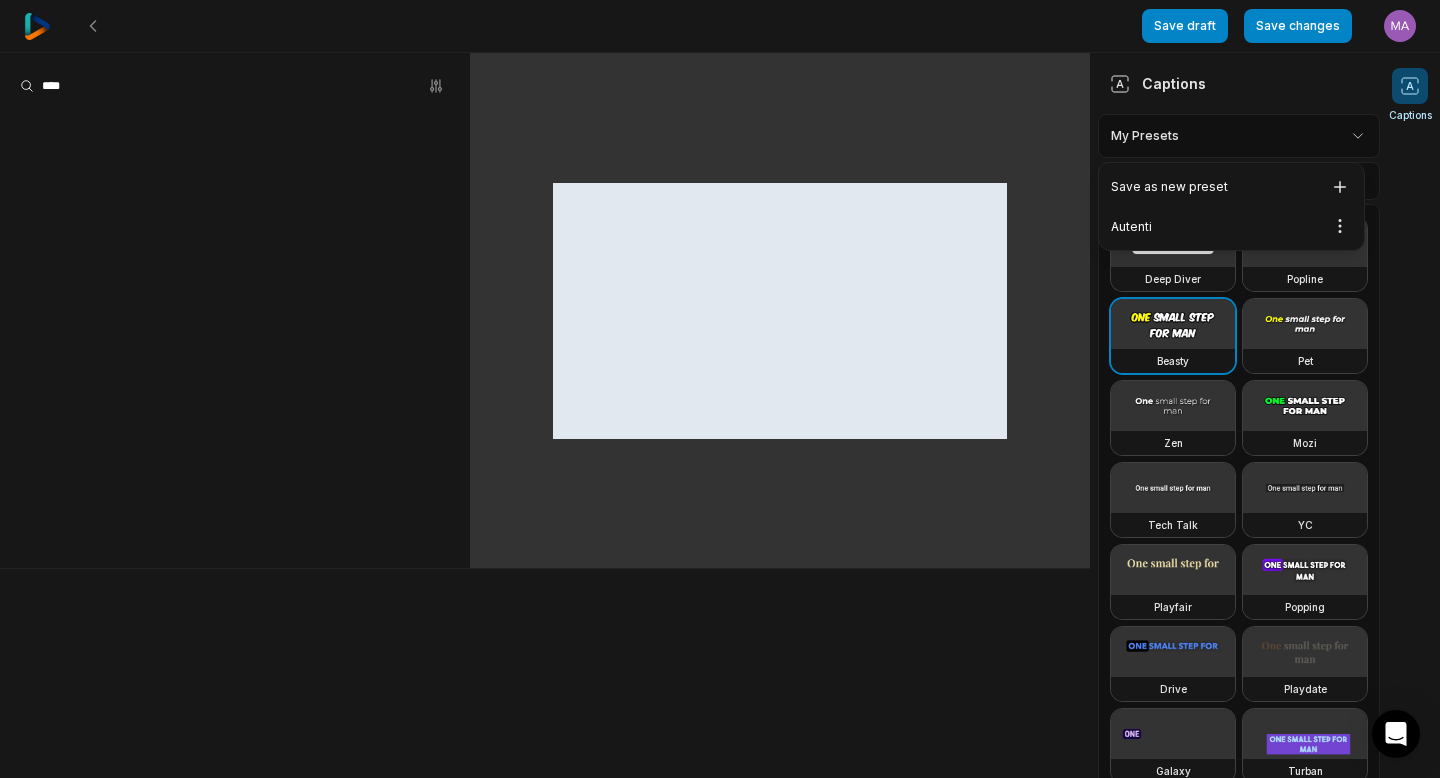 click on "Save draft Save changes Open user menu Captions Captions My Presets Presets Edit Deep Diver Popline Beasty Pet Zen Mozi Tech Talk YC Playfair Popping Drive Playdate Galaxy Turban Flipper Spell Youshaei Pod P Noah Phantom Settings Orientation Portrait (9:16) Resolution 720
Save as new preset   Autenti Open options" at bounding box center (720, 389) 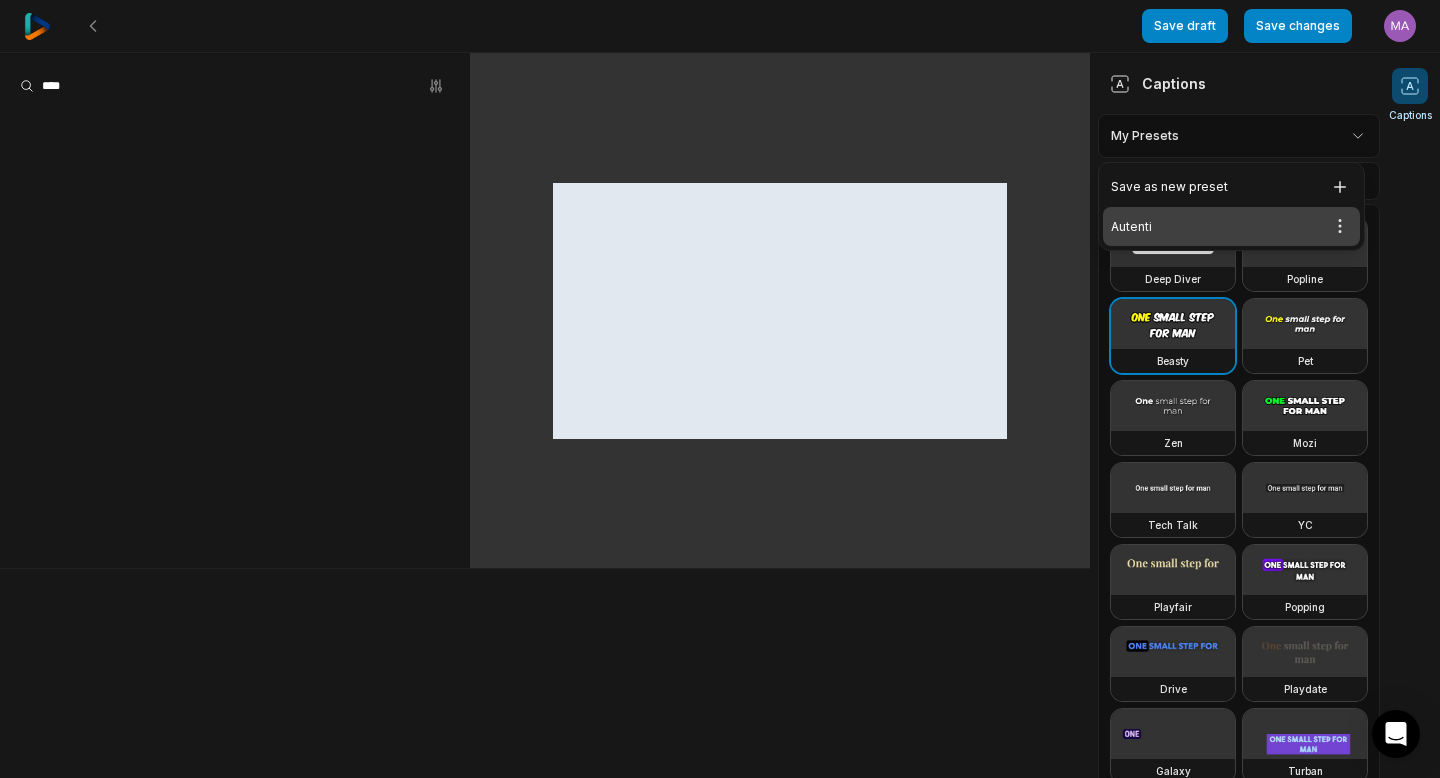 click on "Autenti Open options" at bounding box center [1231, 226] 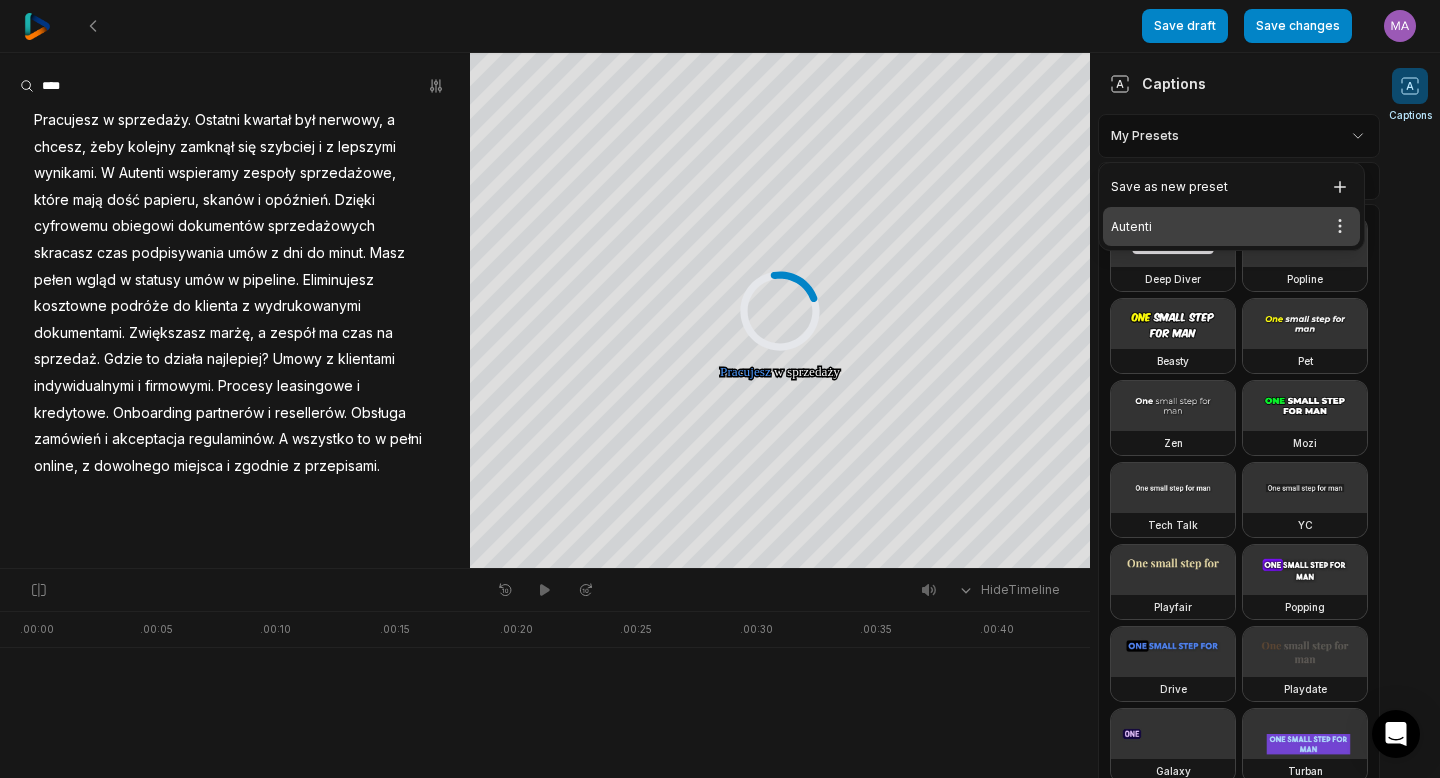 click on "Autenti Open options" at bounding box center (1231, 226) 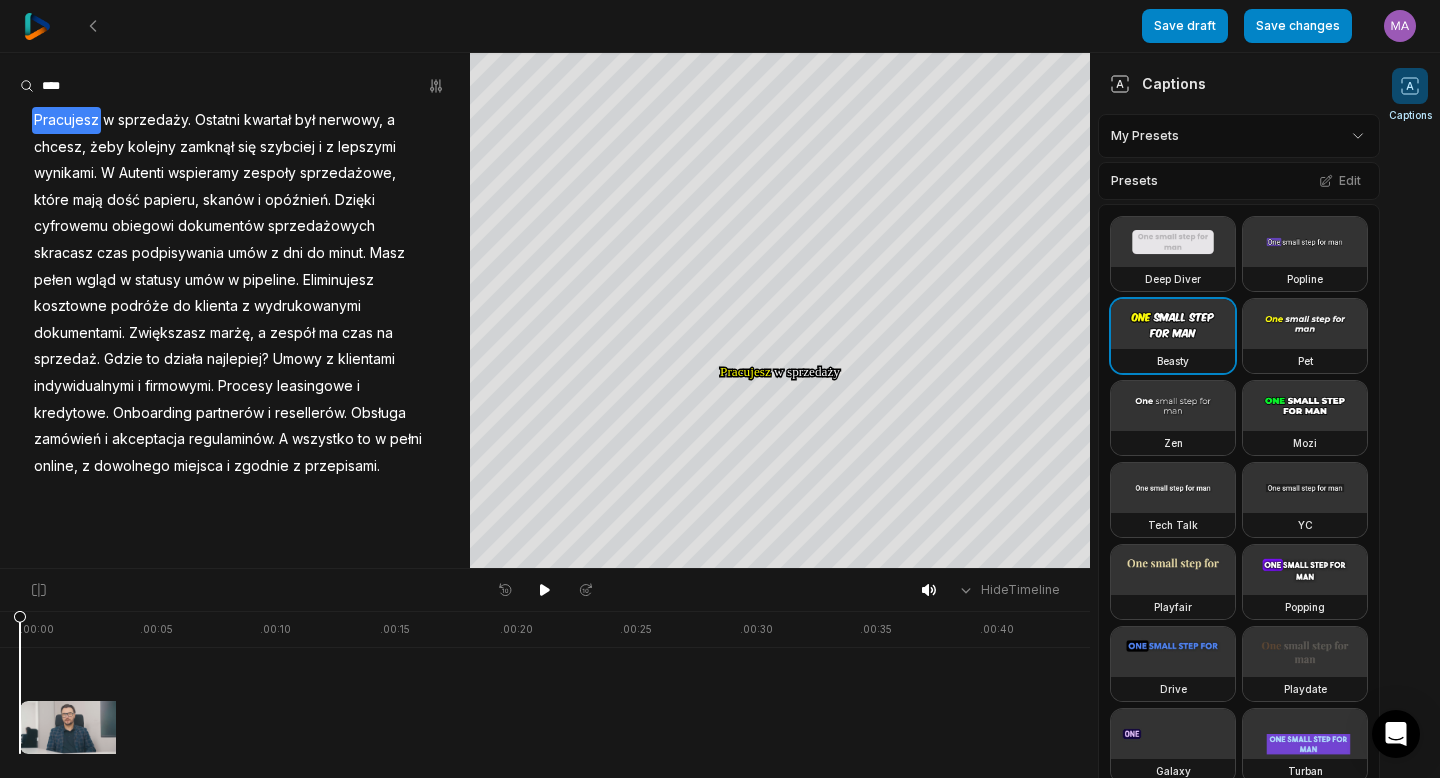 click on "Presets Edit" at bounding box center (1239, 181) 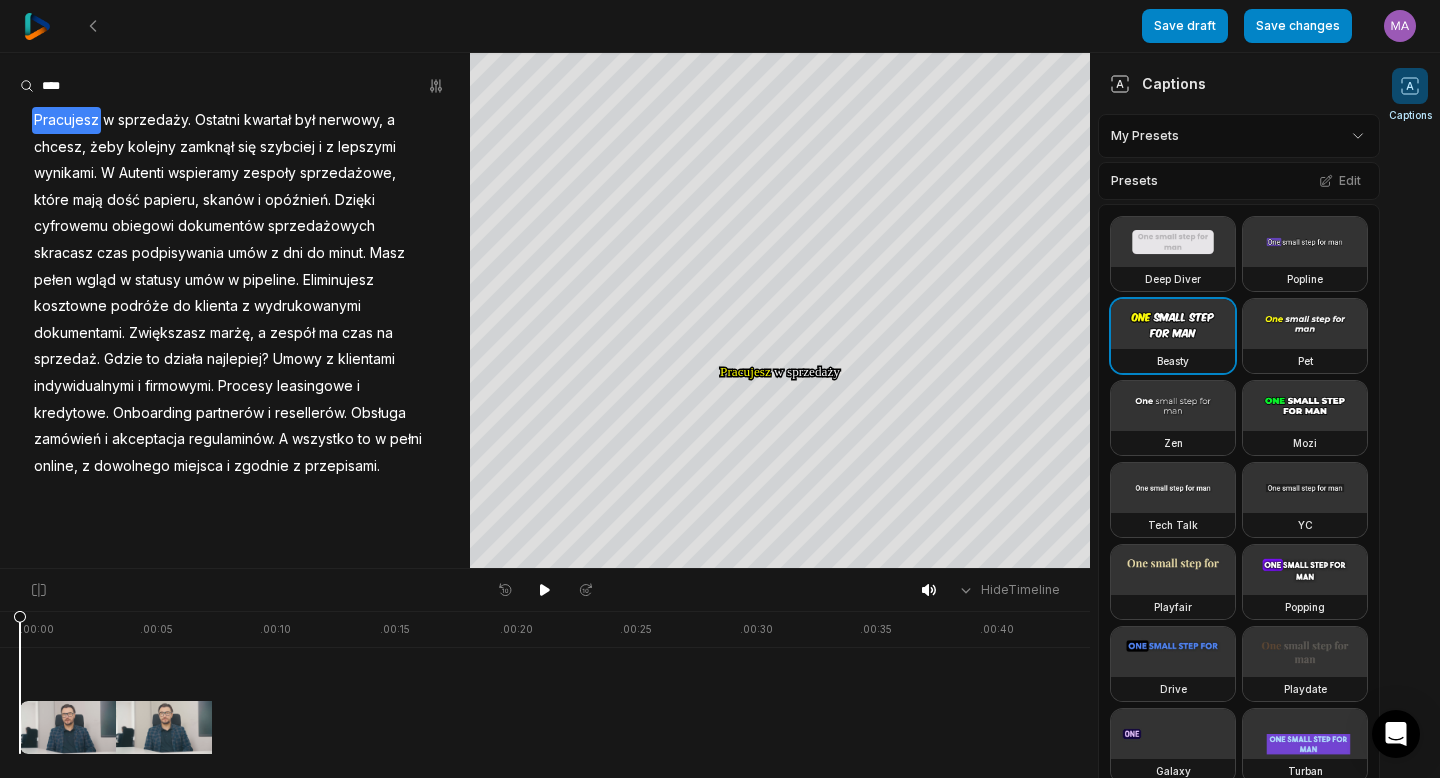 click on "Save draft Save changes Open user menu Captions Your browser does not support mp4 format. Your browser does not support mp4 format. Pracujesz Pracujesz   w w   sprzedaży sprzedaży Ostatni Ostatni   kwartał kwartał   był był   nerwowy, nerwowy, a a   chcesz, chcesz,   żeby żeby   kolejny kolejny zamknął zamknął   się się   szybciej szybciej   i i z z   lepszymi lepszymi   wynikami wynikami W W   Autenti Autenti   wspieramy wspieramy   zespoły zespoły sprzedażowe, sprzedażowe,   które które   mają mają dość dość   papieru, papieru,   skanów skanów   i i opóźnień opóźnień Dzięki Dzięki   cyfrowemu cyfrowemu   obiegowi obiegowi dokumentów dokumentów   sprzedażowych sprzedażowych skracasz skracasz   czas czas   podpisywania podpisywania umów umów   z z   dni dni   do do   minut minut Masz Masz   pełen pełen   wgląd wgląd   w statusy w statusy umów umów   w w   pipeline pipeline Eliminujesz Eliminujesz   kosztowne kosztowne   do do" at bounding box center (720, 389) 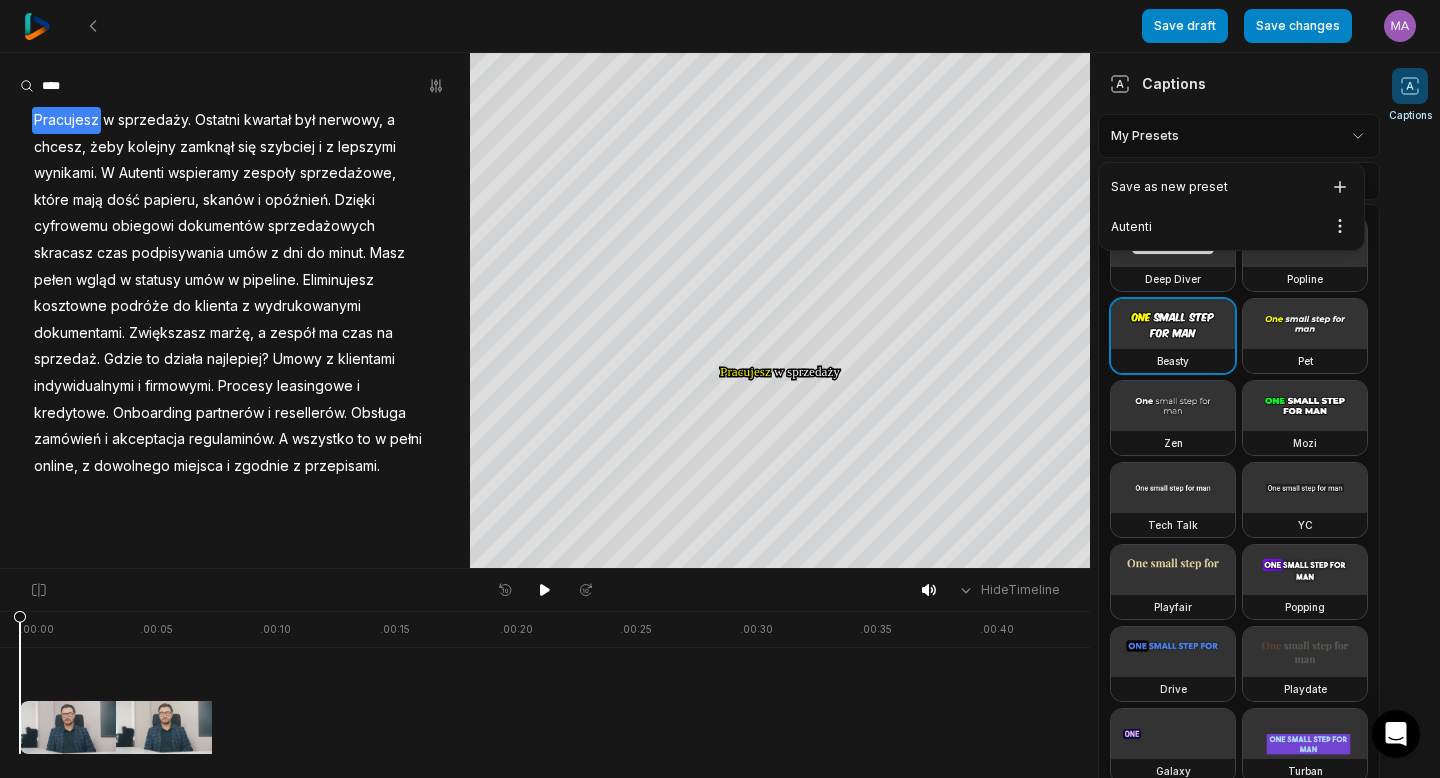 click on "Save as new preset   Autenti Open options" at bounding box center [1231, 206] 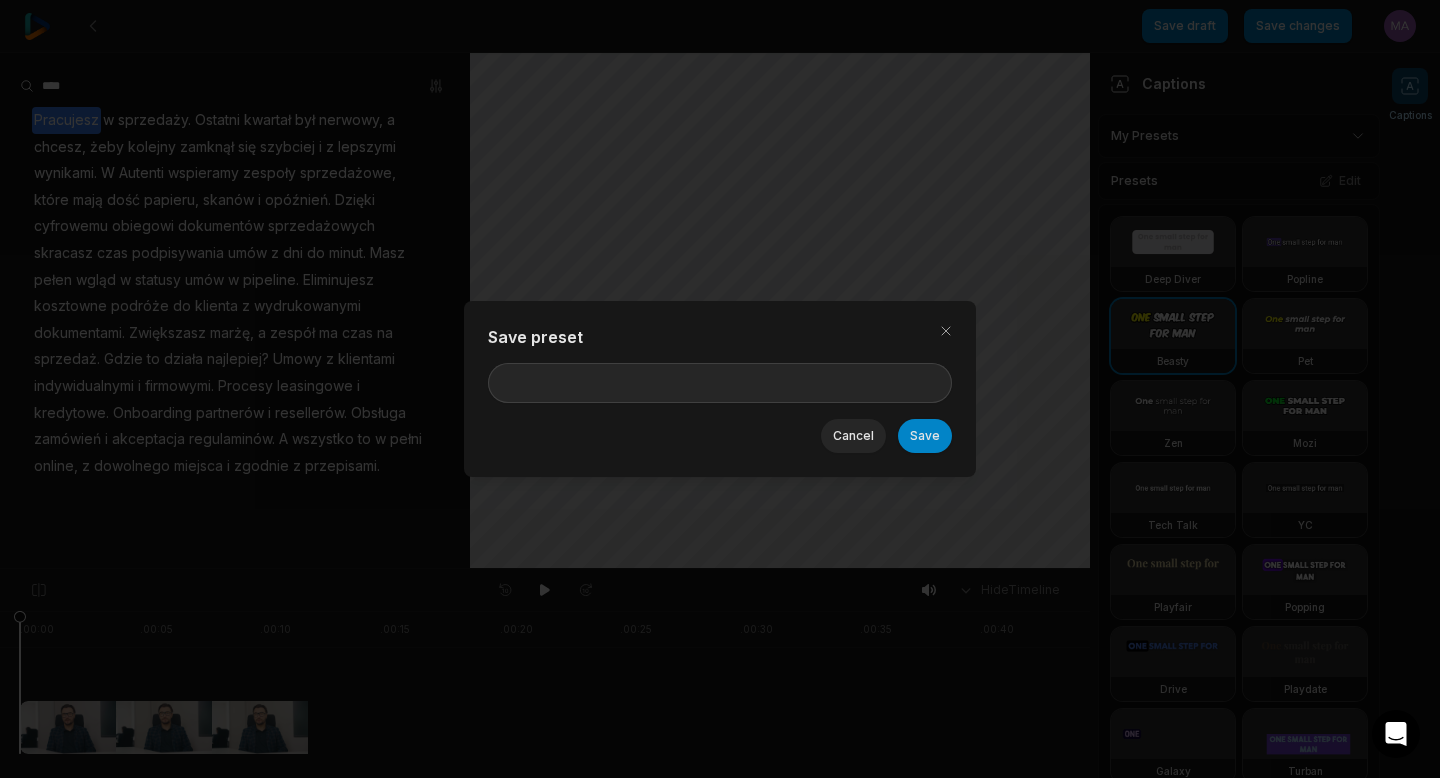 drag, startPoint x: 965, startPoint y: 329, endPoint x: 991, endPoint y: 331, distance: 26.076809 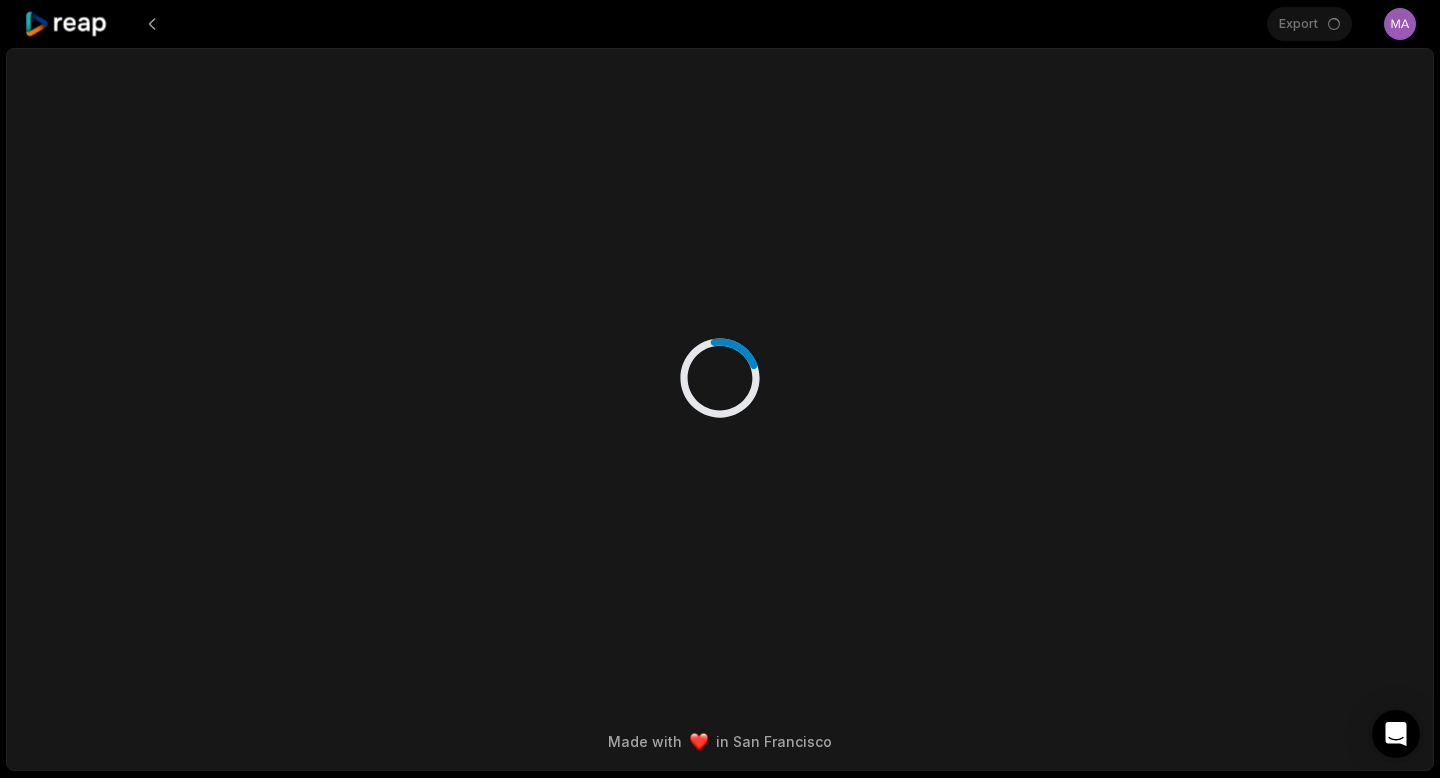 scroll, scrollTop: 0, scrollLeft: 0, axis: both 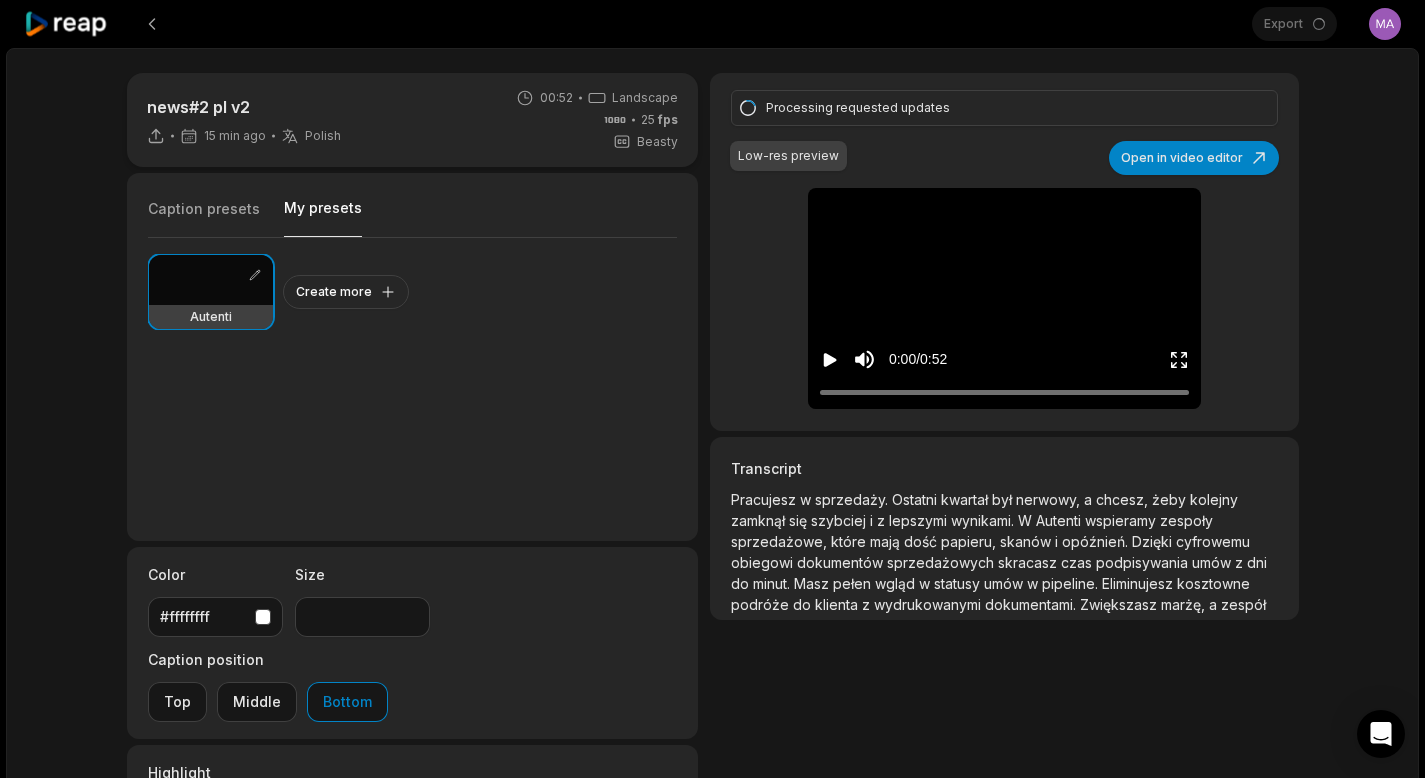 click on "My presets" at bounding box center (323, 217) 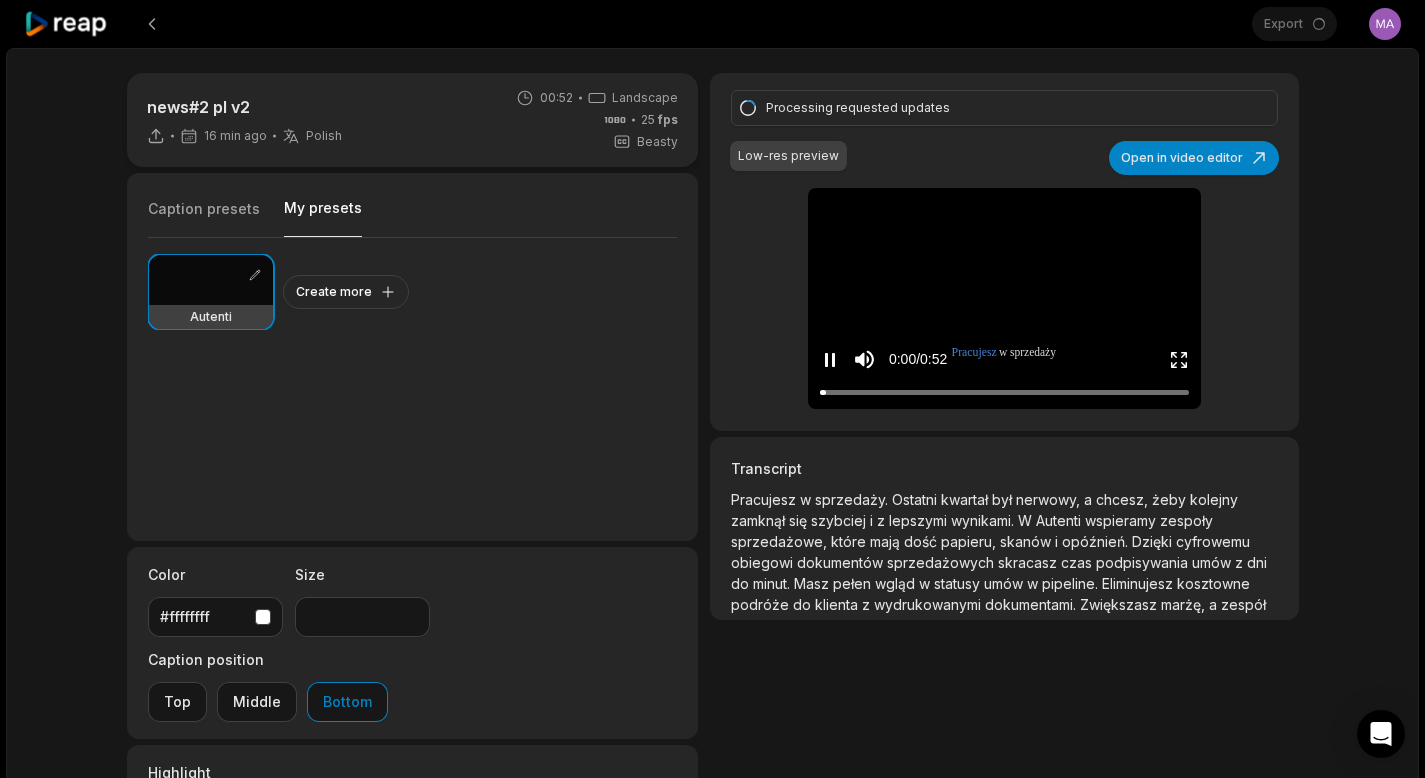 click 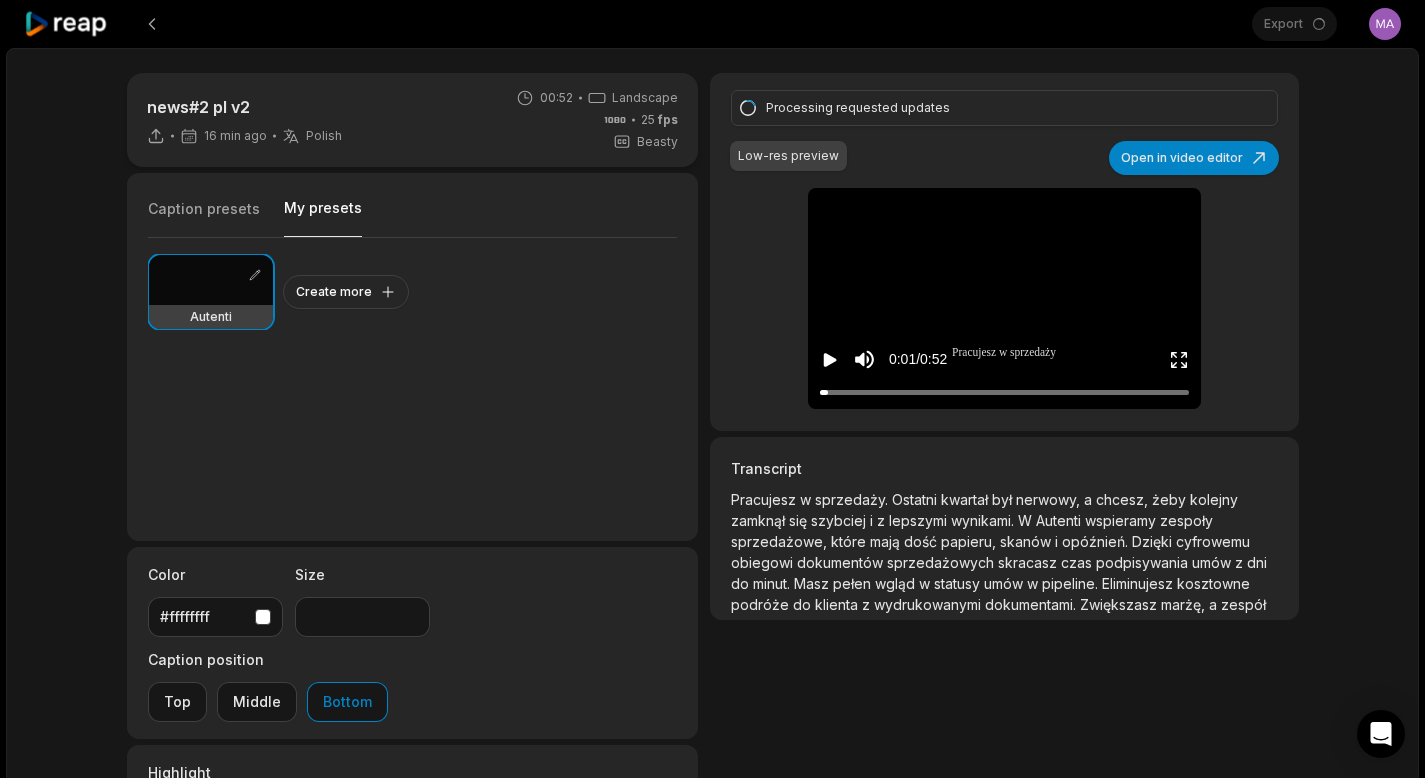 click 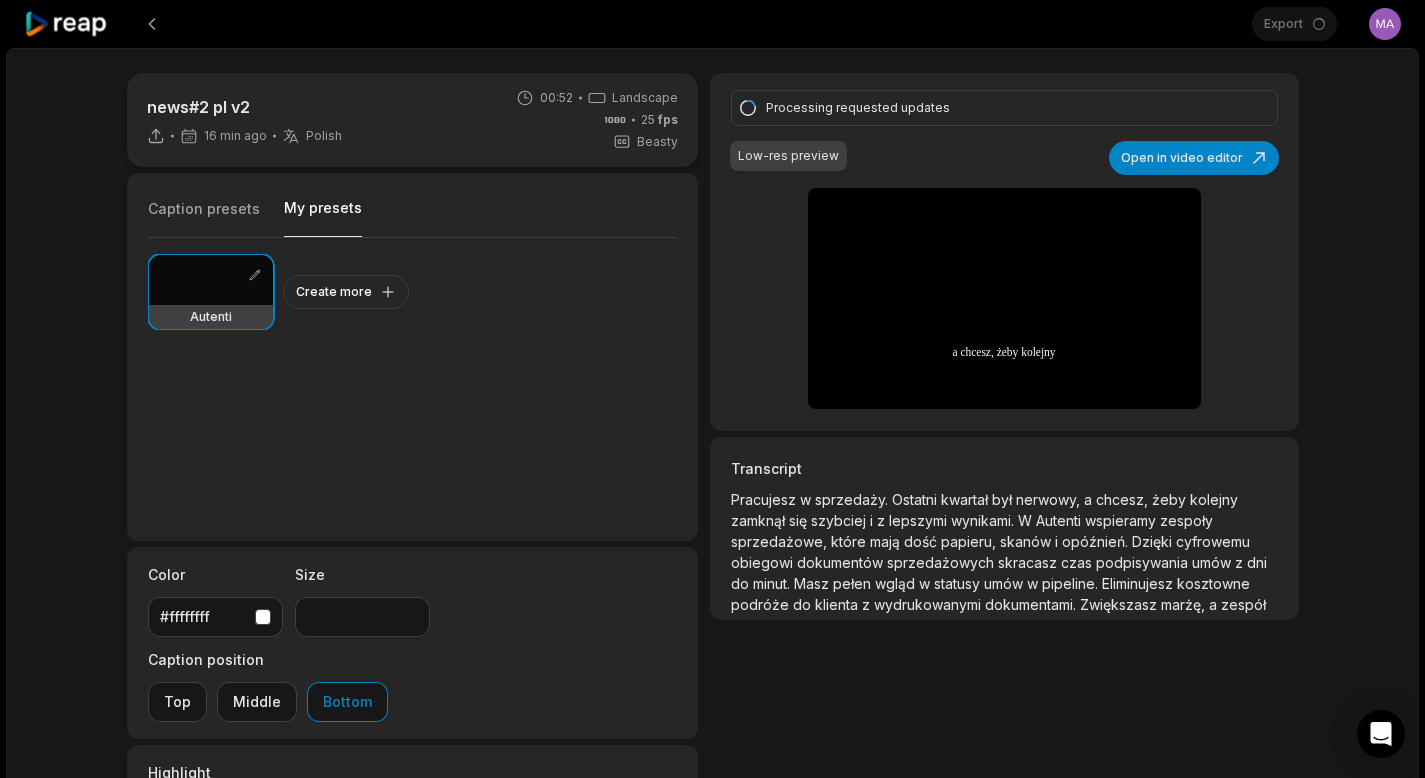 click 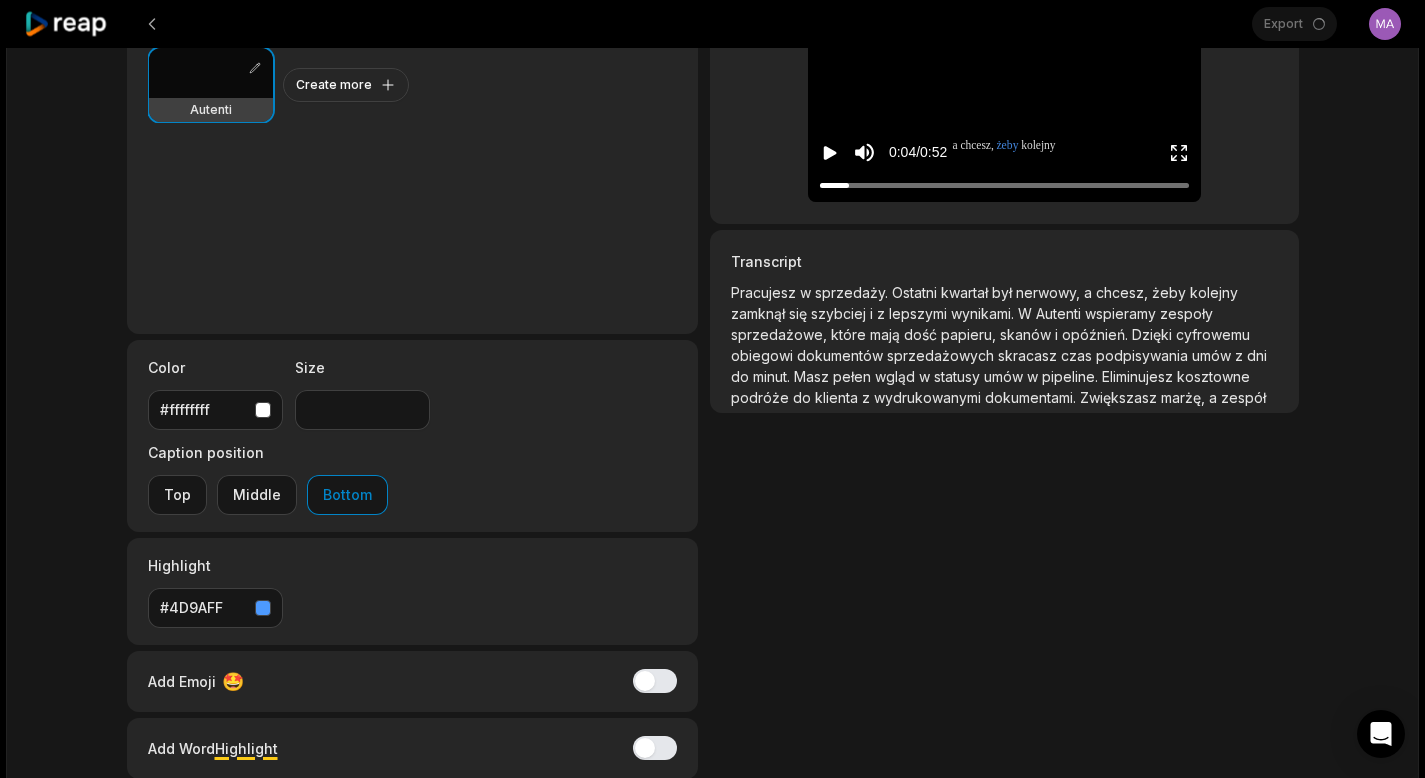 scroll, scrollTop: 278, scrollLeft: 0, axis: vertical 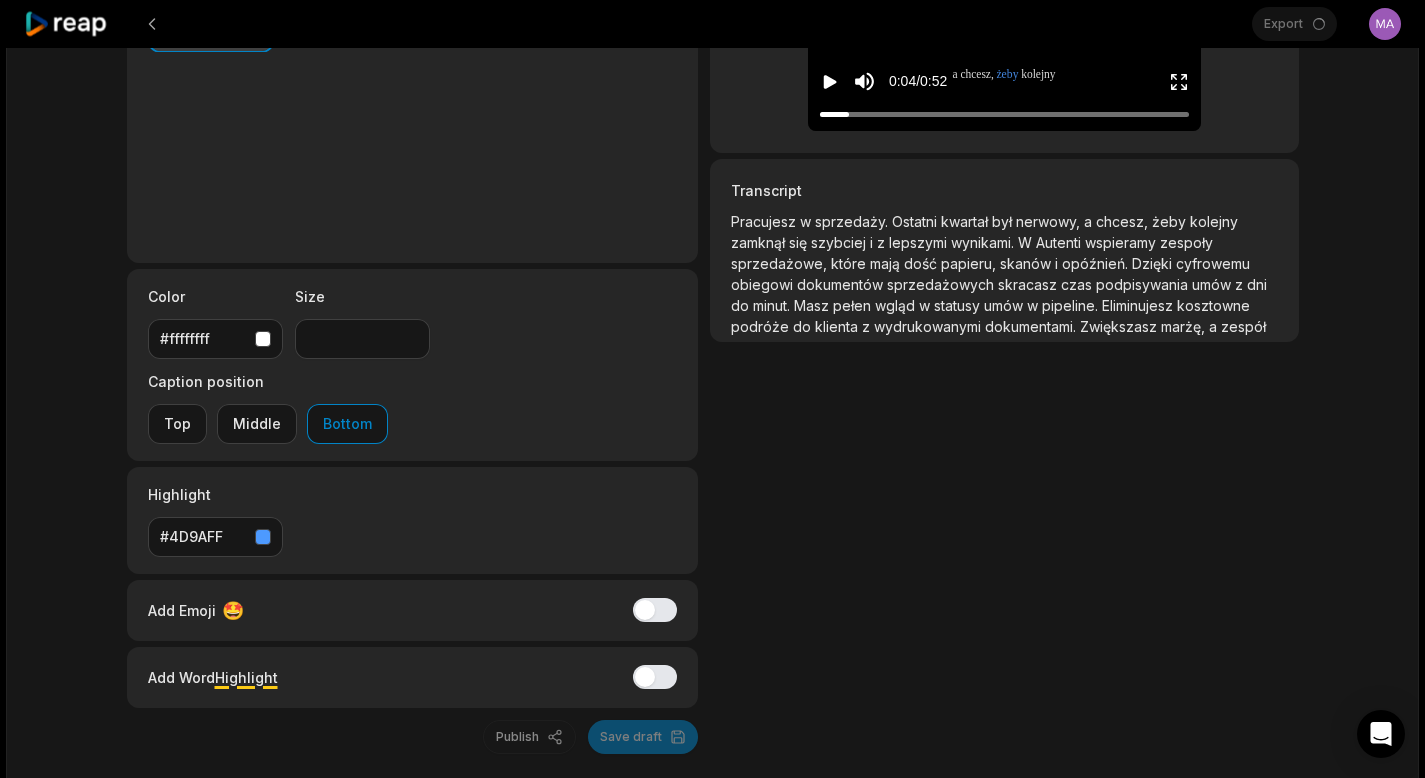click on "Processing requested updates Low-res preview Open in video editor Pracujesz Pracujesz   w w   sprzedaży sprzedaży Ostatni Ostatni   kwartał kwartał   był był   nerwowy, nerwowy, a a   chcesz, chcesz,   żeby żeby   kolejny kolejny zamknął zamknął   się się   szybciej szybciej   i i z z   lepszymi lepszymi   wynikami wynikami W W   Autenti Autenti   wspieramy wspieramy   zespoły zespoły sprzedażowe, sprzedażowe,   które które   mają mają dość dość   papieru, papieru,   skanów skanów   i i opóźnień opóźnień Dzięki Dzięki   cyfrowemu cyfrowemu   obiegowi obiegowi dokumentów dokumentów   sprzedażowych sprzedażowych skracasz skracasz   czas czas   podpisywania podpisywania umów umów   z z   dni dni   do do   minut minut Masz Masz   pełen pełen   wgląd wgląd   w statusy w statusy umów umów   w w   pipeline pipeline Eliminujesz Eliminujesz   kosztowne kosztowne podróże podróże   do do   klienta klienta   z z   wydrukowanymi" at bounding box center (1004, 274) 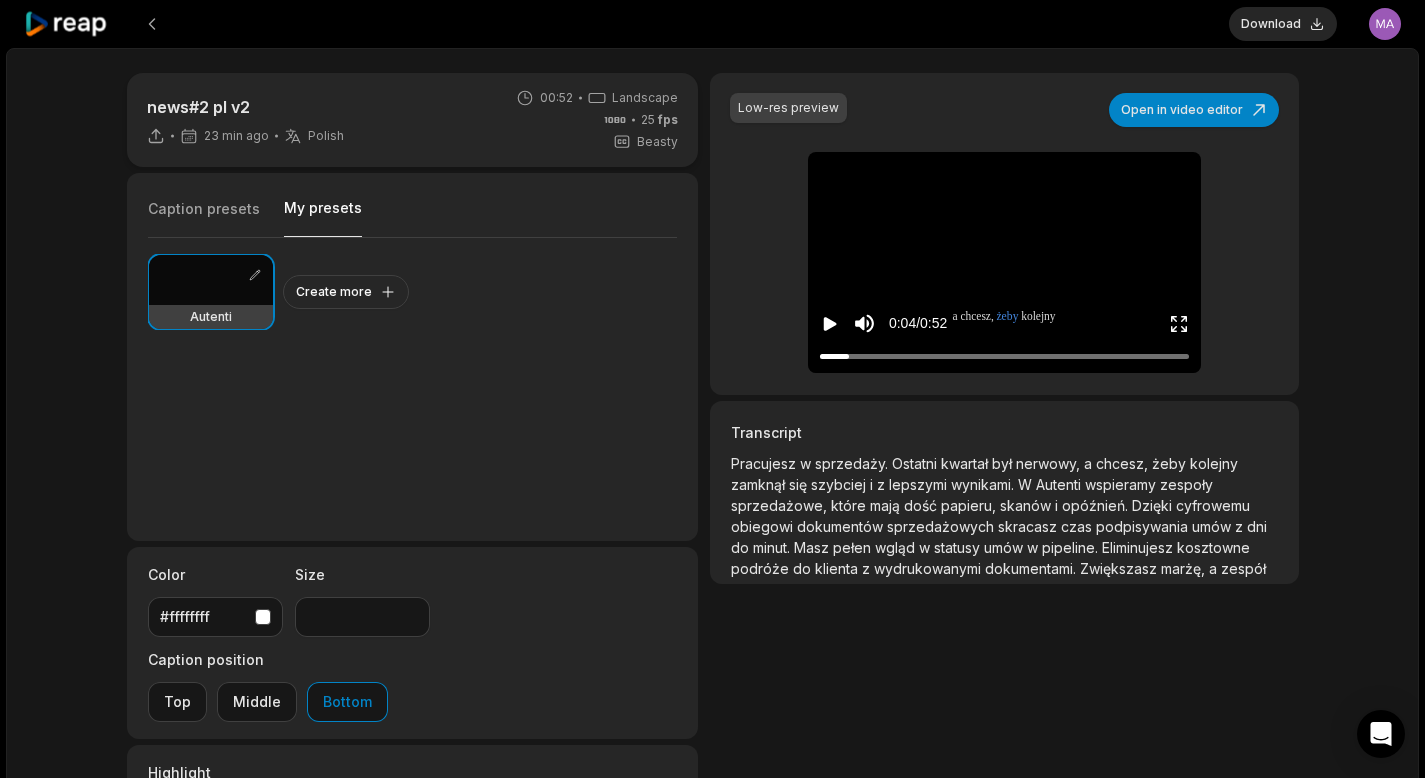 click 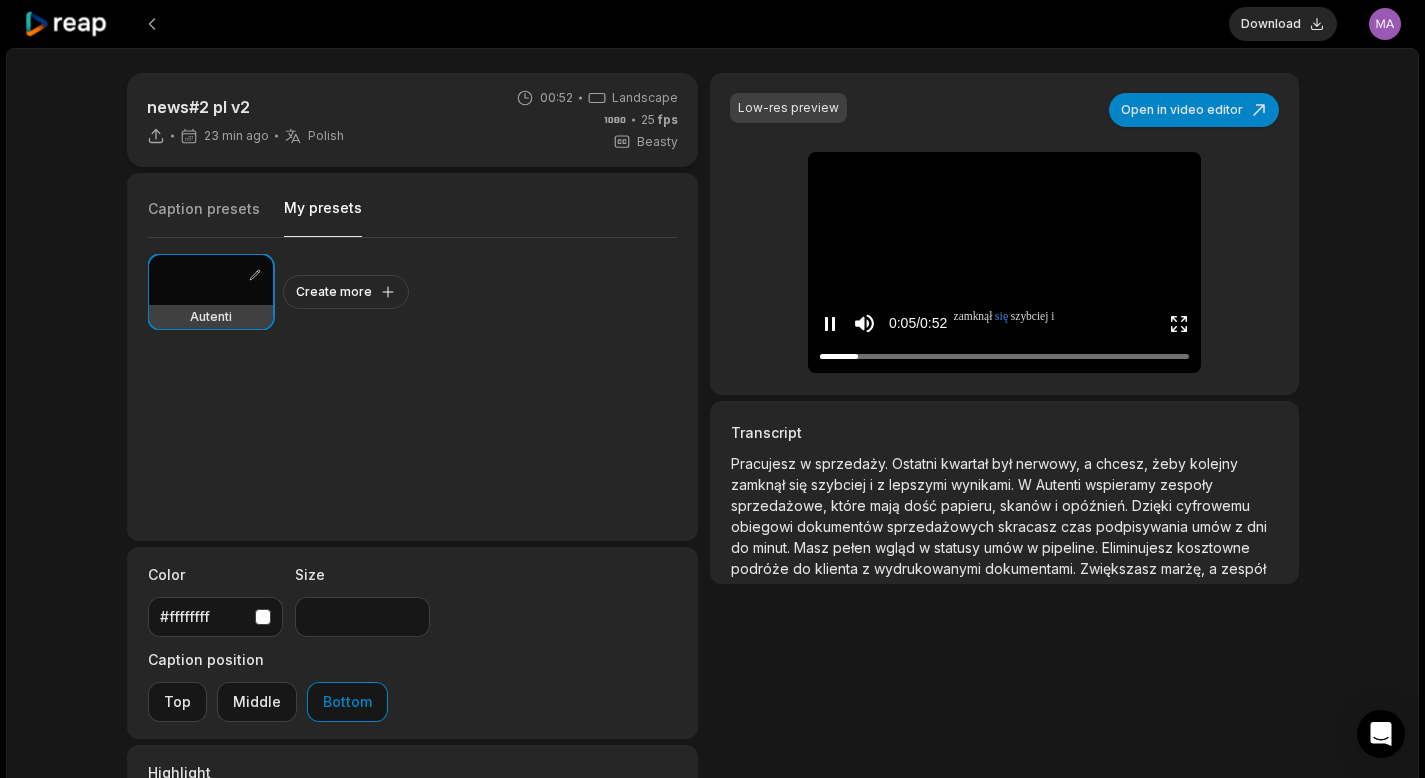 click 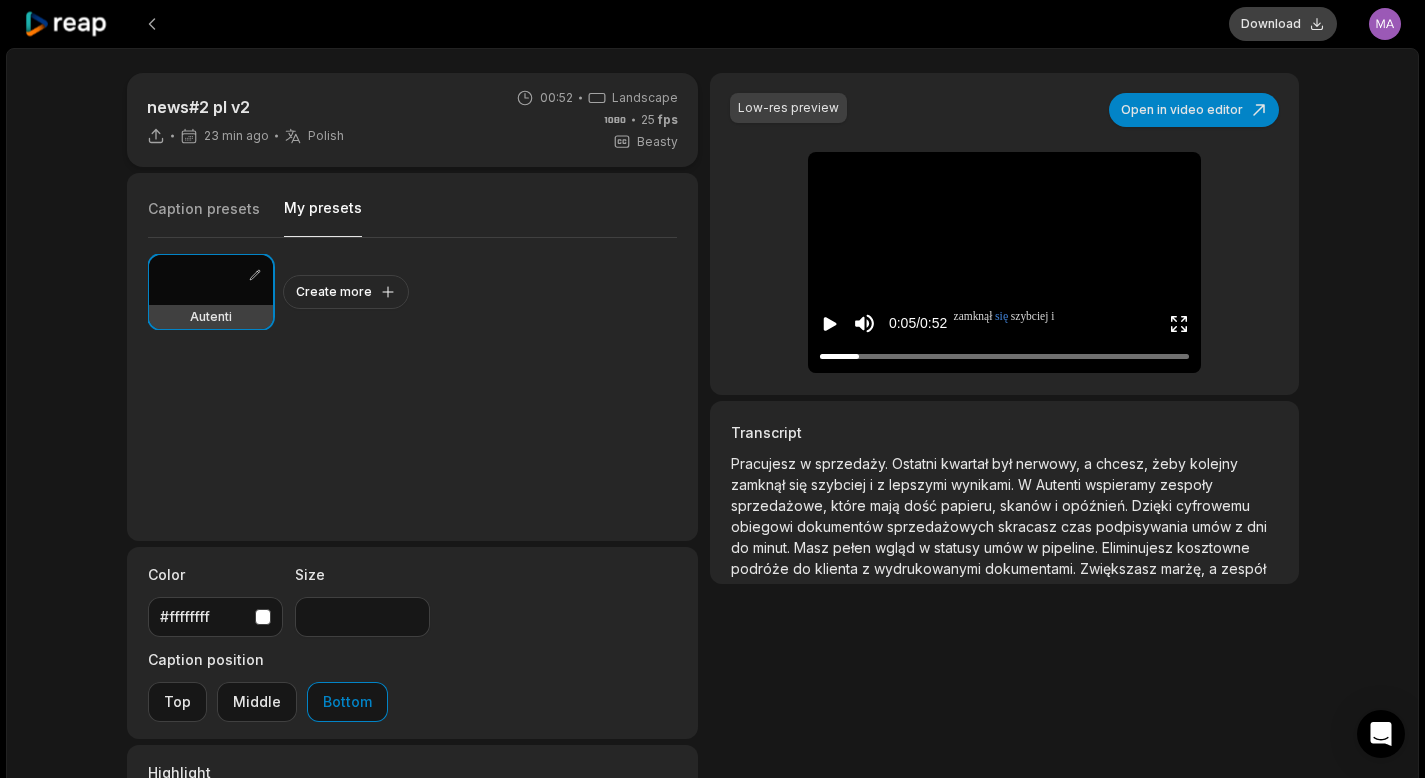 click on "Download" at bounding box center [1283, 24] 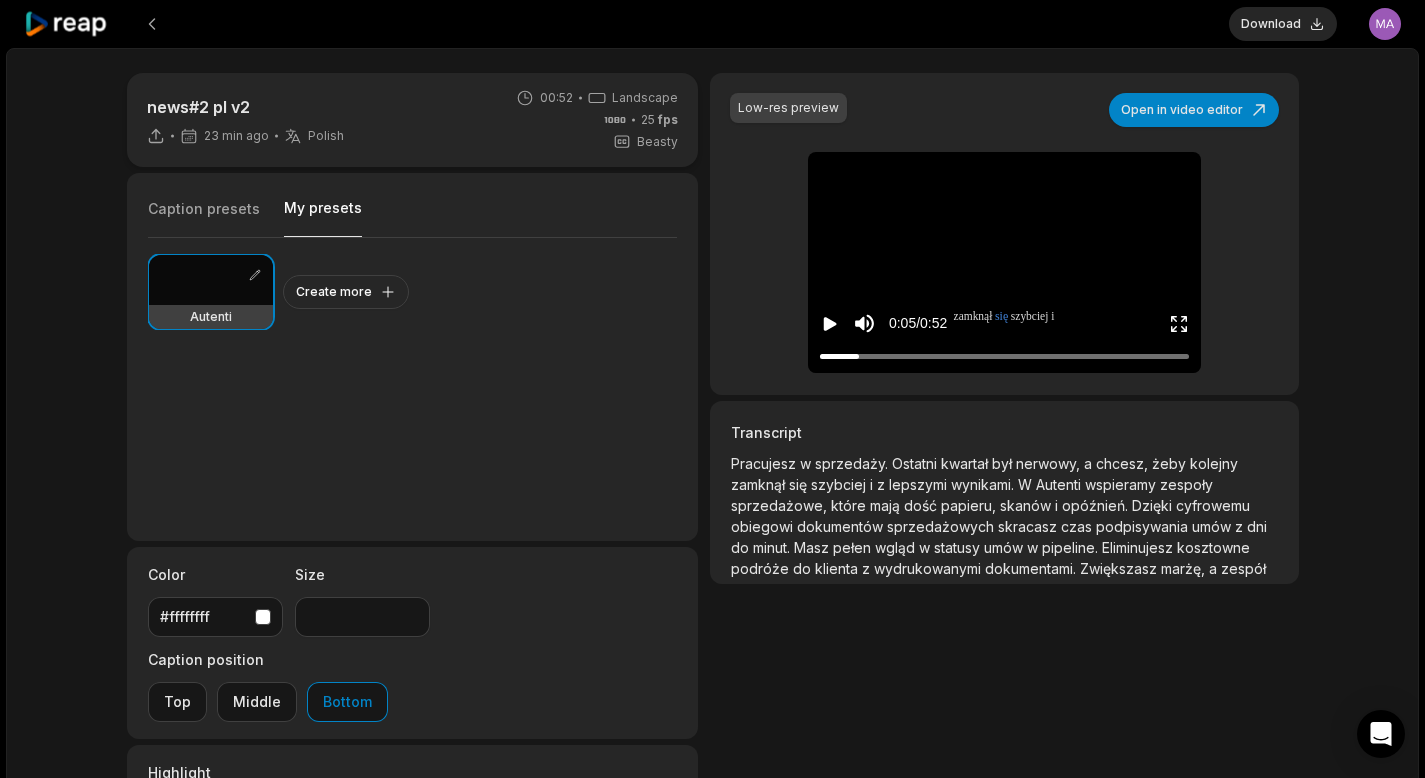 click 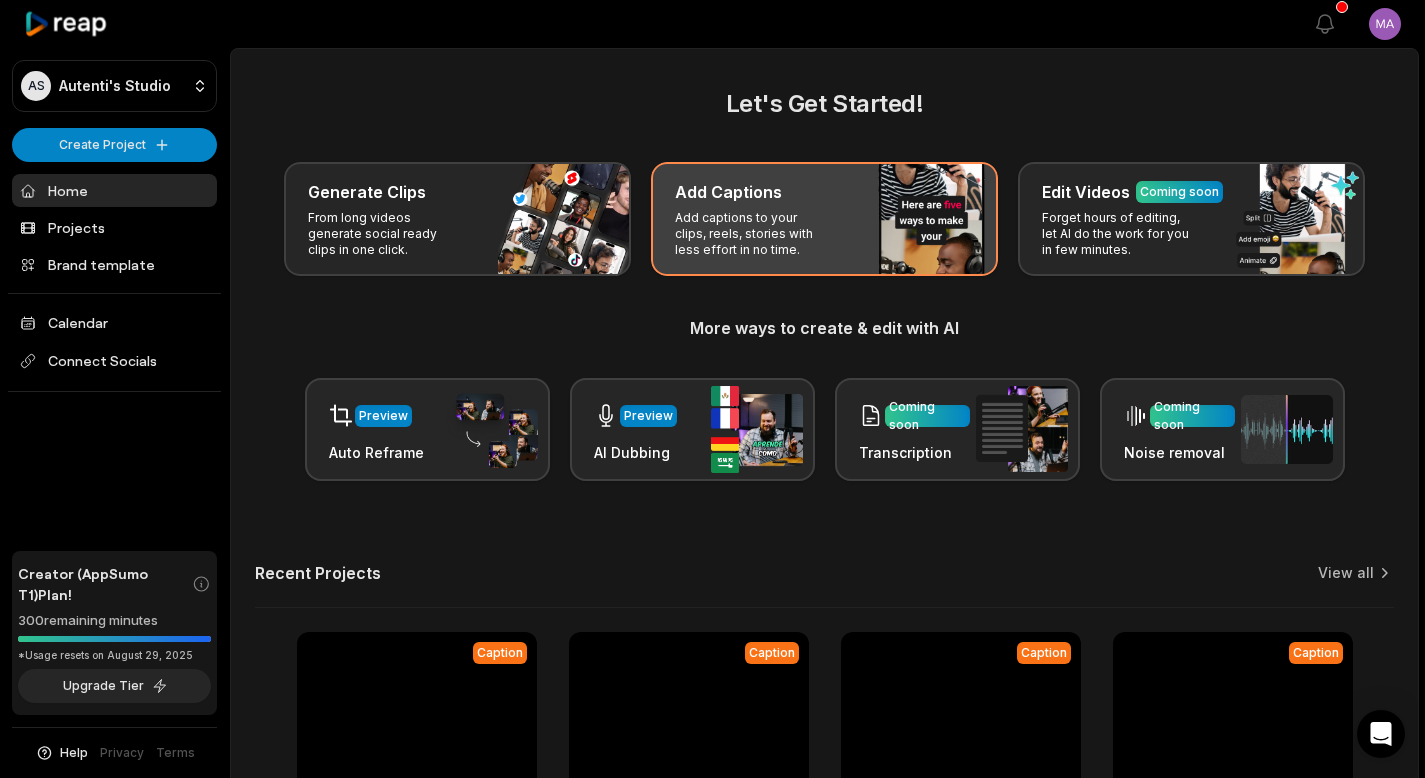 click on "Add captions to your clips, reels, stories with less effort in no time." at bounding box center (752, 234) 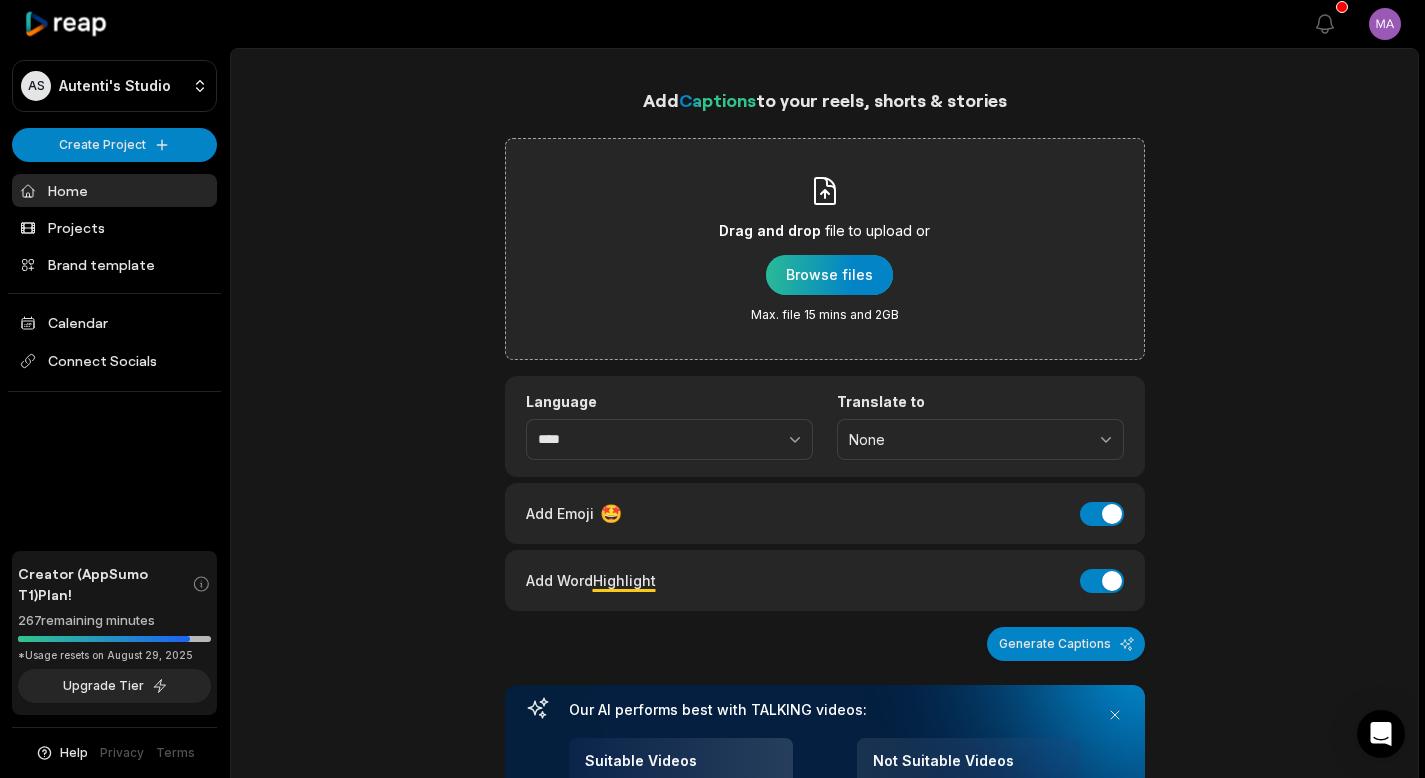 click at bounding box center [829, 275] 